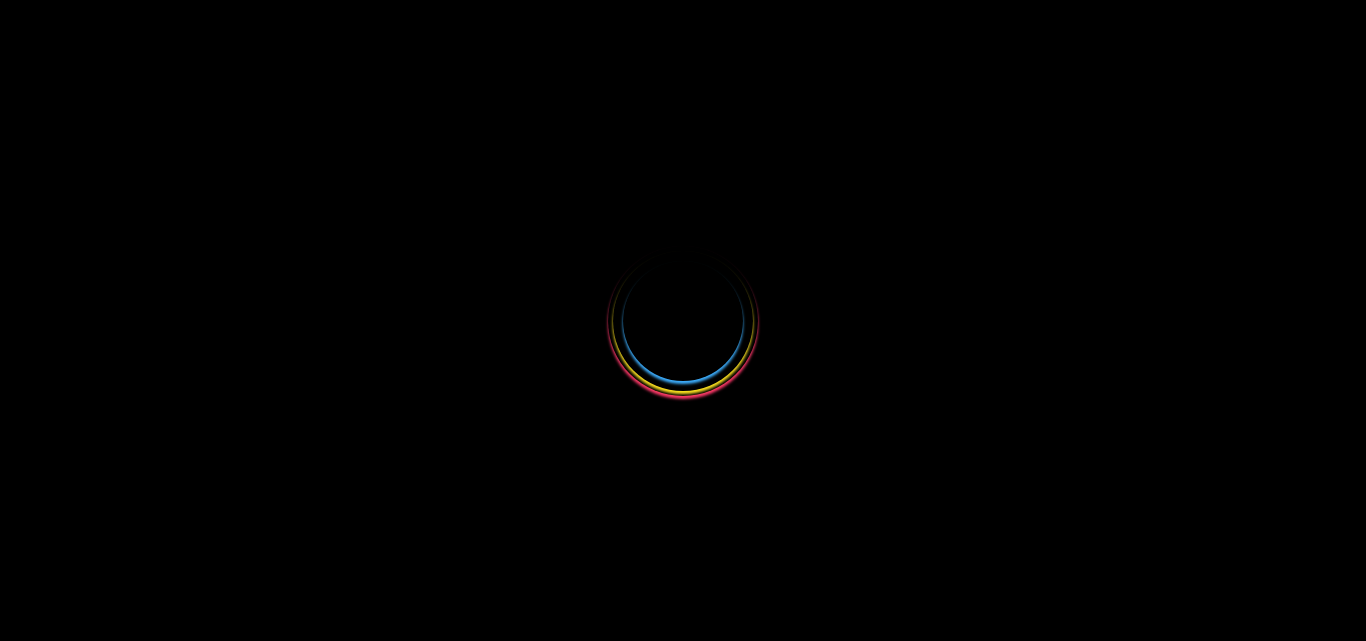 scroll, scrollTop: 0, scrollLeft: 0, axis: both 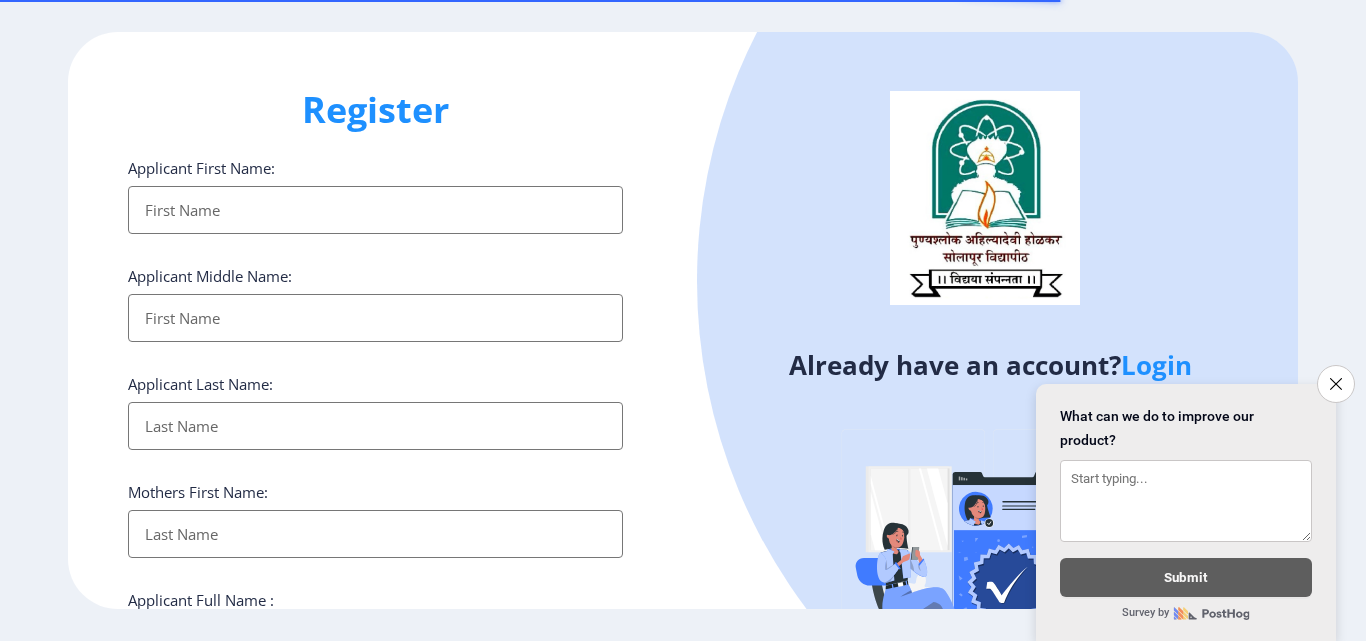 drag, startPoint x: 305, startPoint y: 219, endPoint x: 237, endPoint y: 157, distance: 92.021736 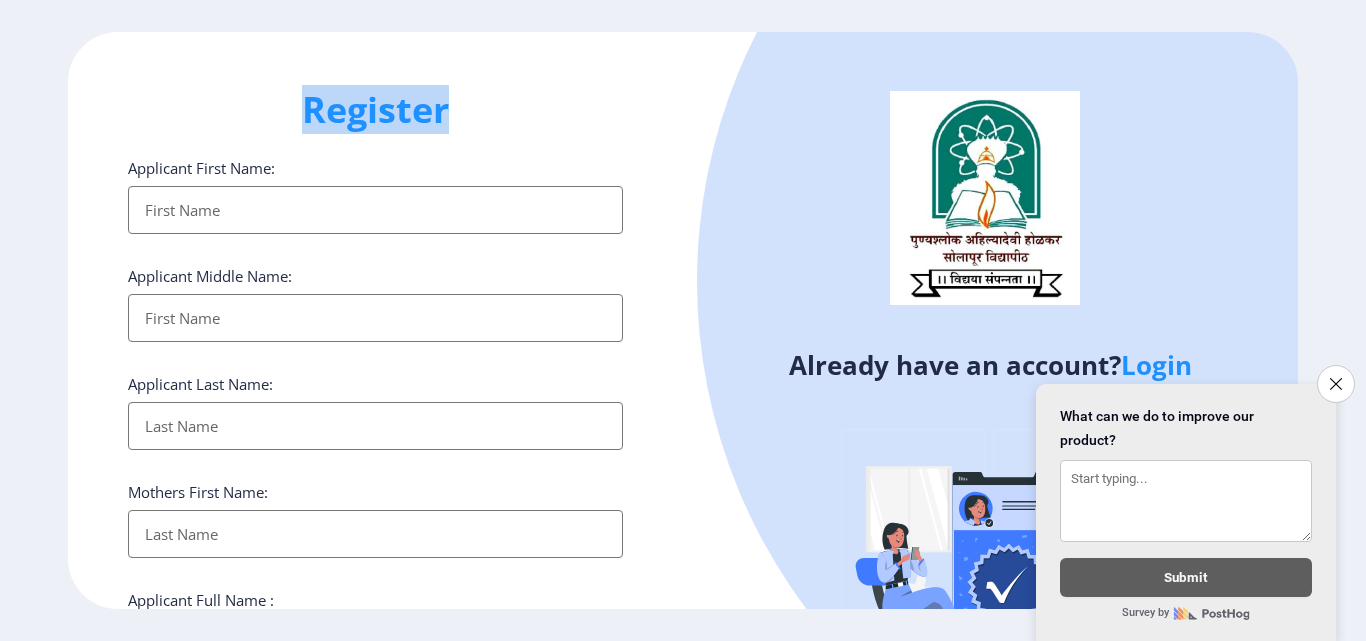 drag, startPoint x: 305, startPoint y: 96, endPoint x: 465, endPoint y: 110, distance: 160.61133 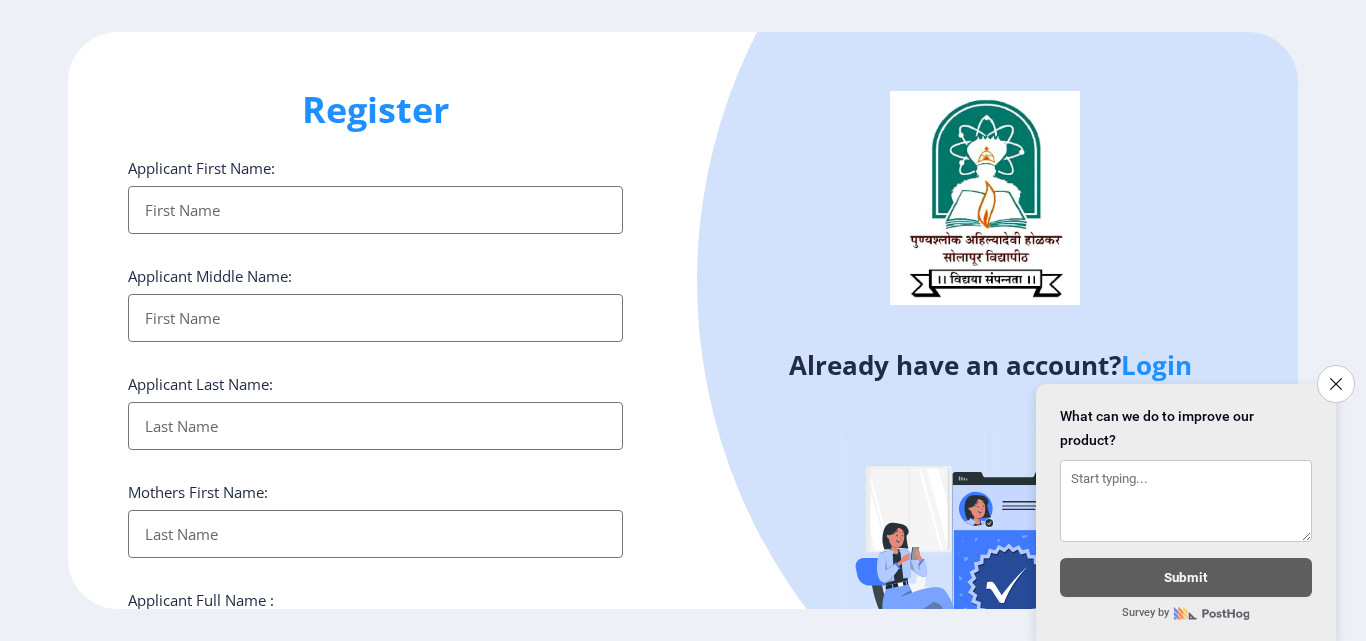 click on "Applicant First Name:" at bounding box center (375, 210) 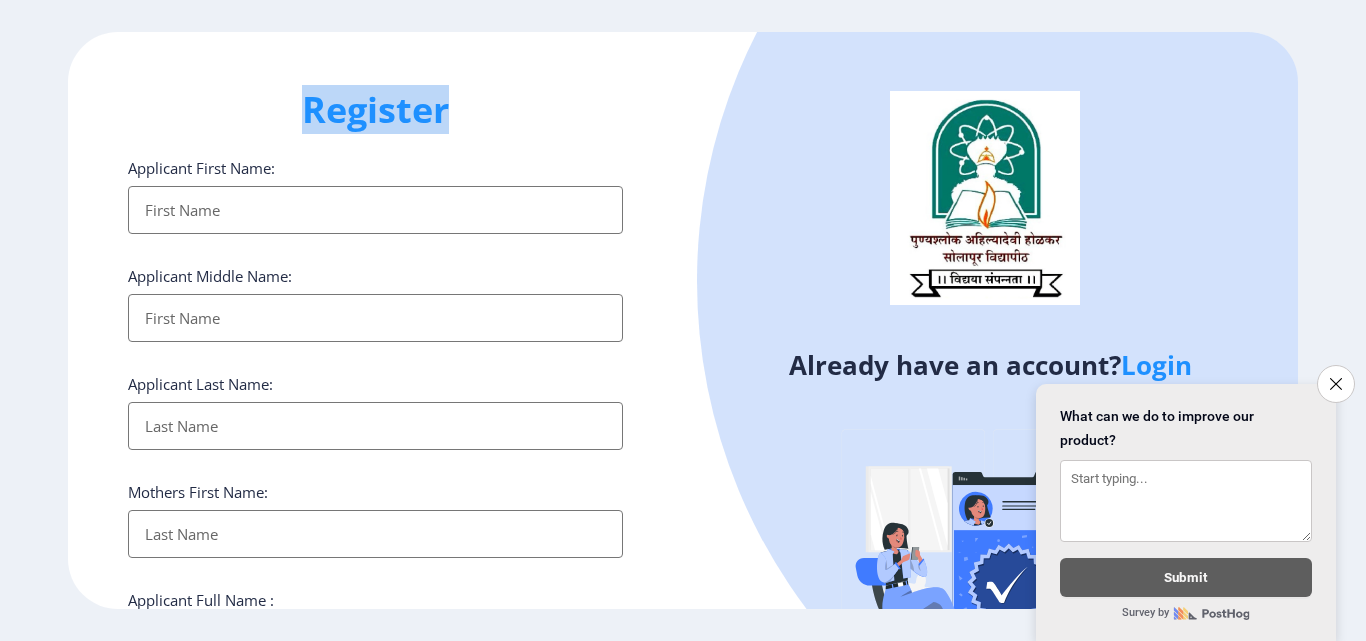 drag, startPoint x: 307, startPoint y: 106, endPoint x: 460, endPoint y: 113, distance: 153.16005 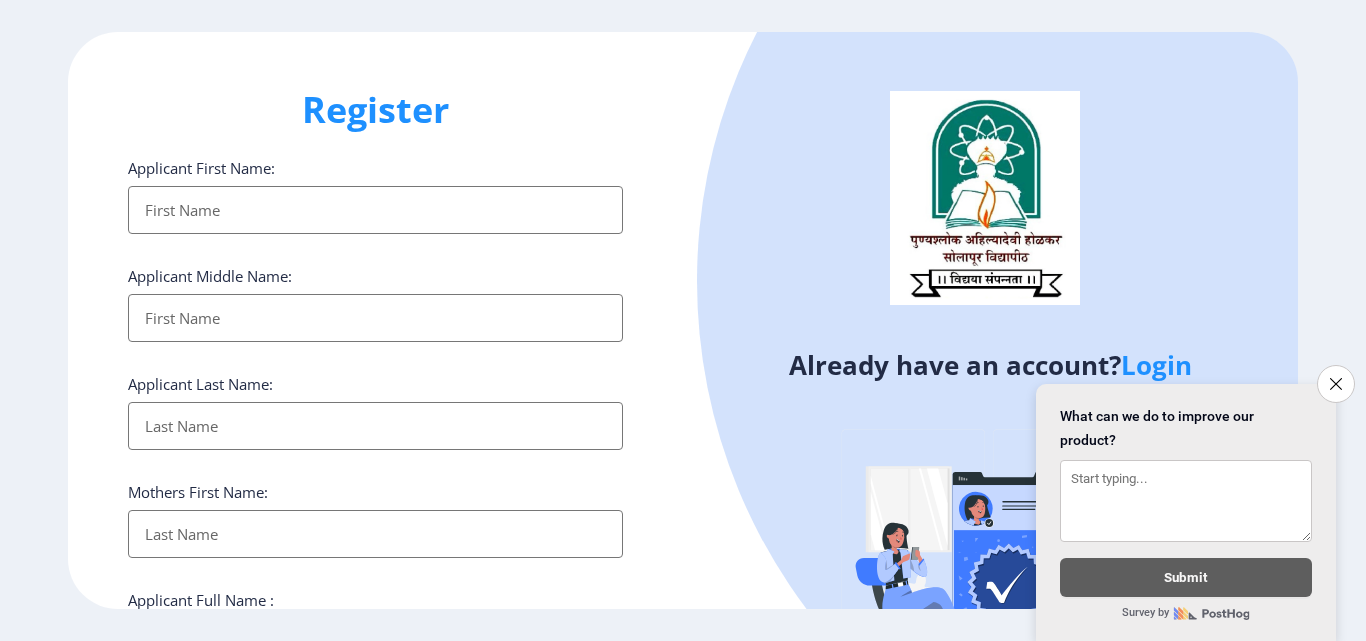 click on "Applicant First Name:" at bounding box center (375, 210) 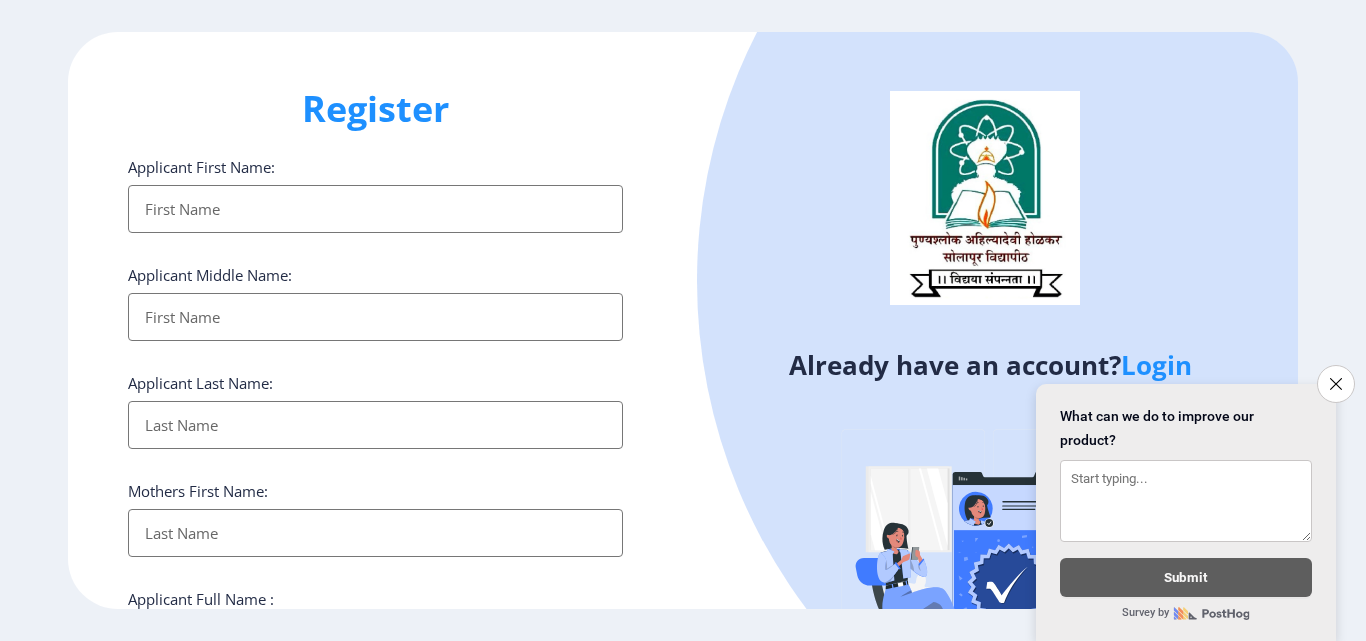 scroll, scrollTop: 0, scrollLeft: 0, axis: both 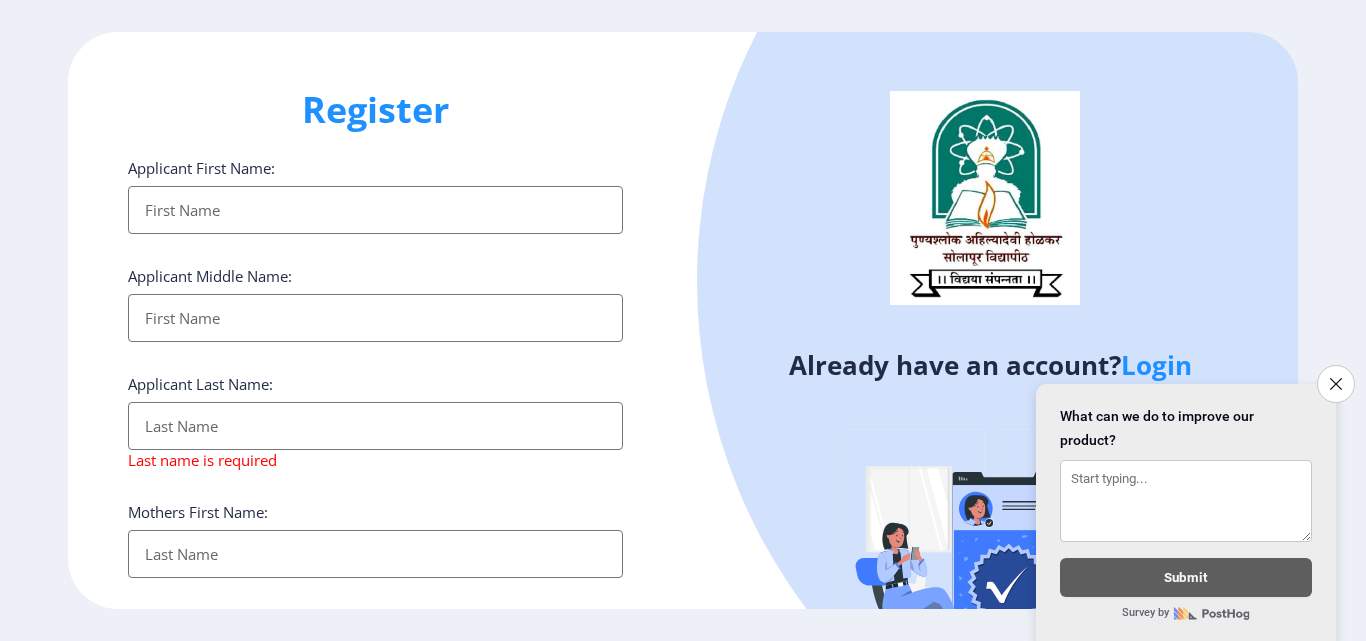 click on "Applicant First Name:" at bounding box center (375, 210) 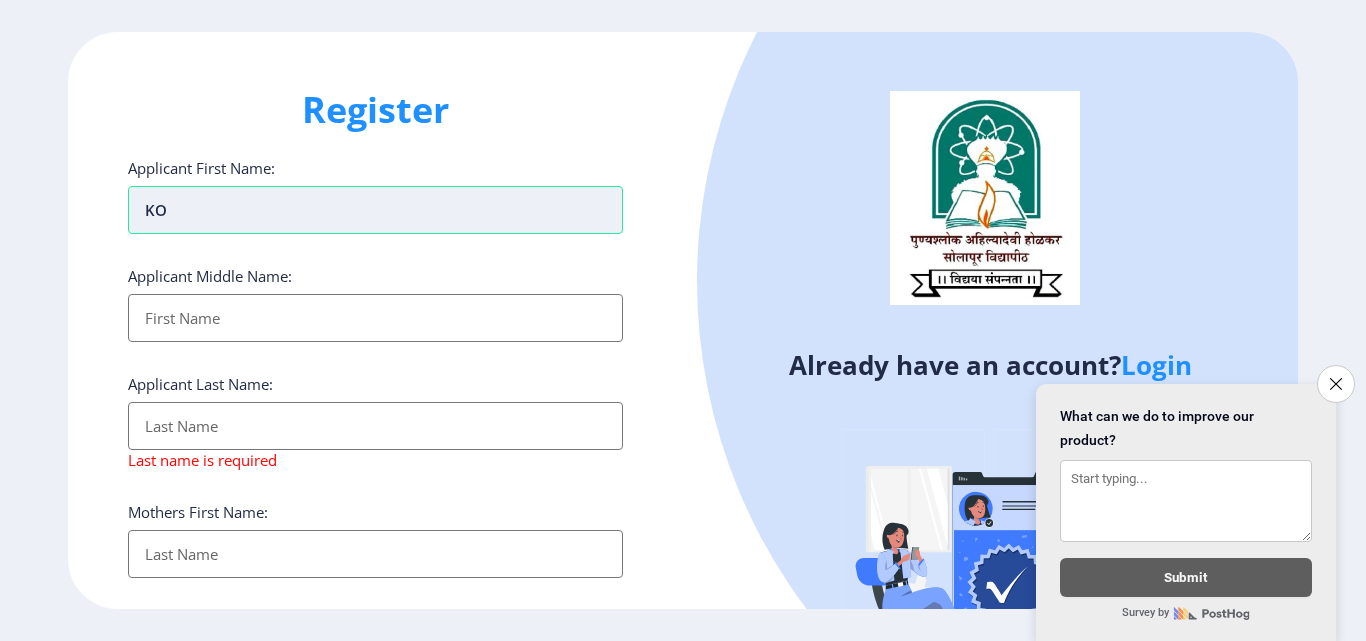 type on "K" 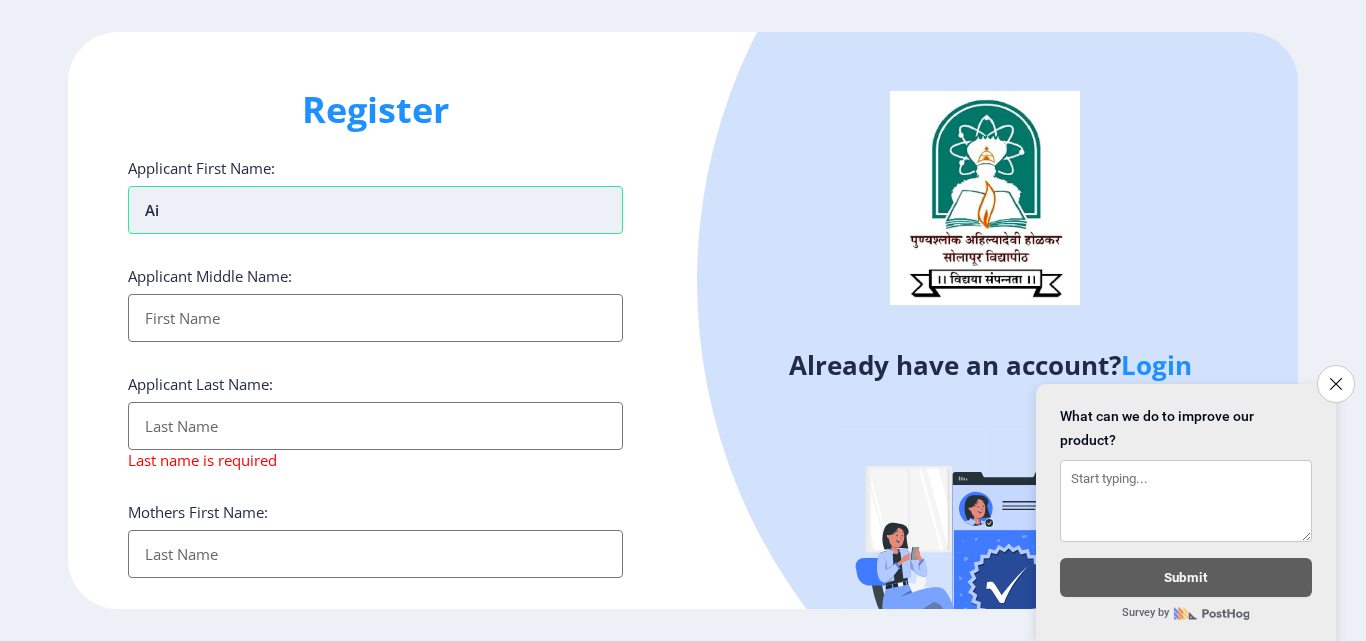 type on "a" 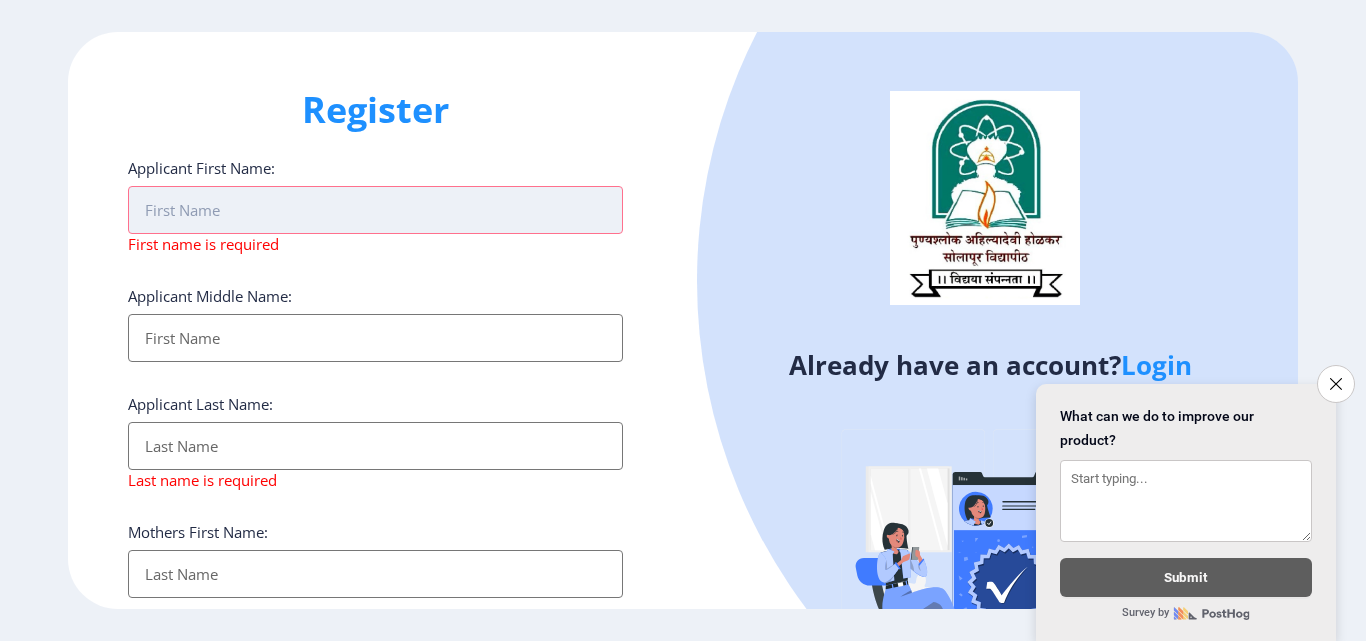 click on "Applicant First Name:" at bounding box center [375, 210] 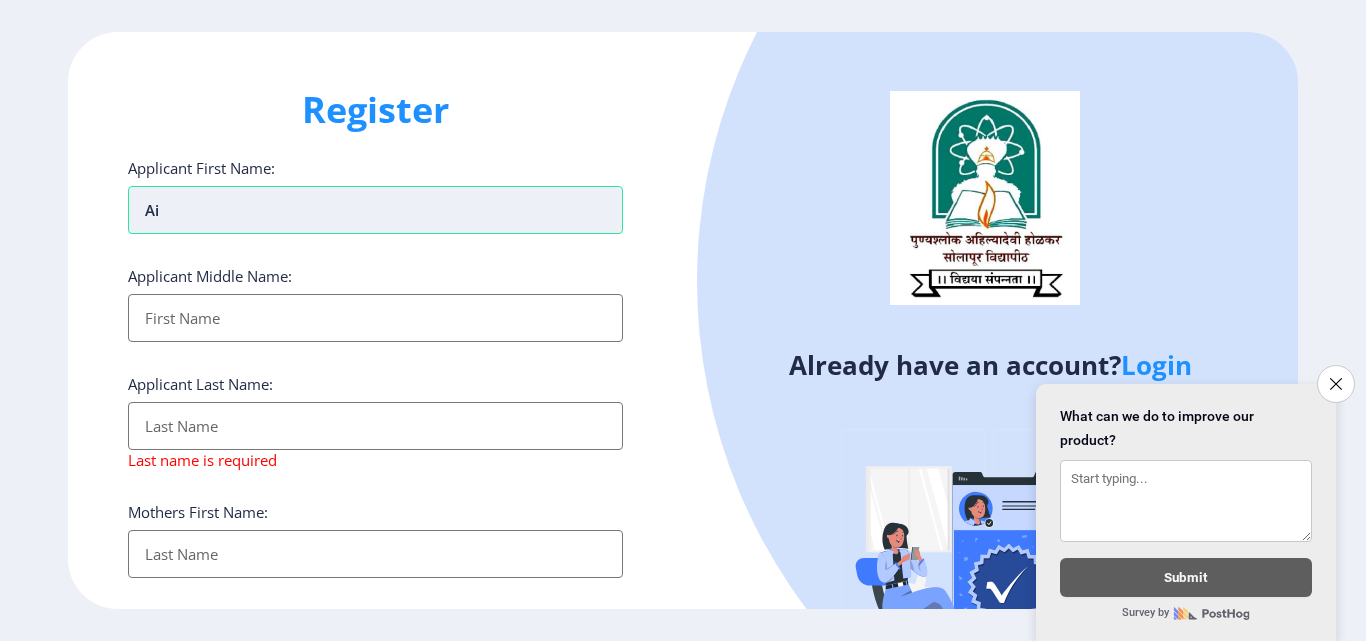 type on "a" 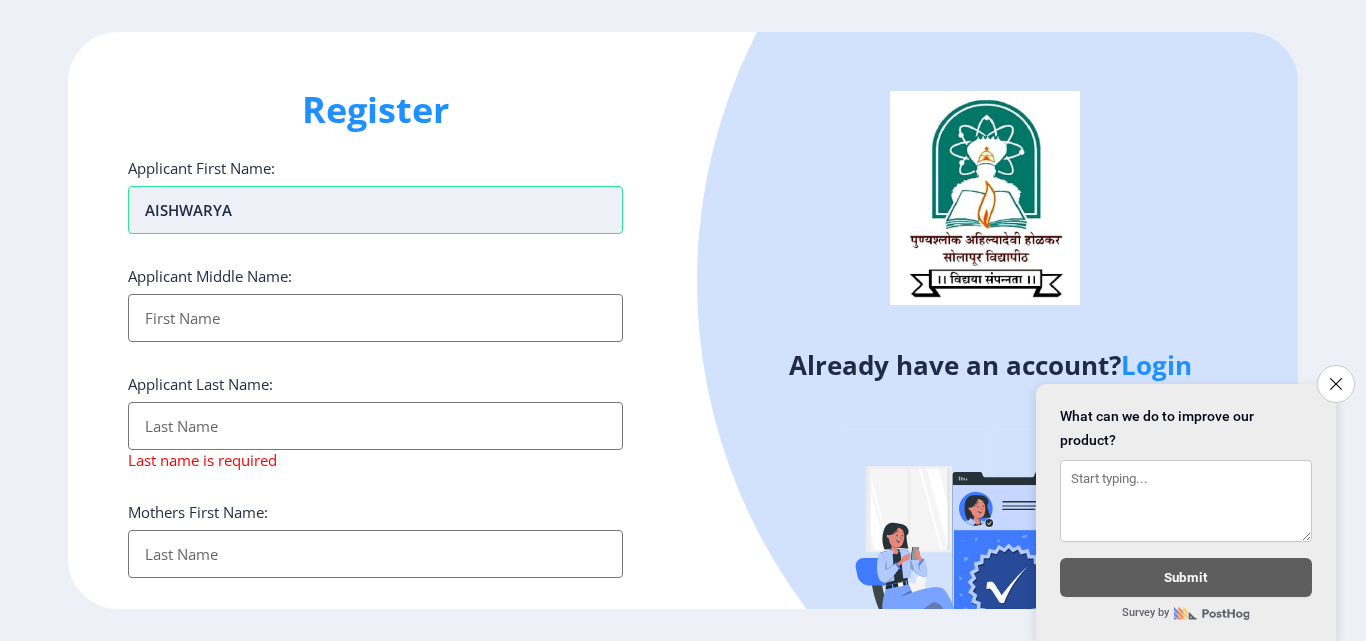 type on "AISHWARYA" 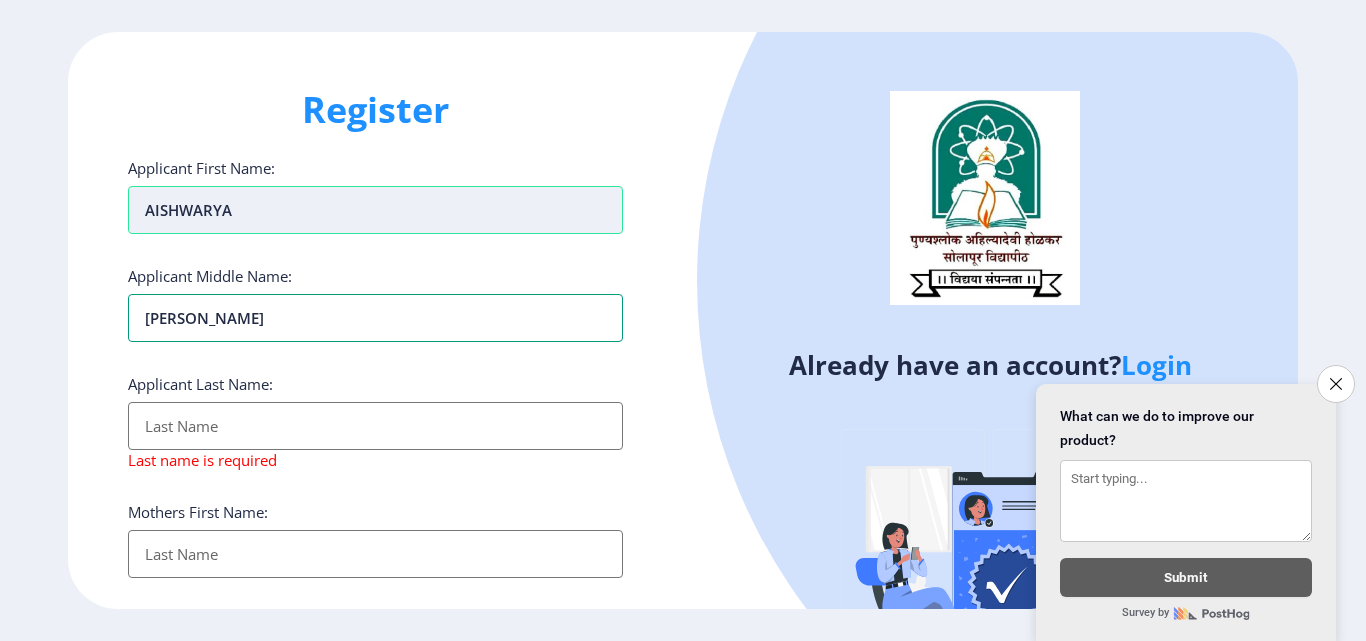 type on "[PERSON_NAME]" 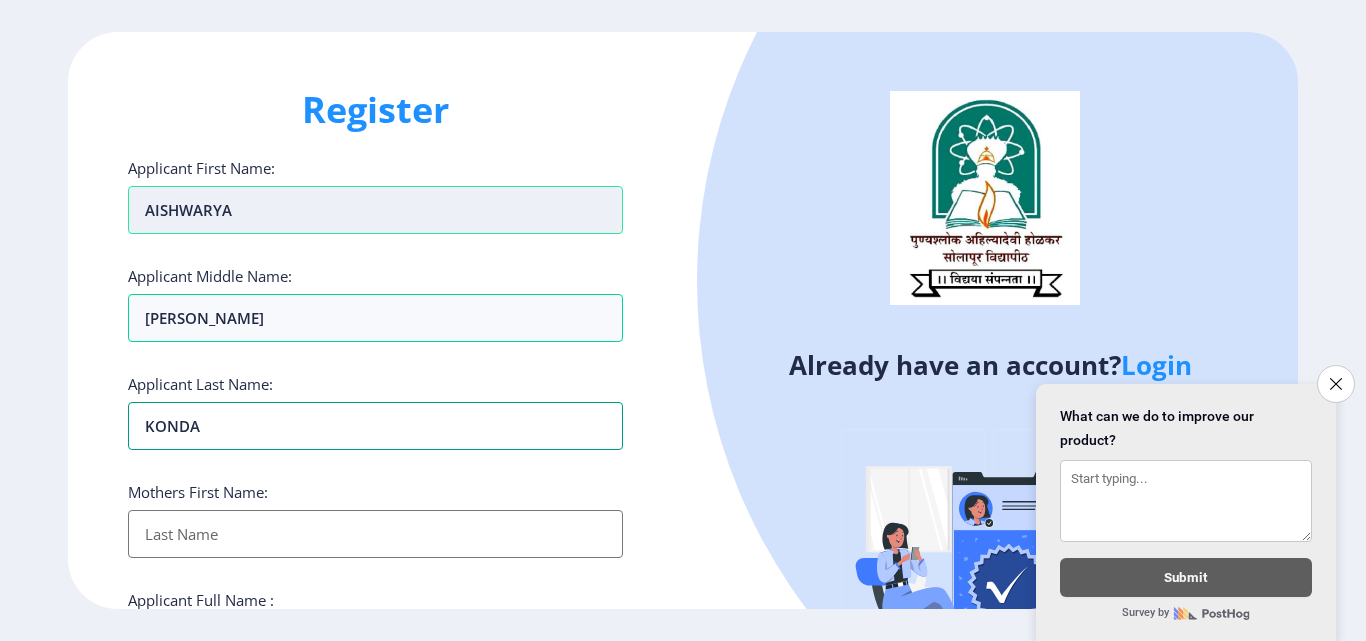 type on "KONDA" 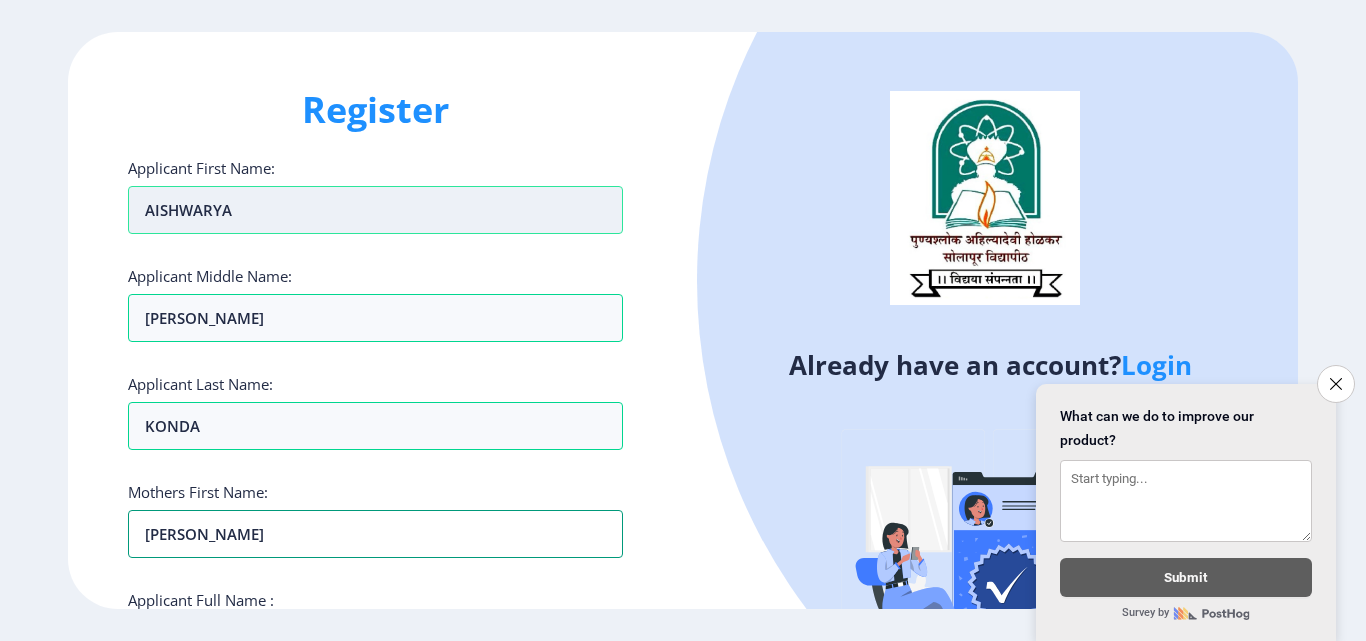 type on "[PERSON_NAME]" 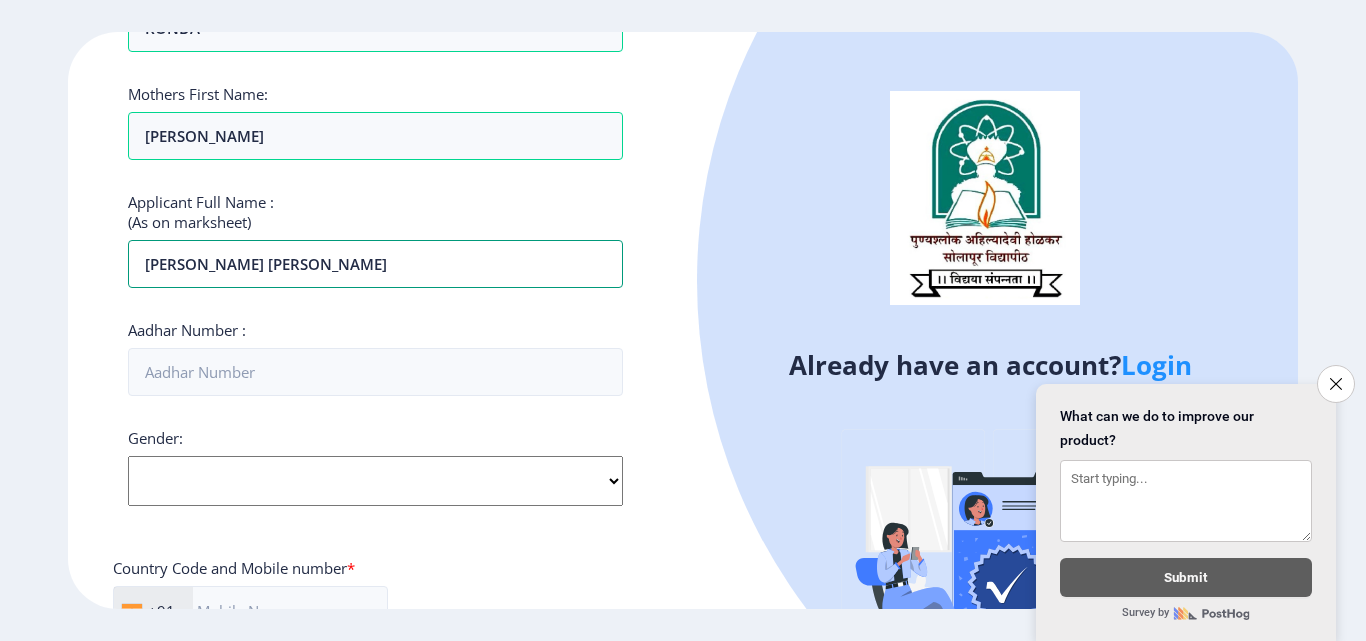 scroll, scrollTop: 442, scrollLeft: 0, axis: vertical 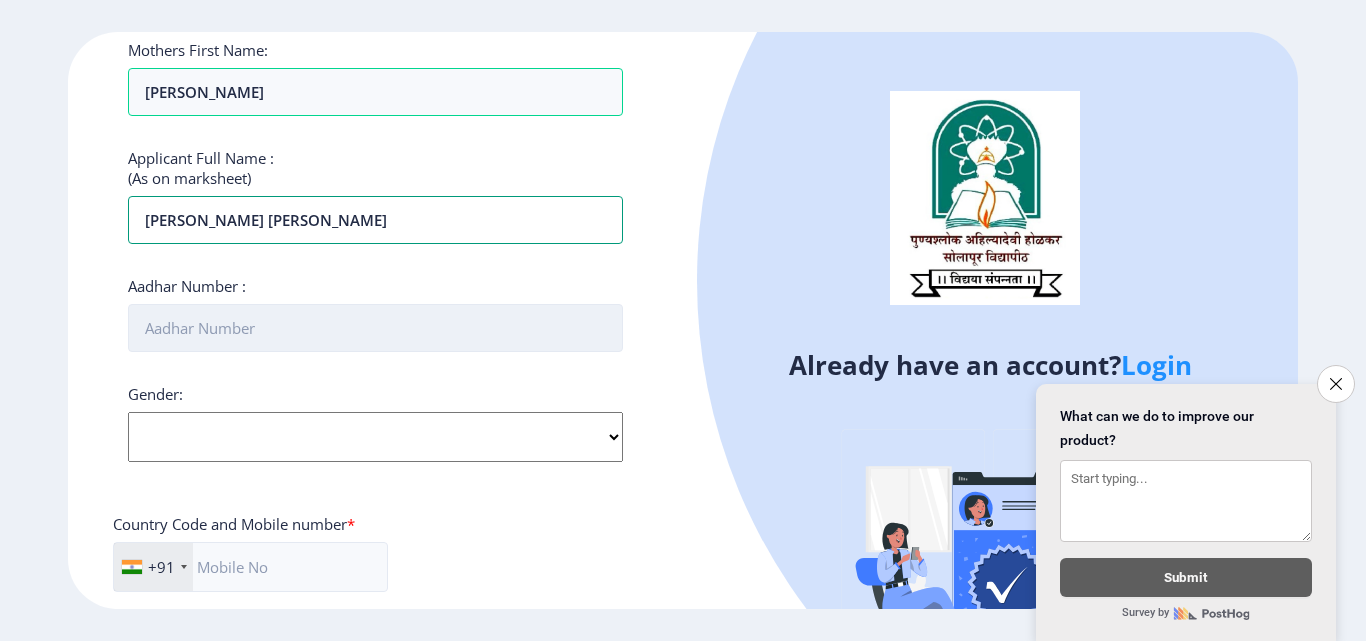 type on "[PERSON_NAME] [PERSON_NAME]" 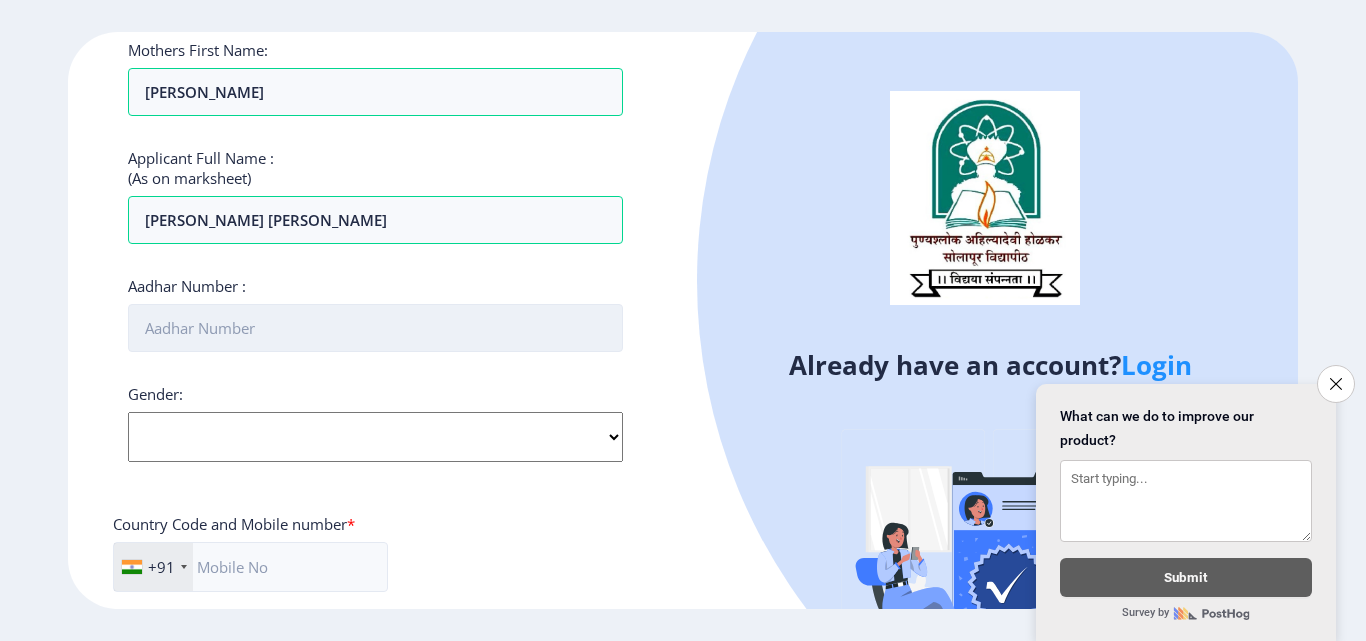 click on "Aadhar Number :" at bounding box center [375, 328] 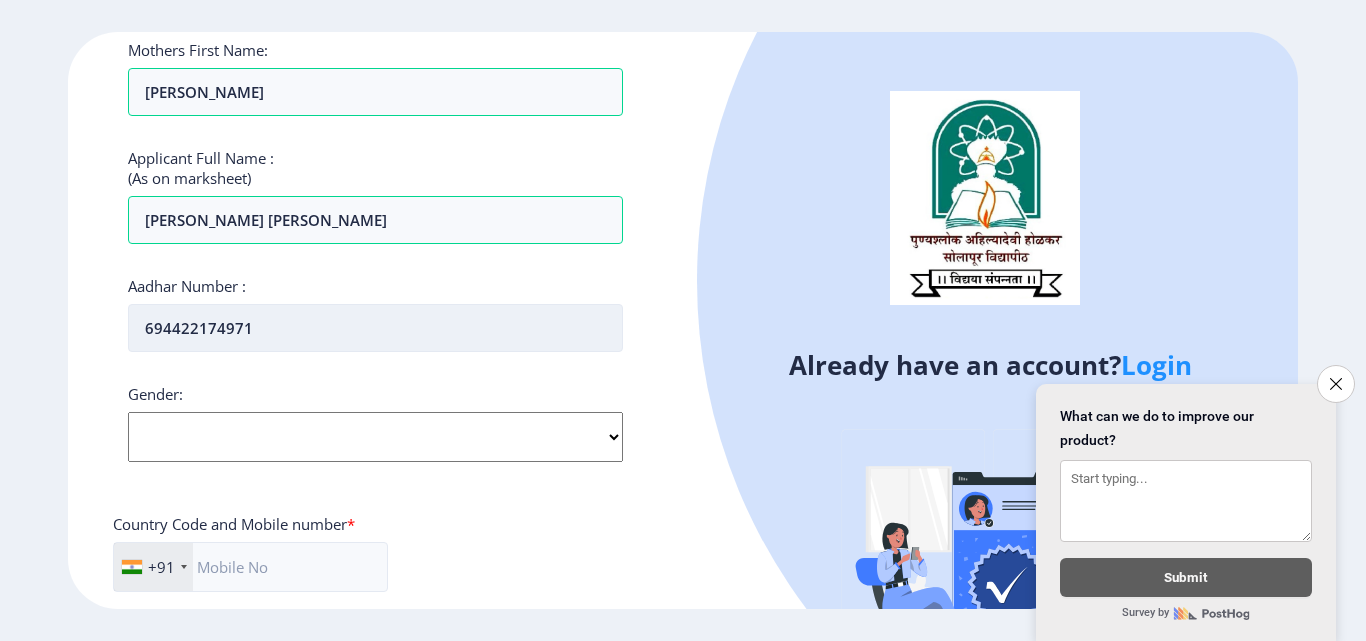 type on "694422174971" 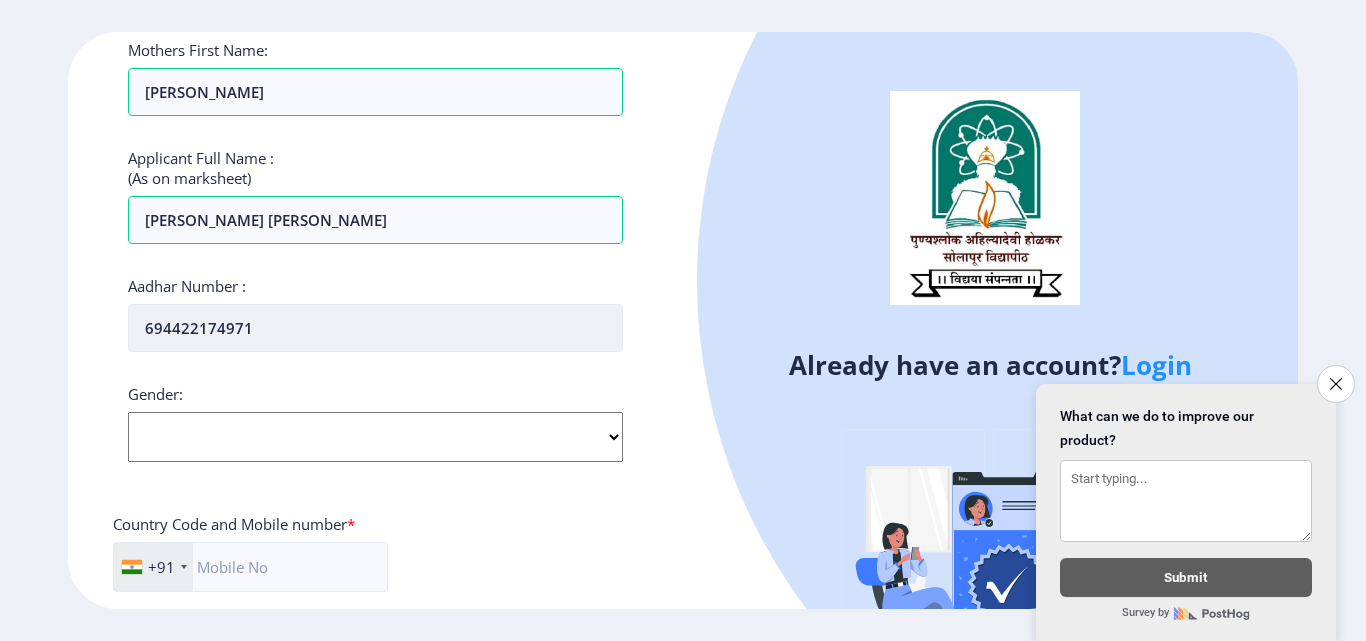 select on "[DEMOGRAPHIC_DATA]" 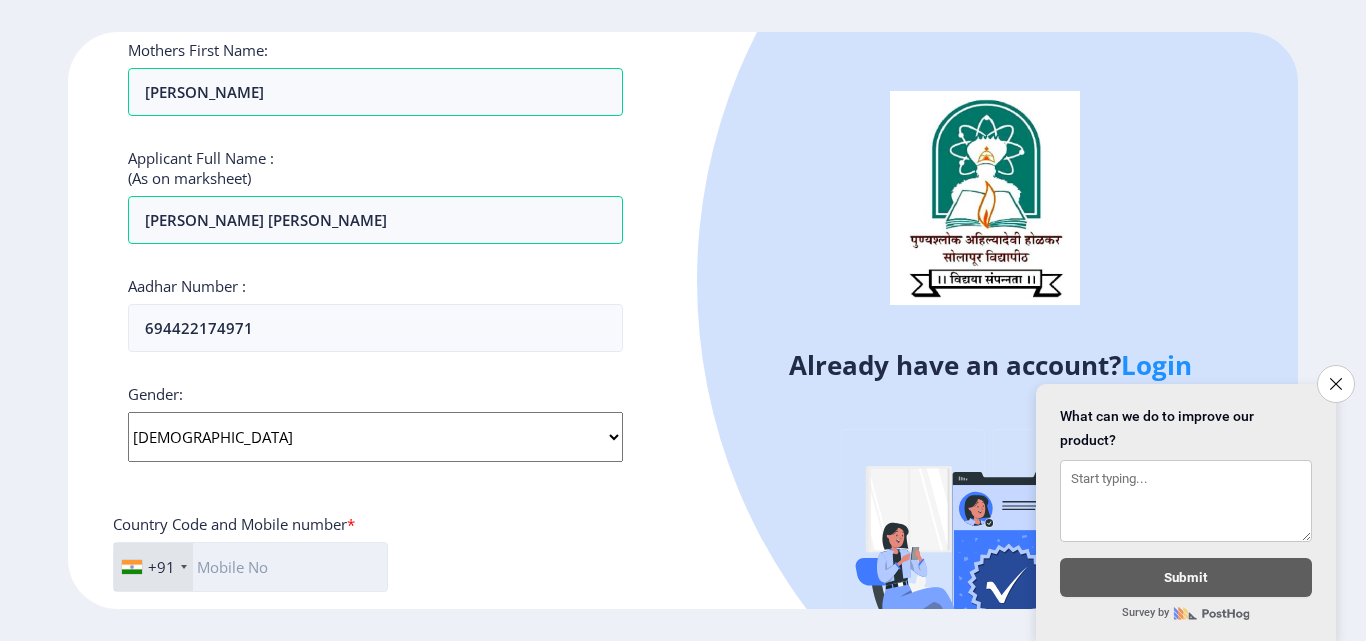 click 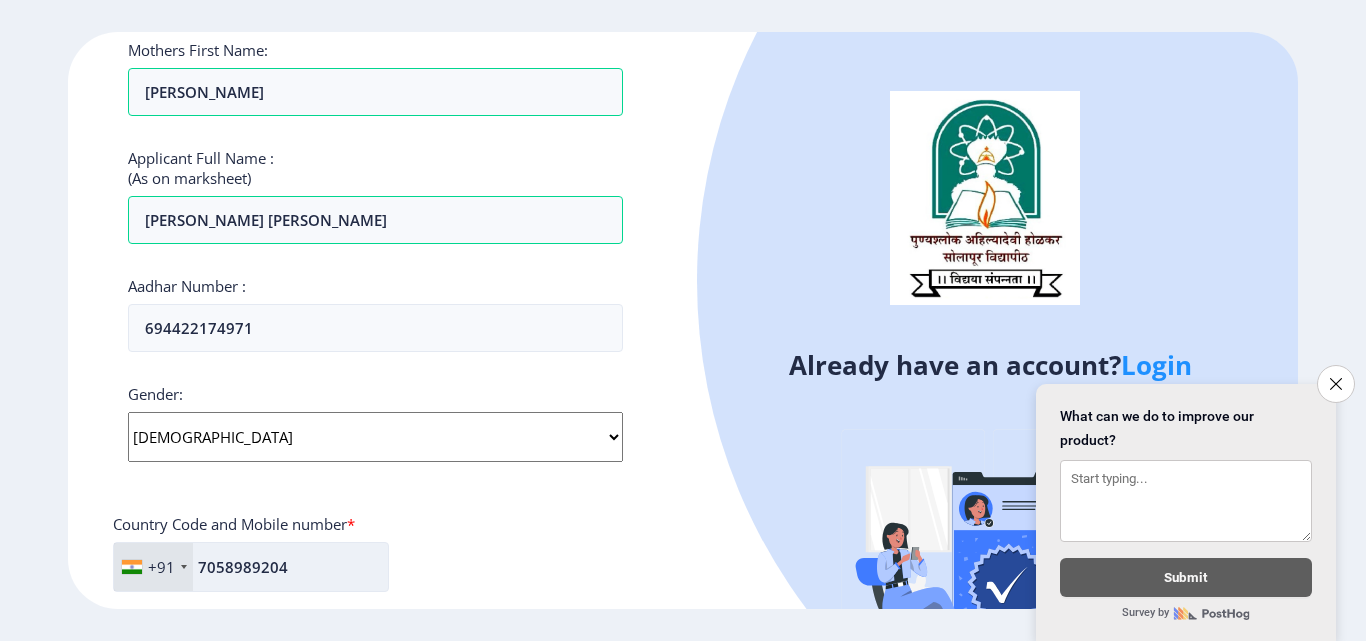 type on "7058989204" 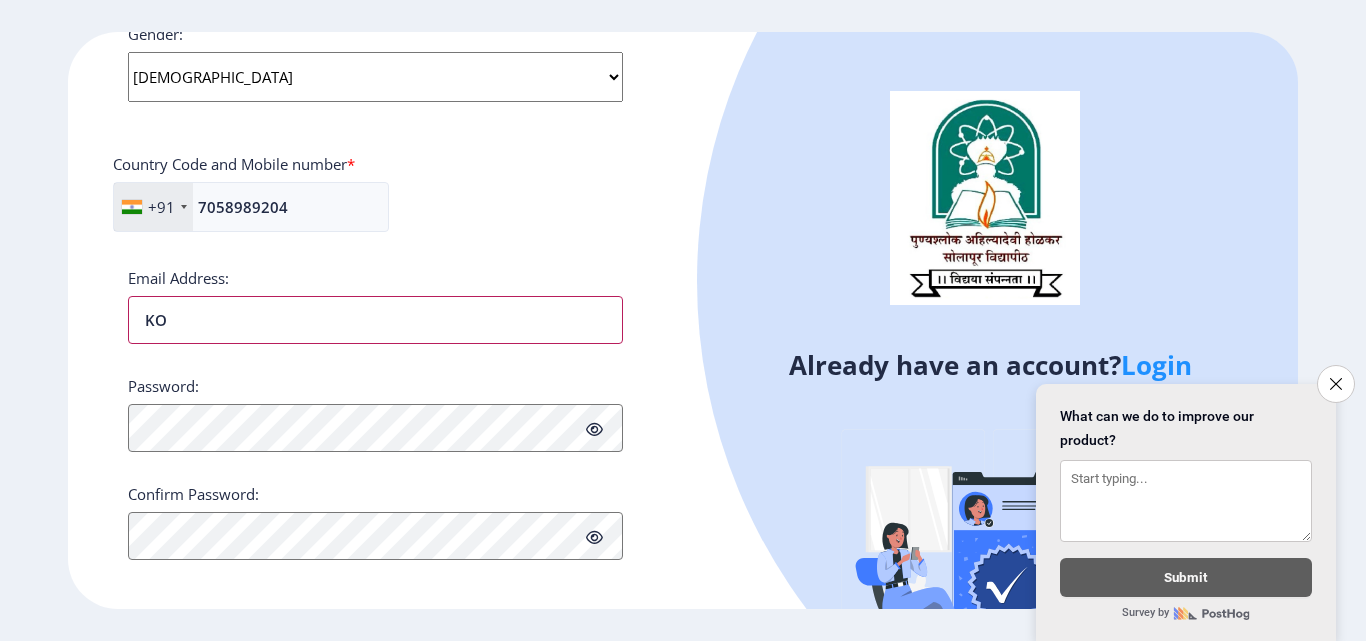 type on "K" 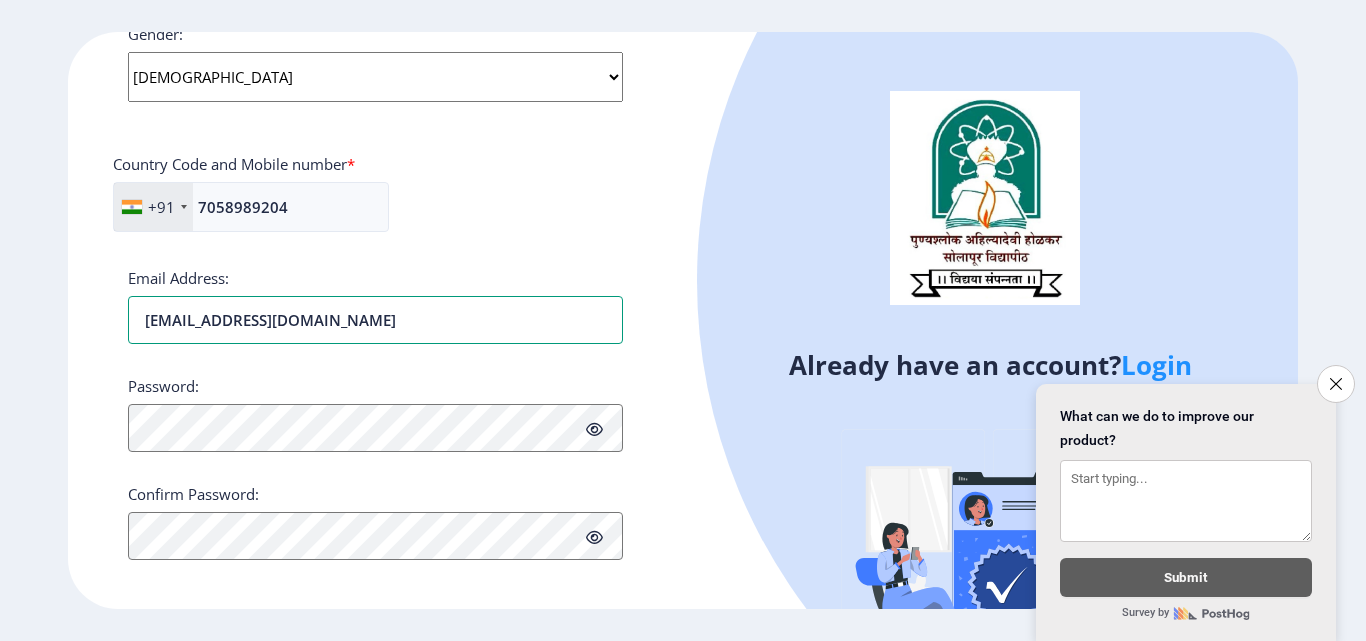 type on "[EMAIL_ADDRESS][DOMAIN_NAME]" 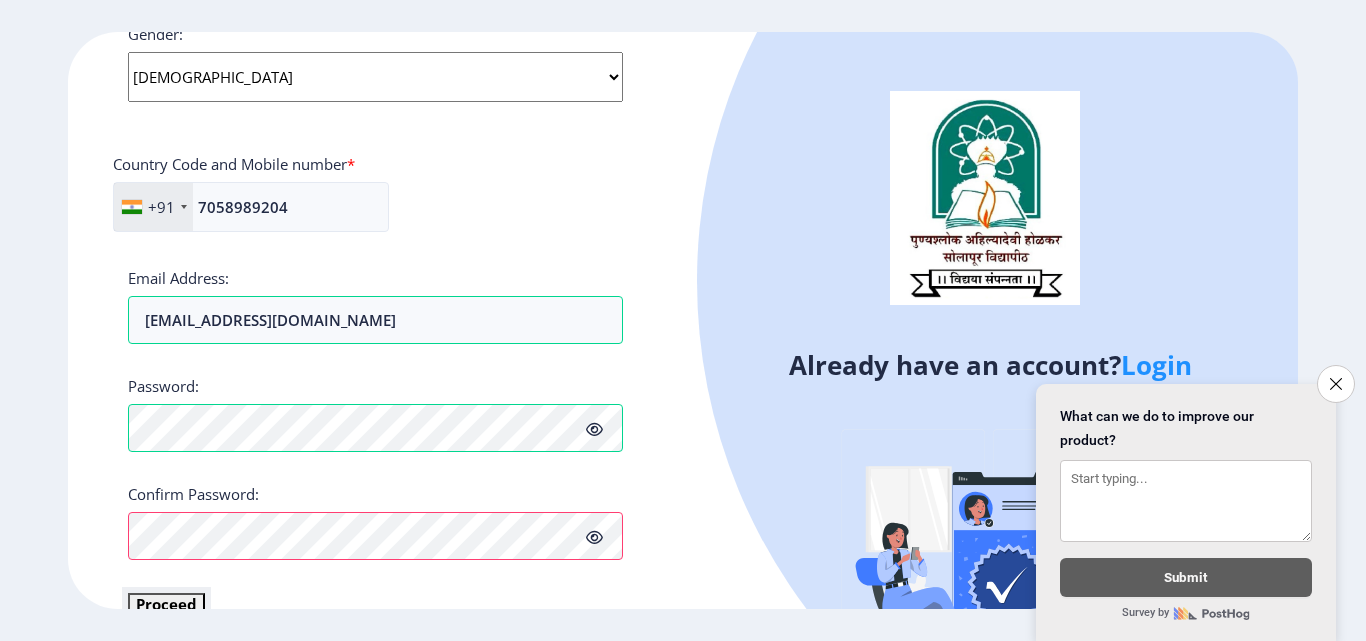 type 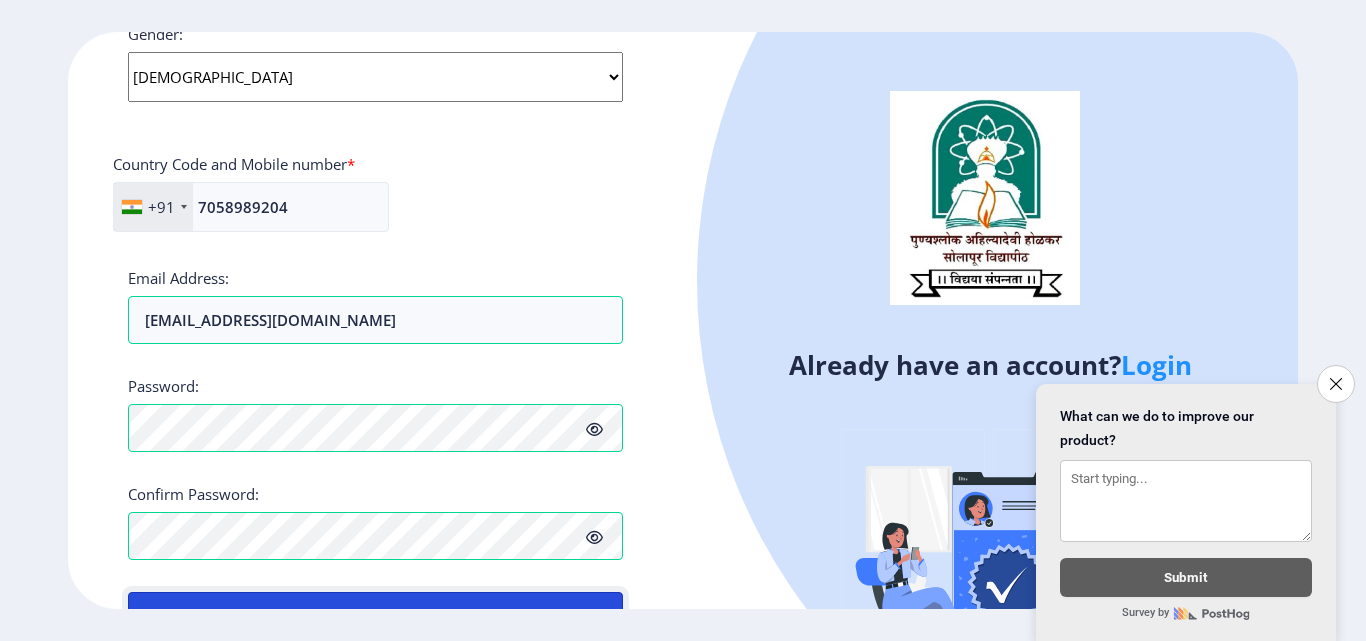 scroll, scrollTop: 833, scrollLeft: 0, axis: vertical 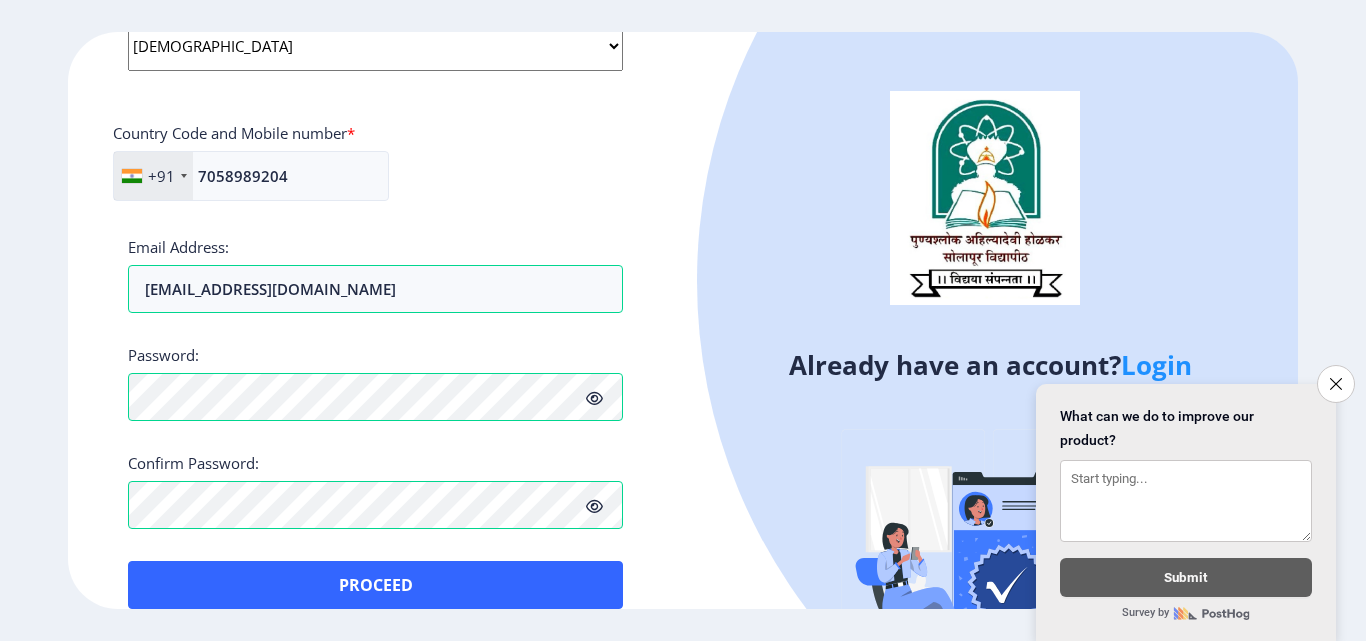 click 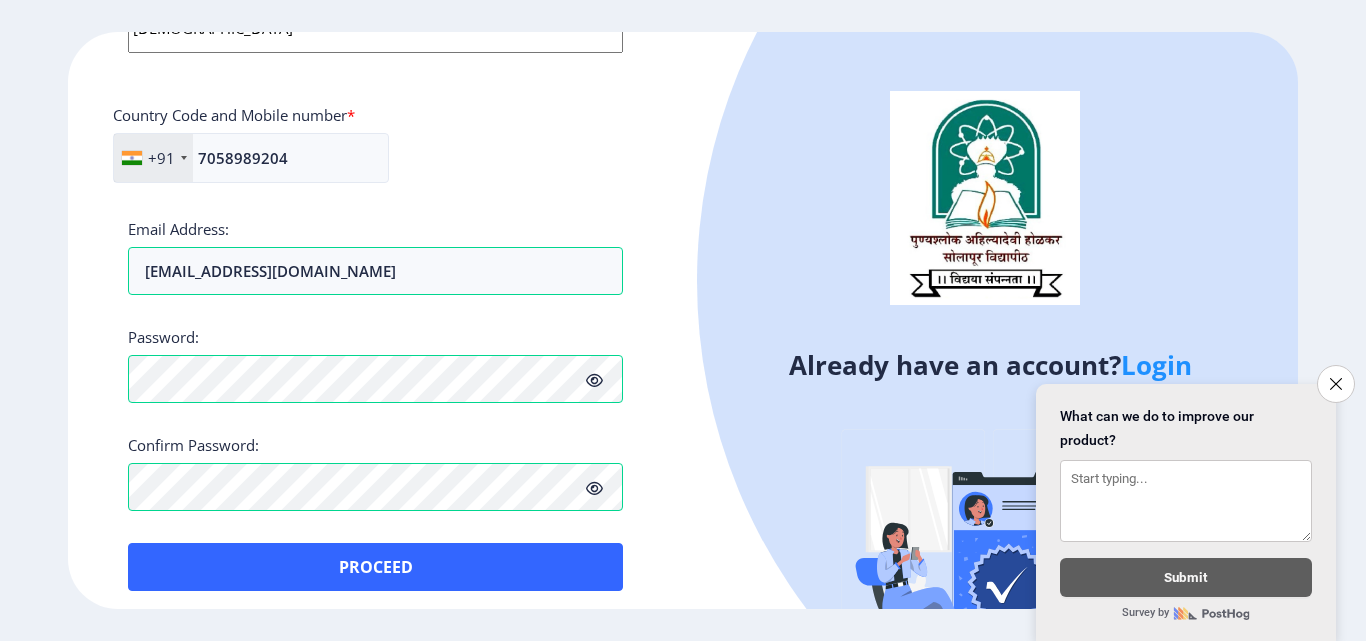 scroll, scrollTop: 863, scrollLeft: 0, axis: vertical 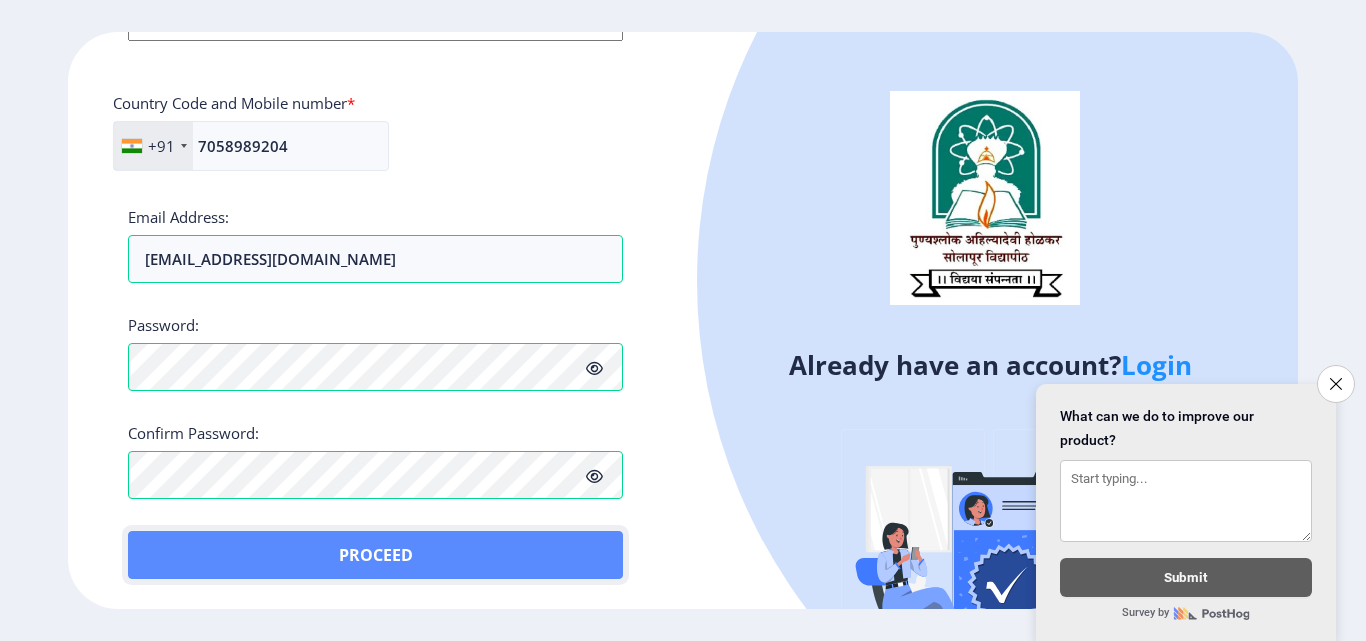 click on "Proceed" 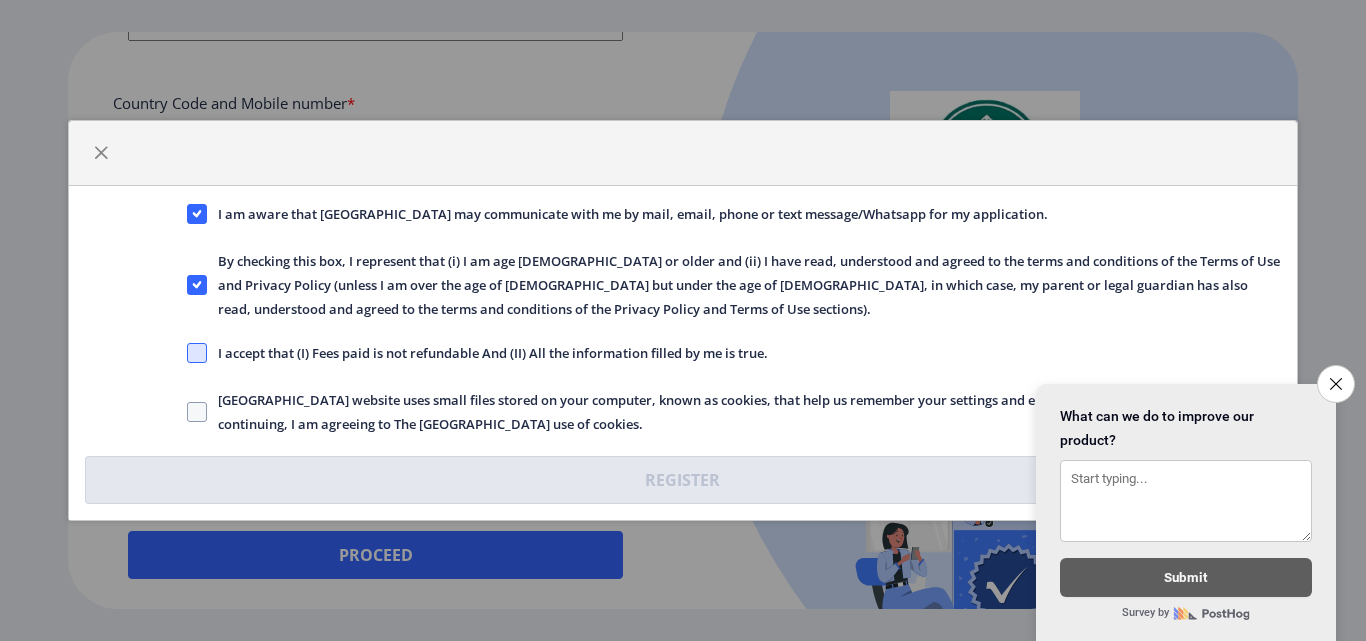 click 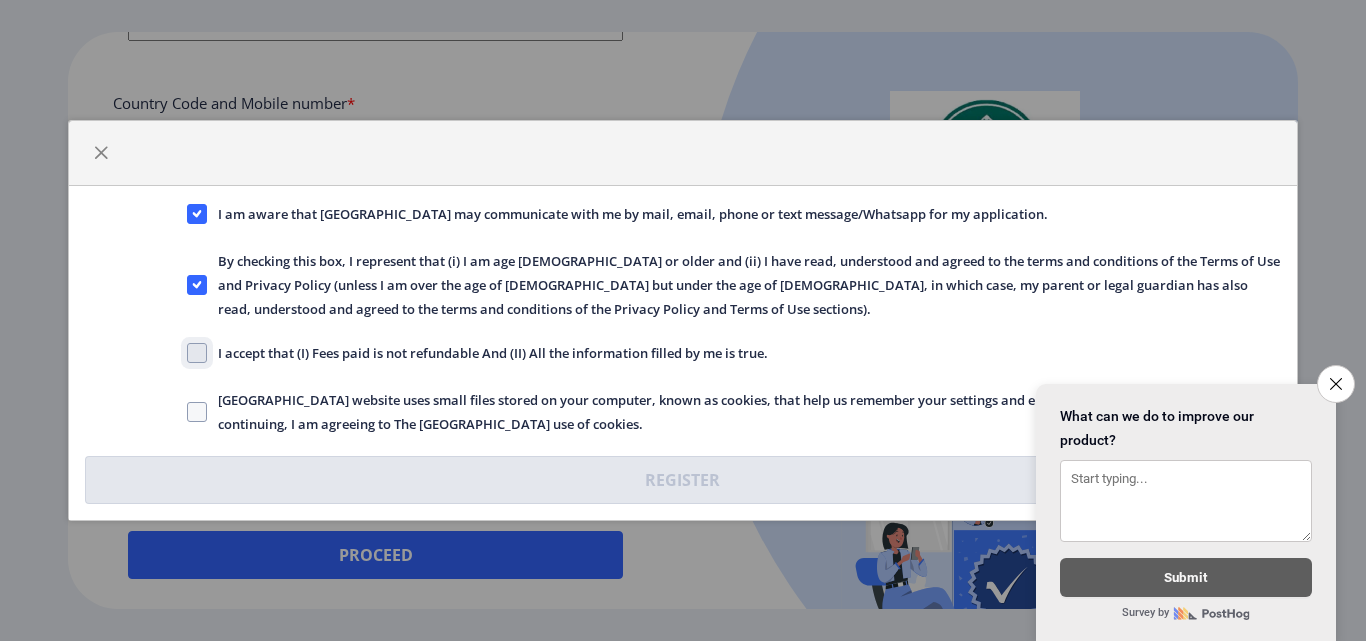 click on "I accept that (I) Fees paid is not refundable And (II) All the information filled by me is true." 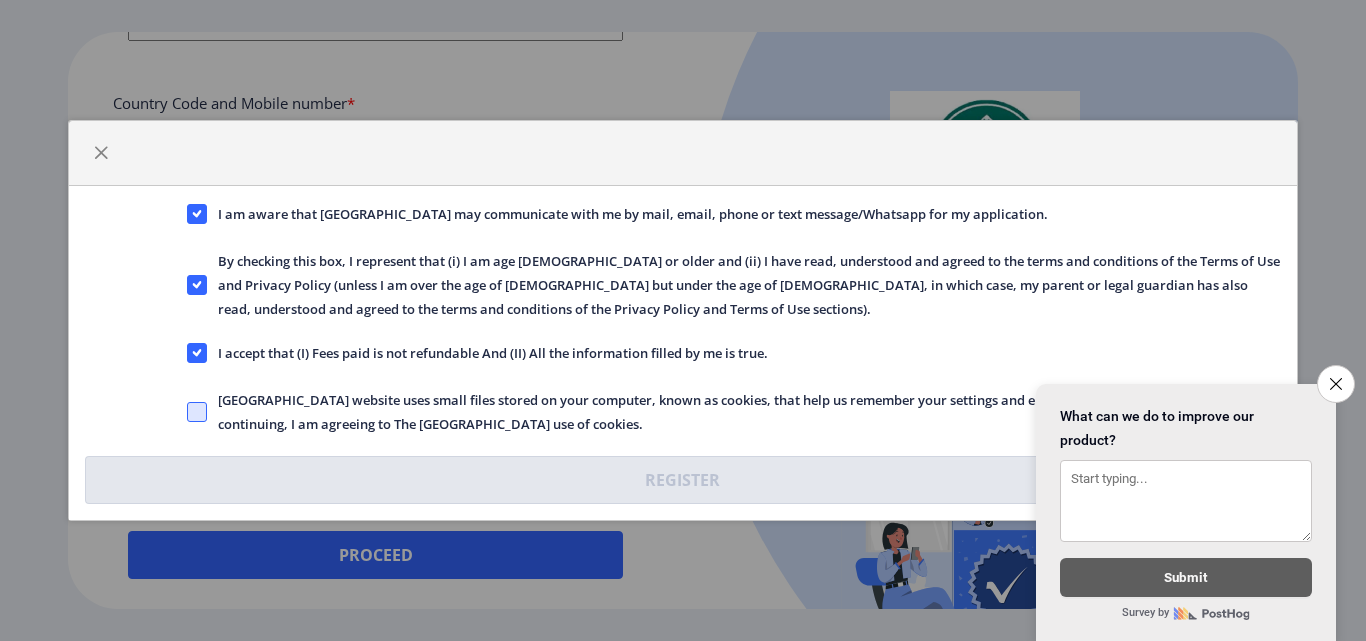 click 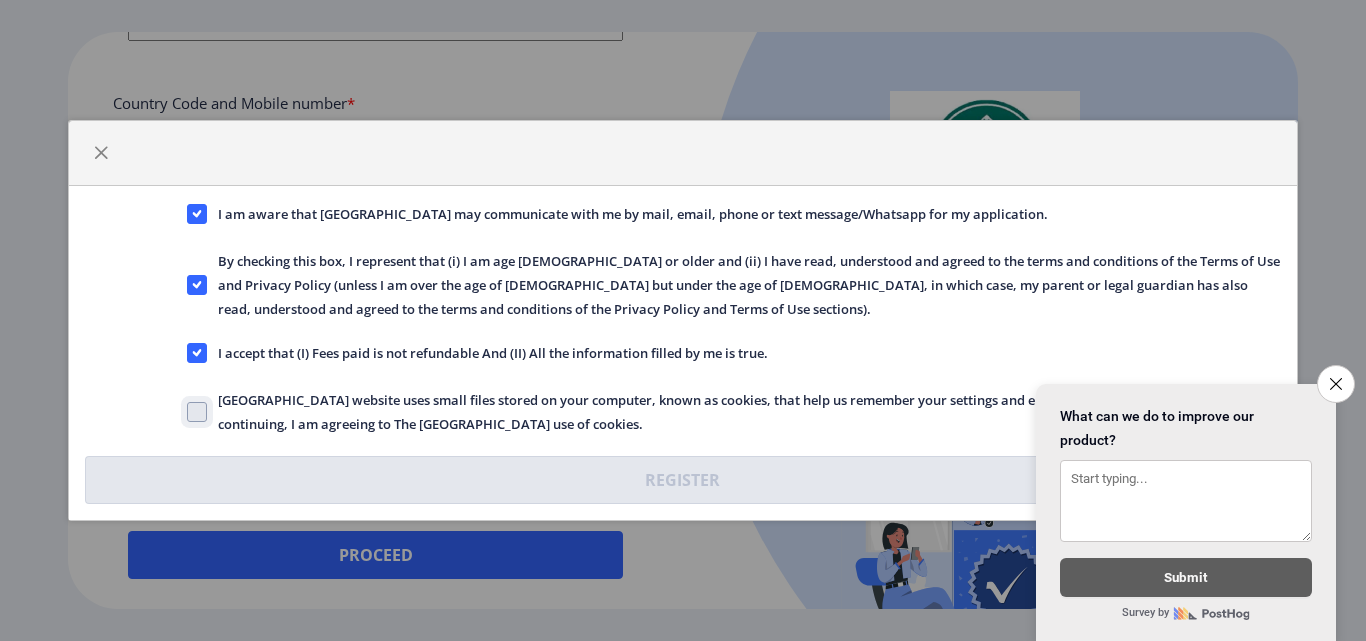 checkbox on "true" 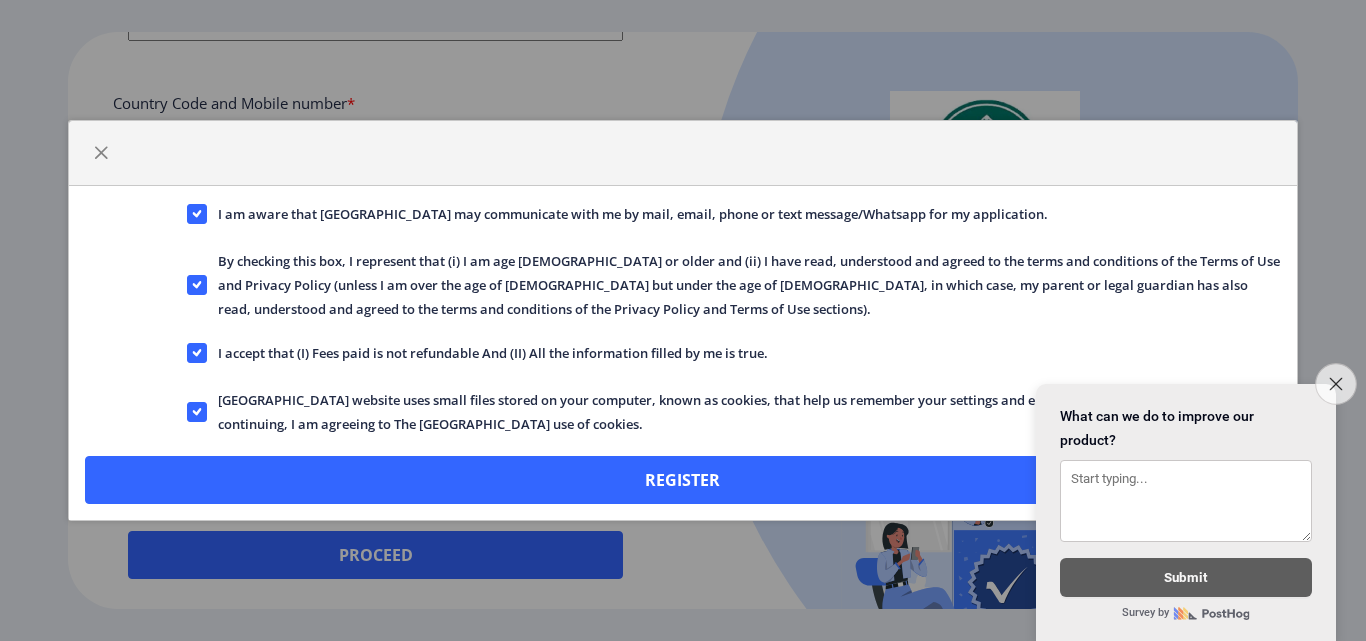 click on "Close survey" at bounding box center (1336, 384) 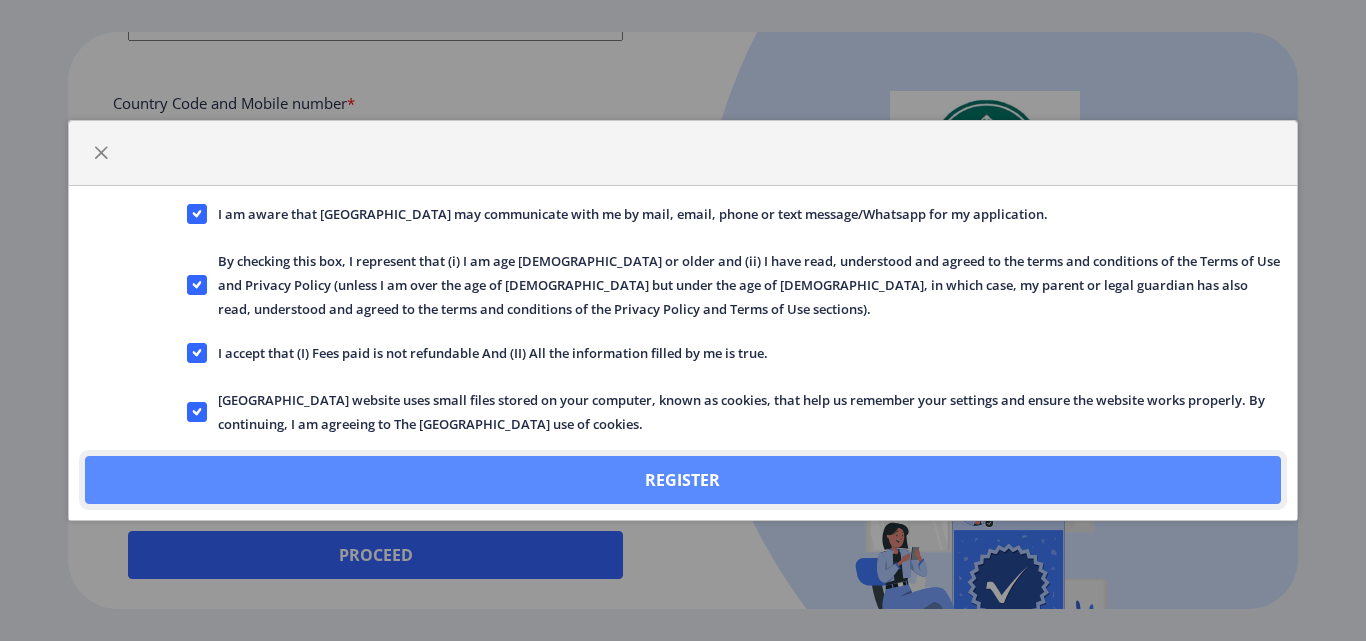 click on "Register" 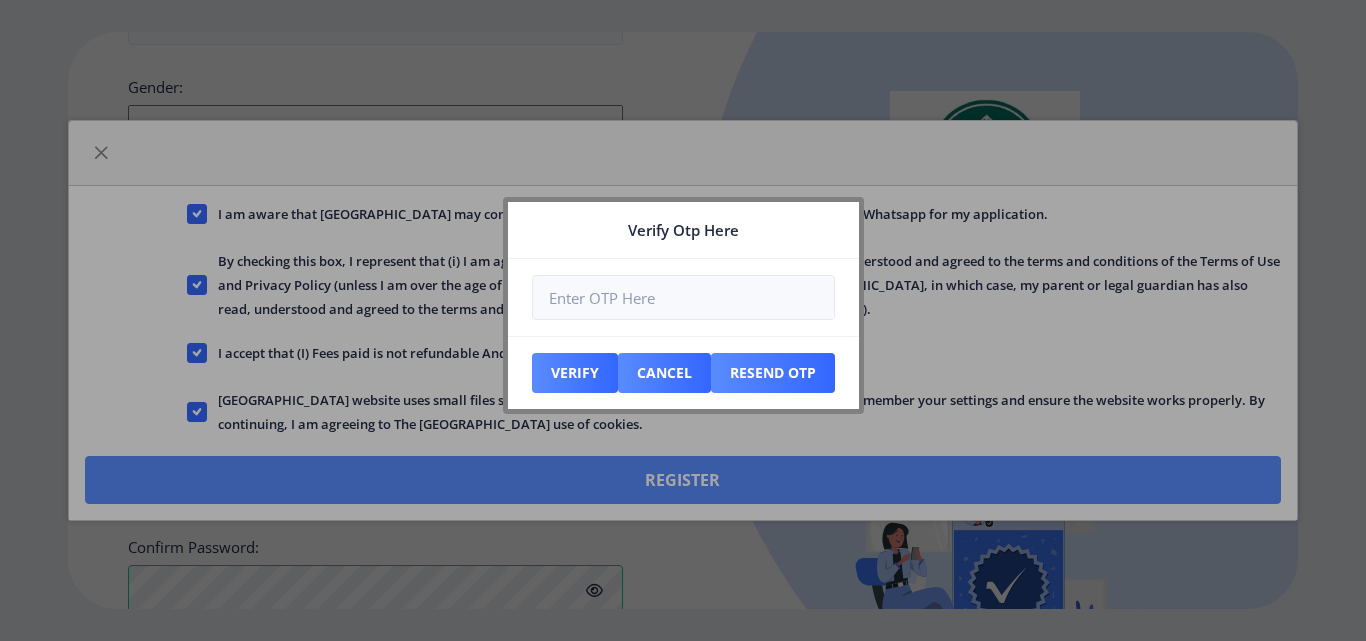 scroll, scrollTop: 977, scrollLeft: 0, axis: vertical 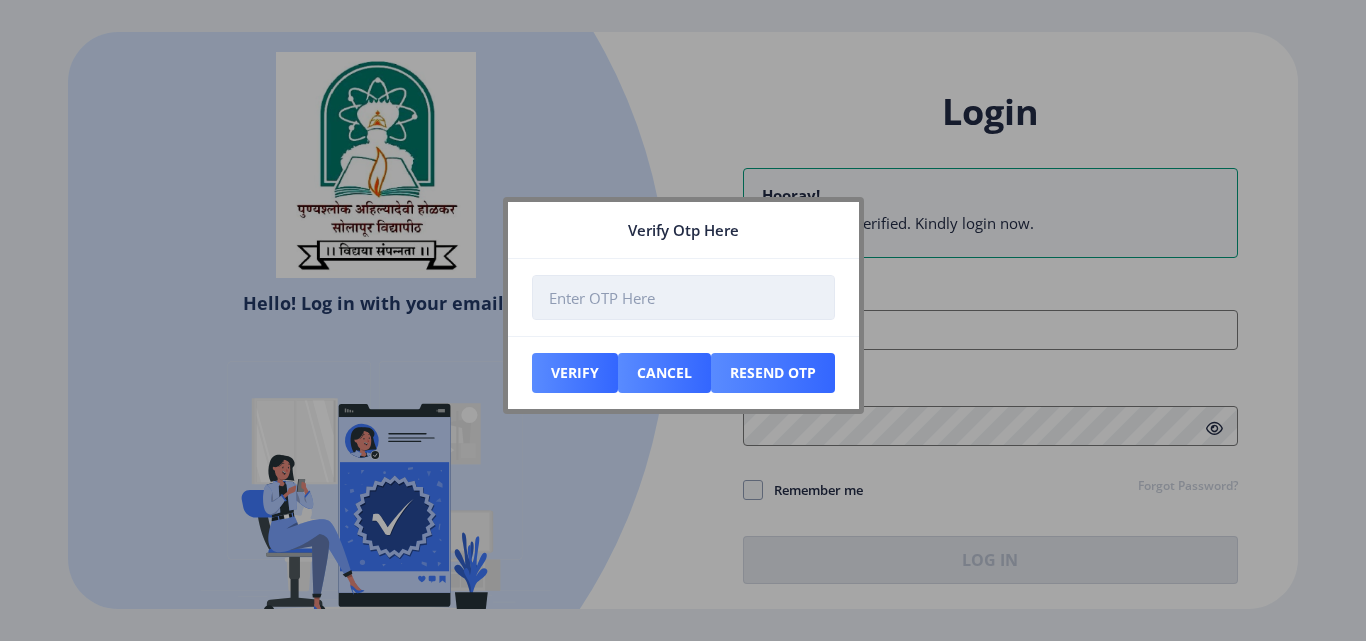 type on "[EMAIL_ADDRESS][DOMAIN_NAME]" 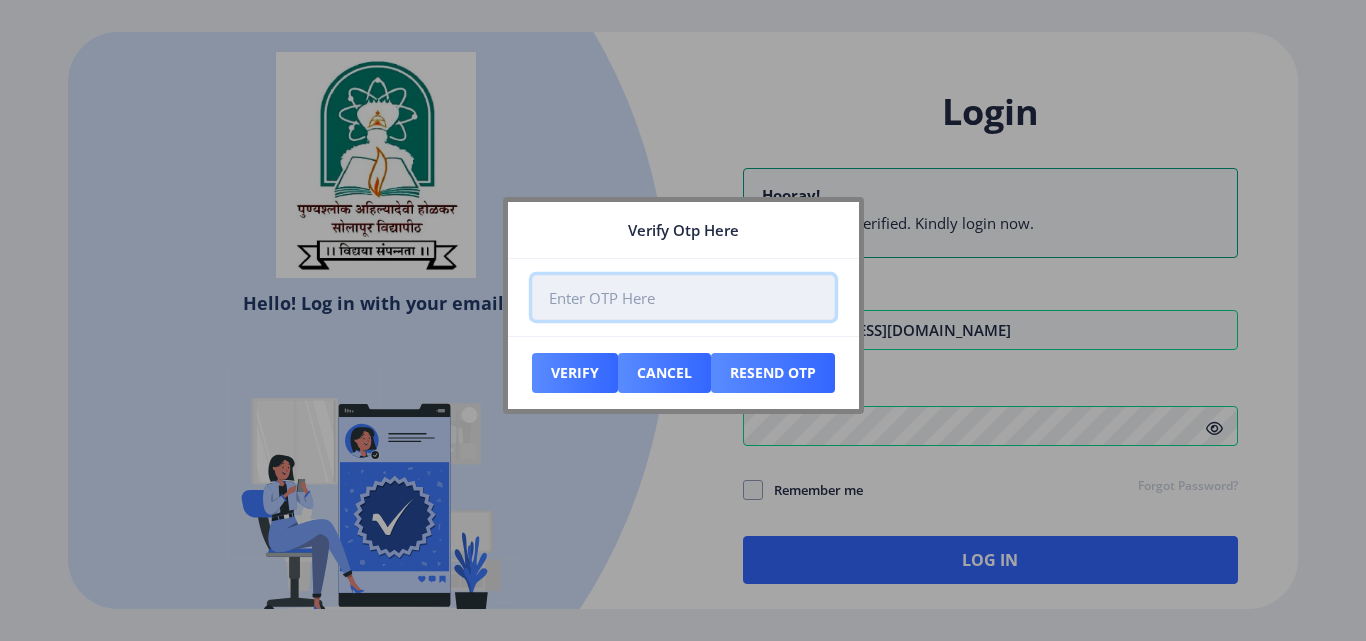 click at bounding box center [683, 297] 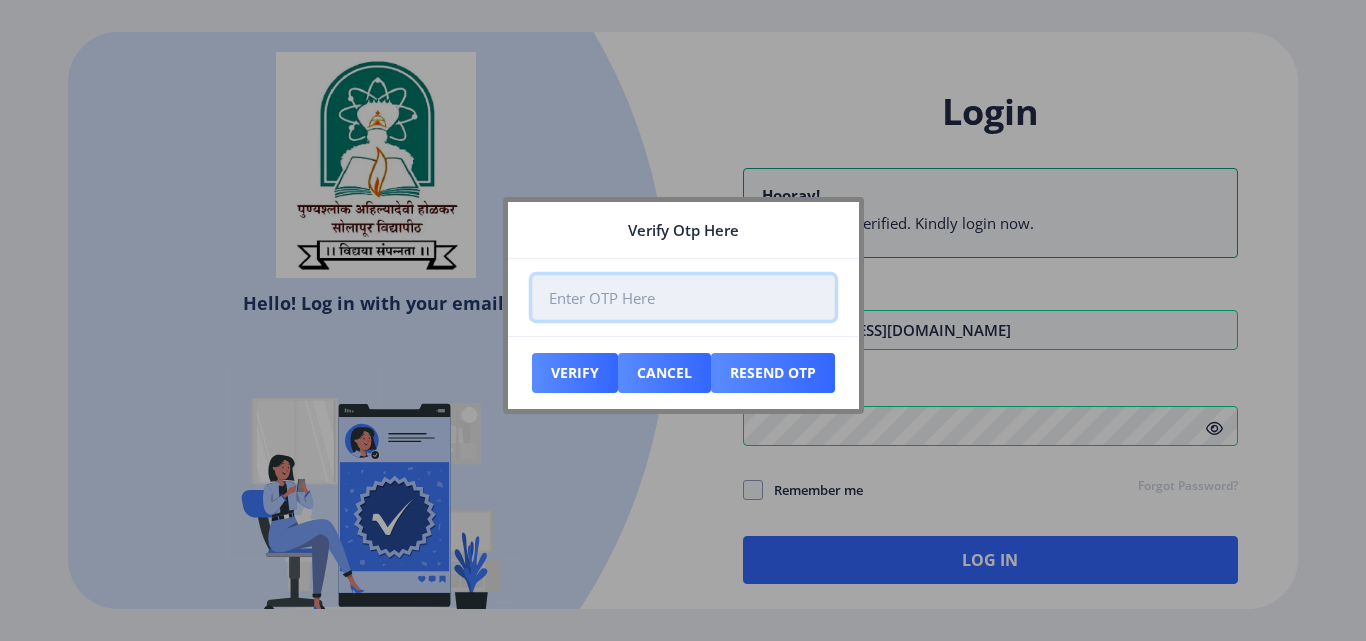 click at bounding box center [683, 297] 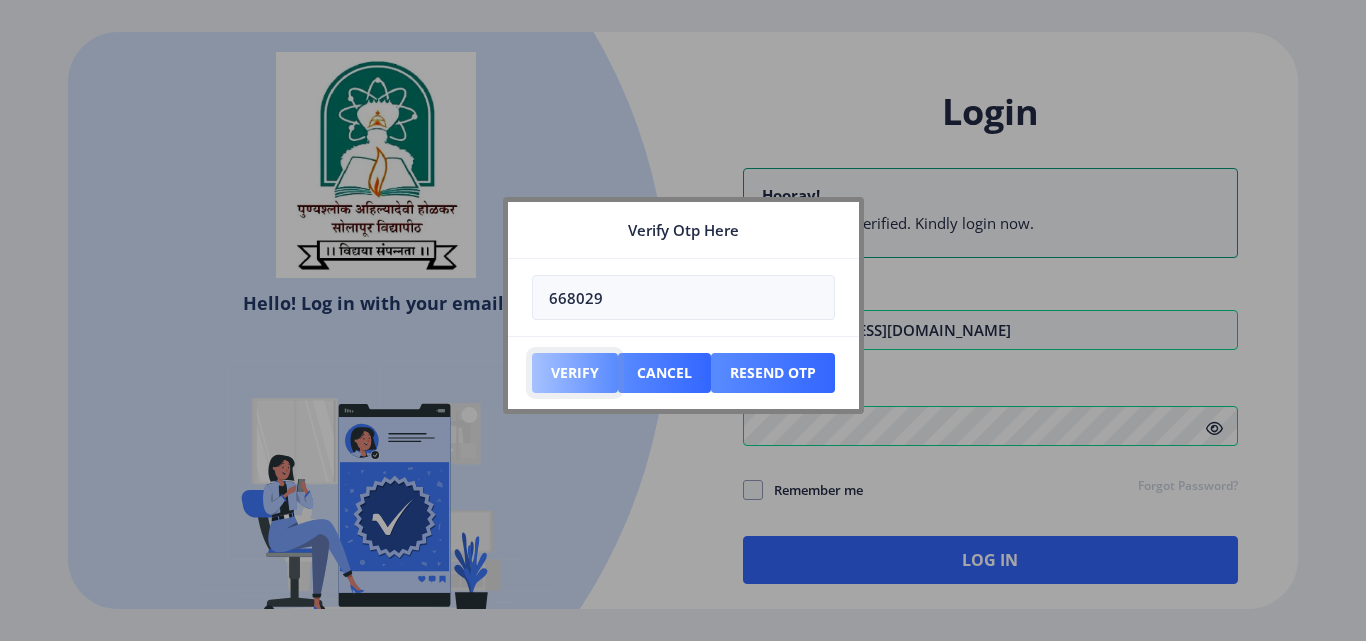 click on "Verify" at bounding box center [575, 373] 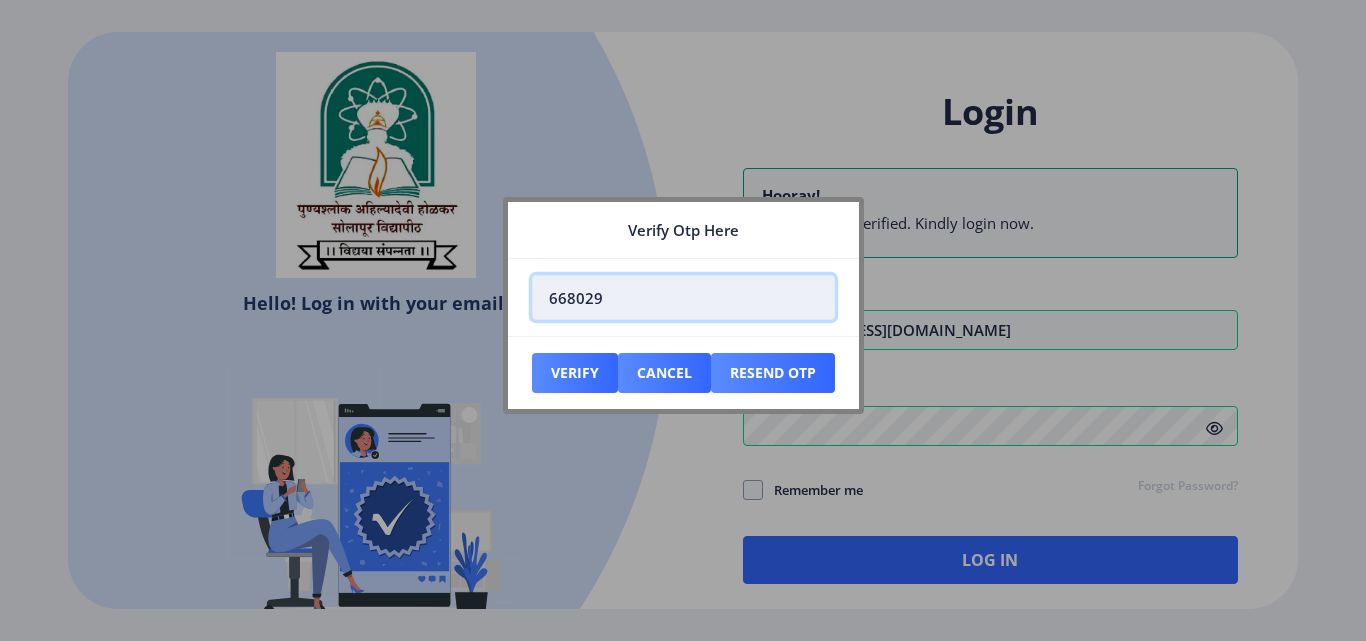 click on "668029" at bounding box center [683, 297] 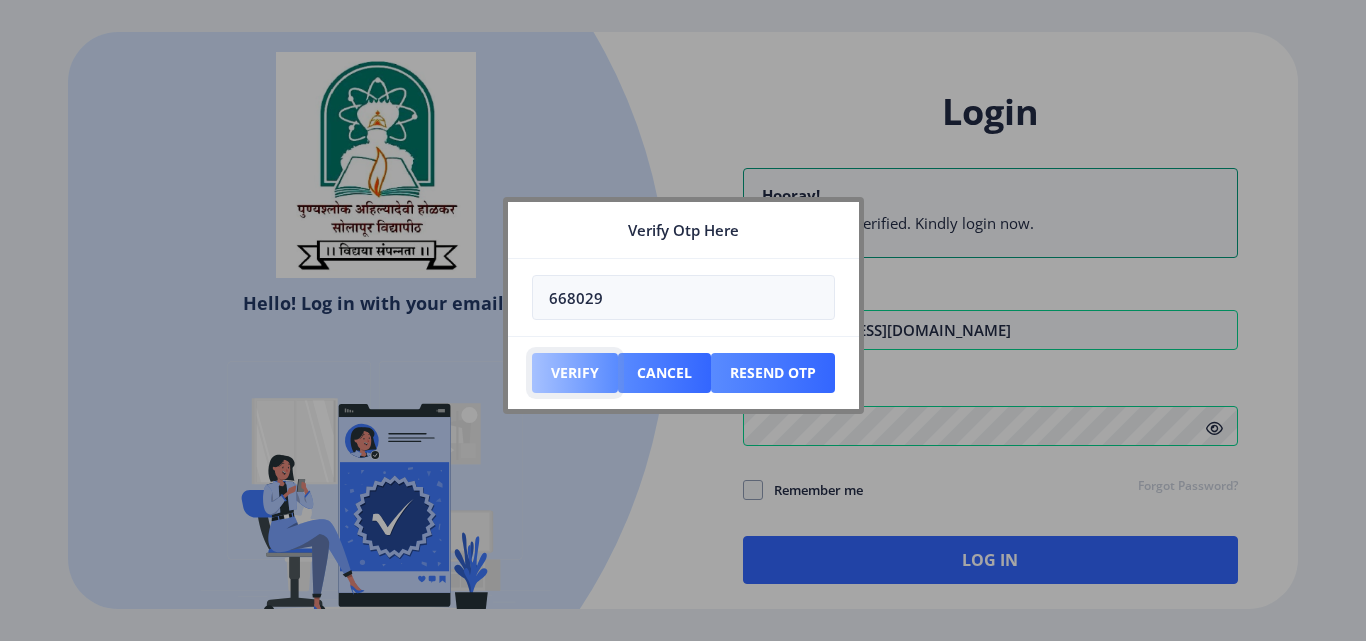 click on "Verify" at bounding box center (575, 373) 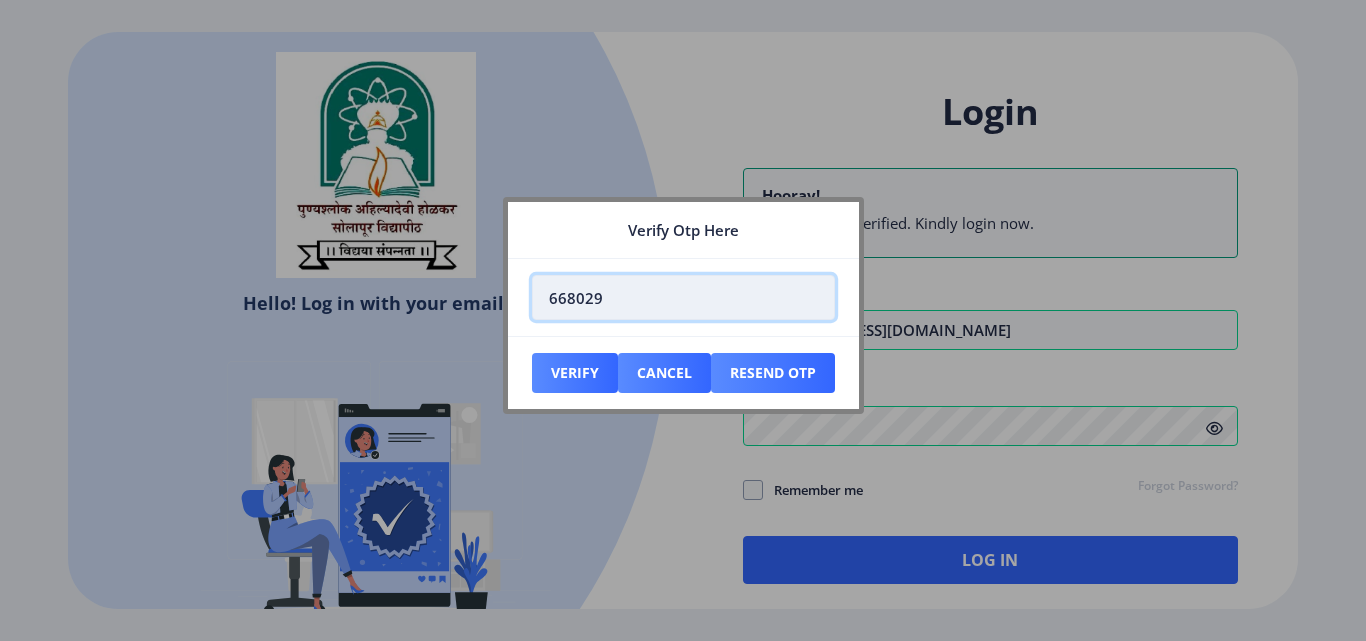 click on "668029" at bounding box center [683, 297] 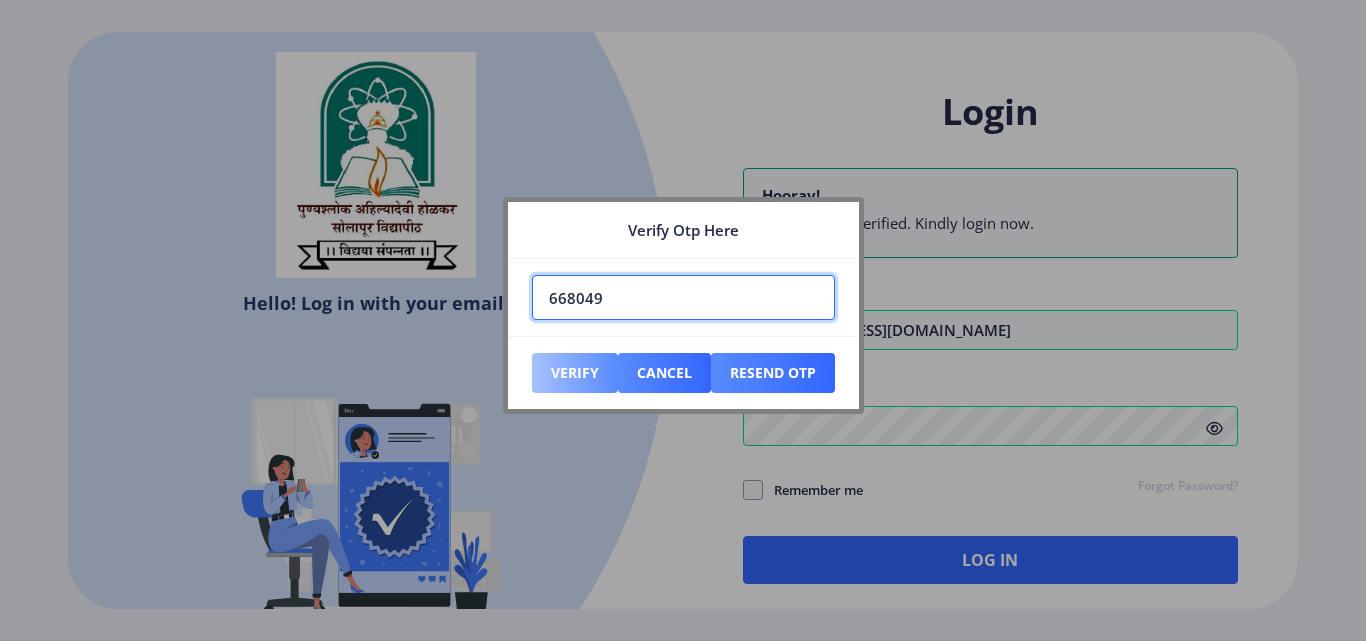 type on "668049" 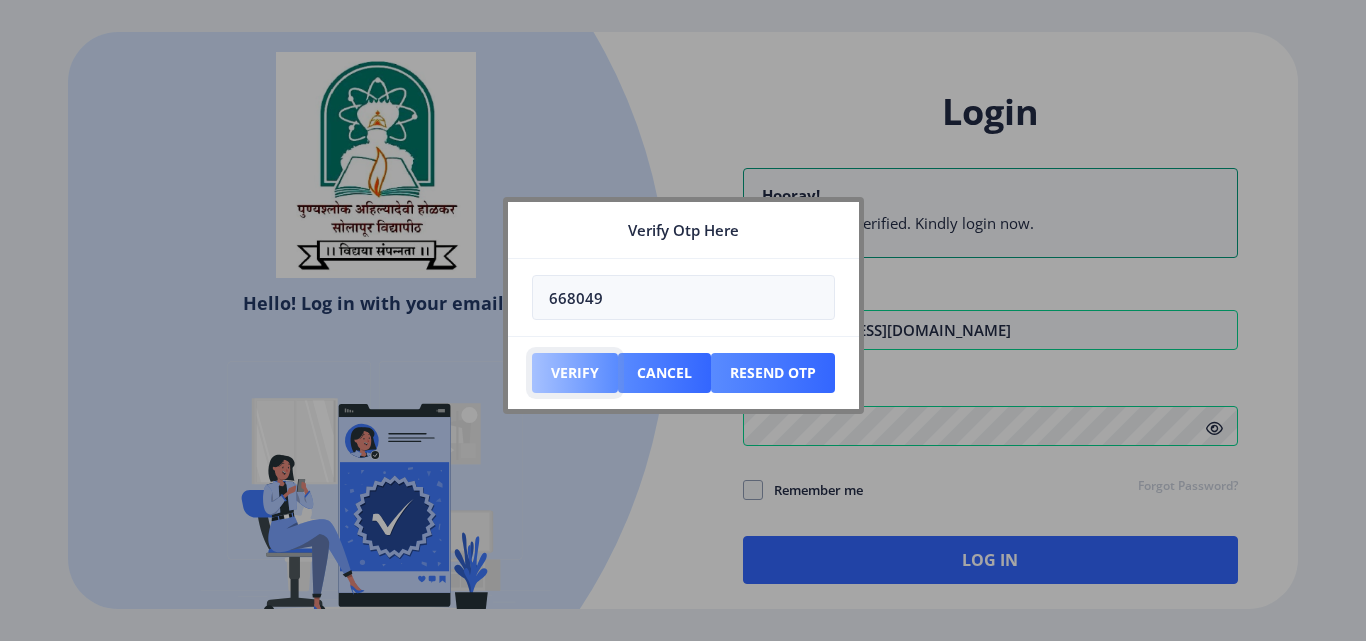 click on "Verify" at bounding box center [575, 373] 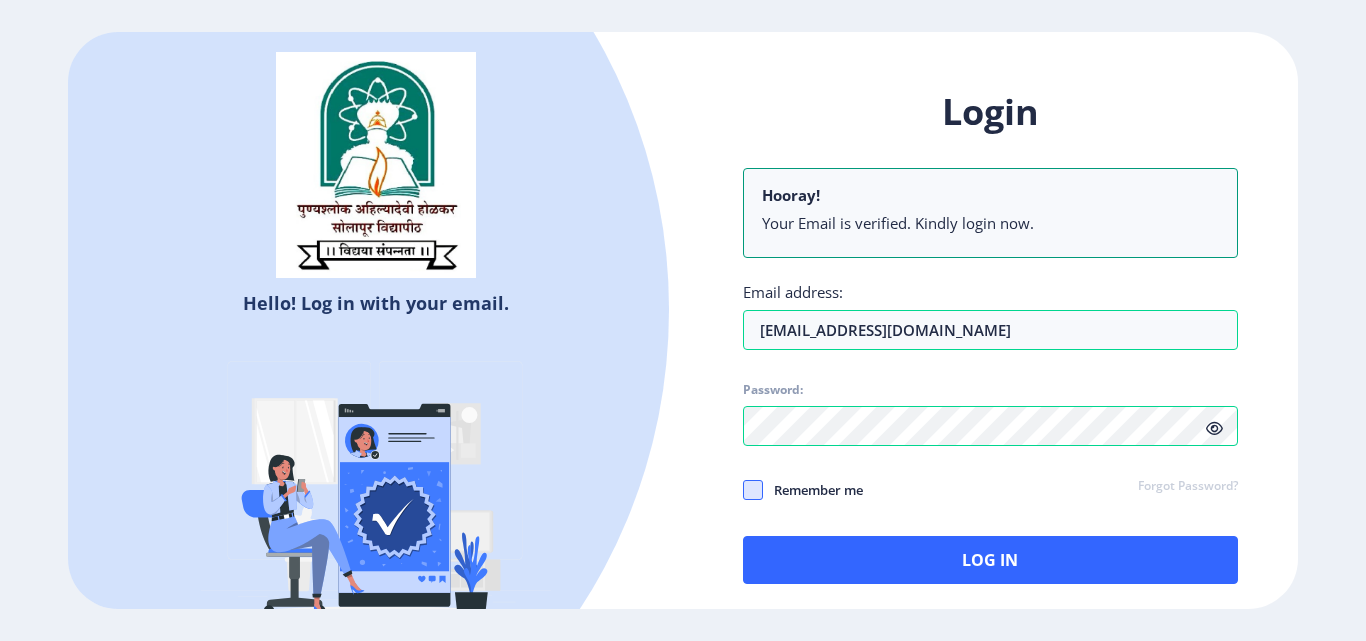click 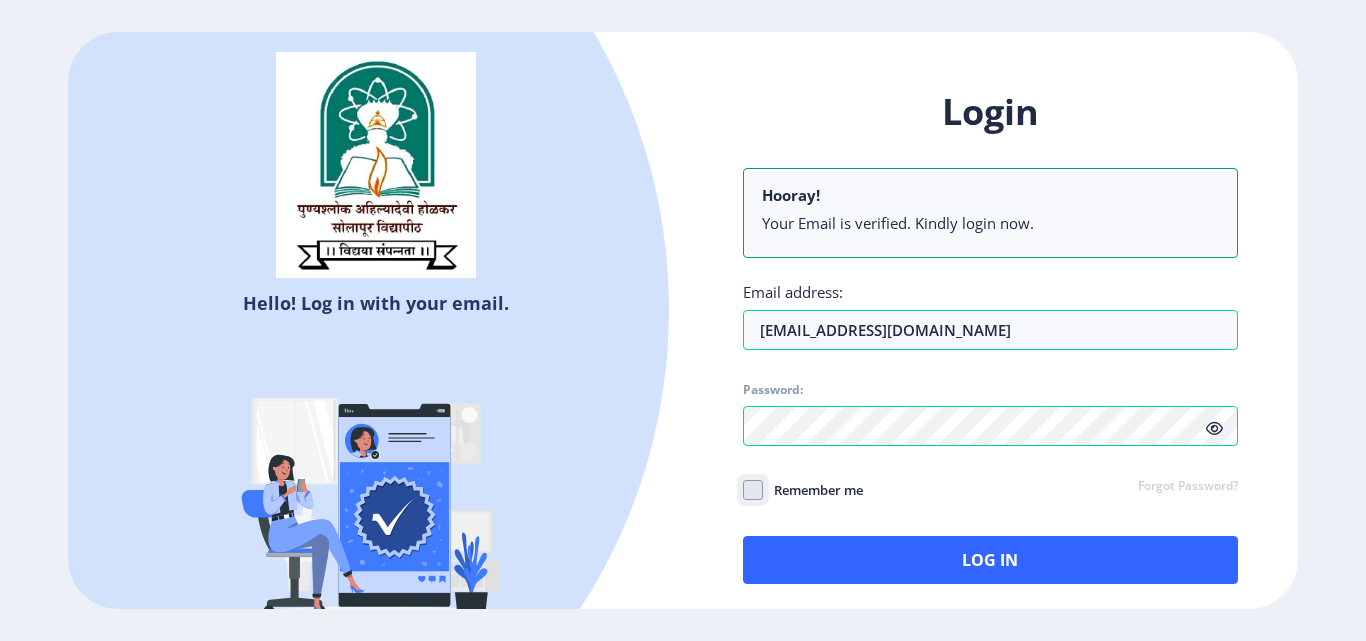 checkbox on "true" 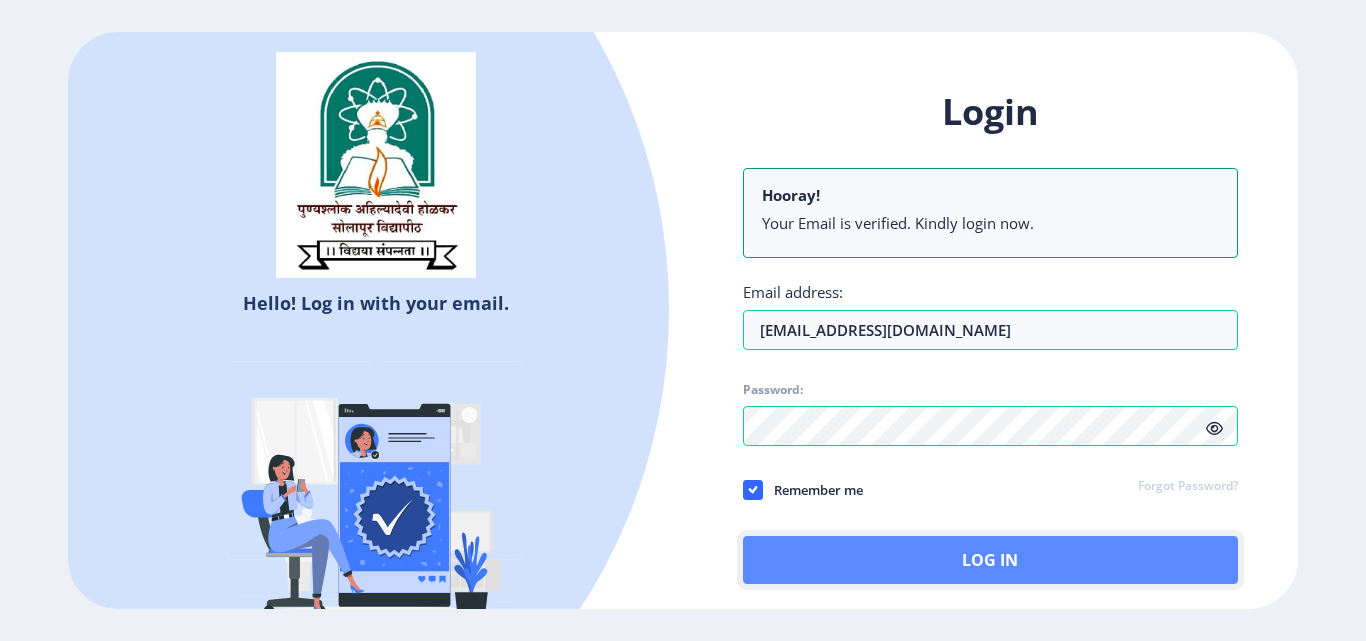 click on "Log In" 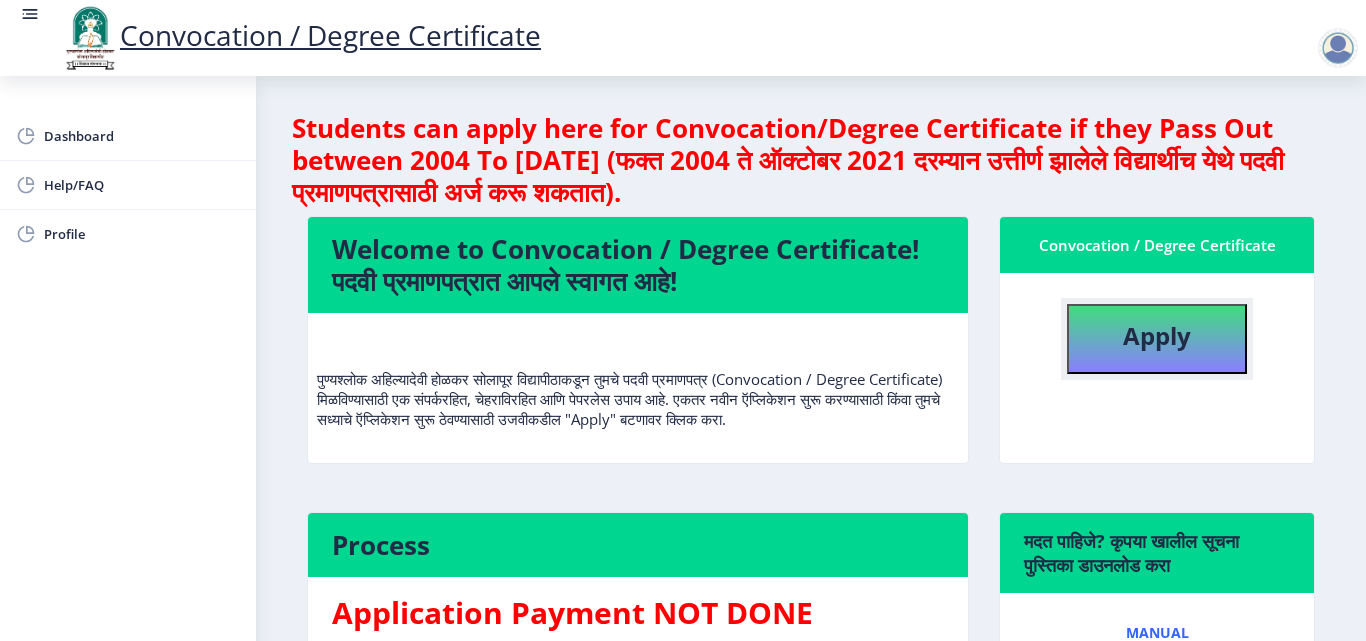 click on "Apply" 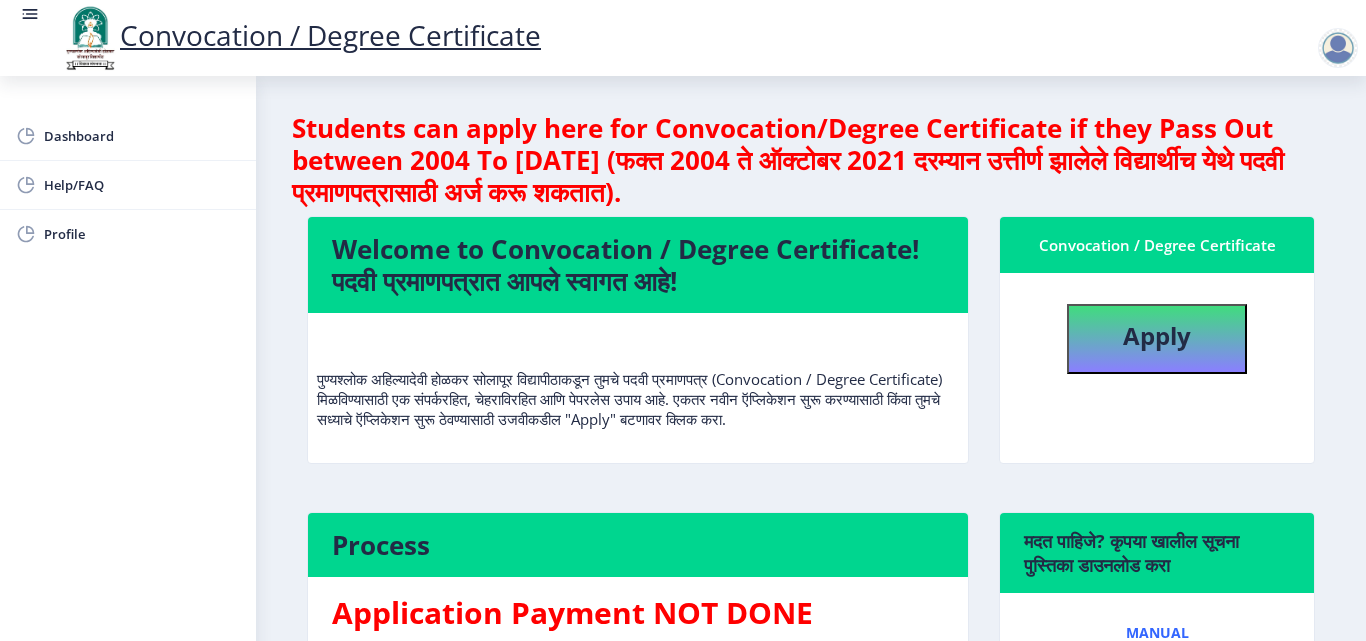 select 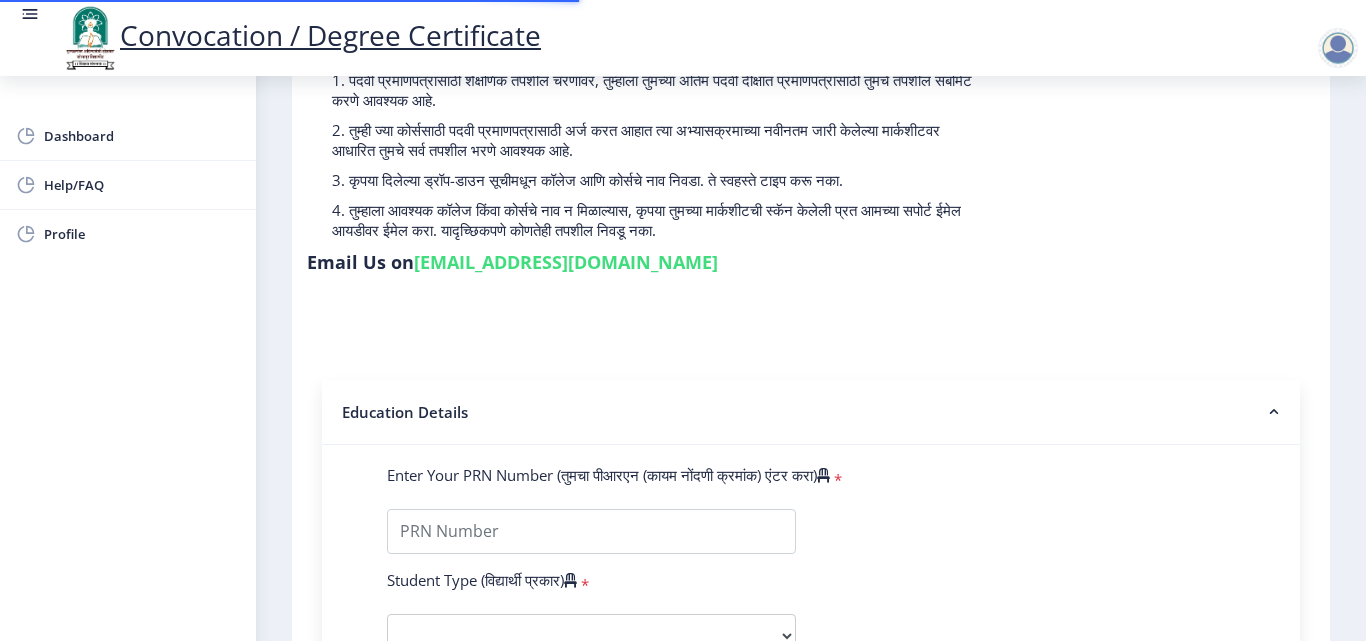 scroll, scrollTop: 300, scrollLeft: 0, axis: vertical 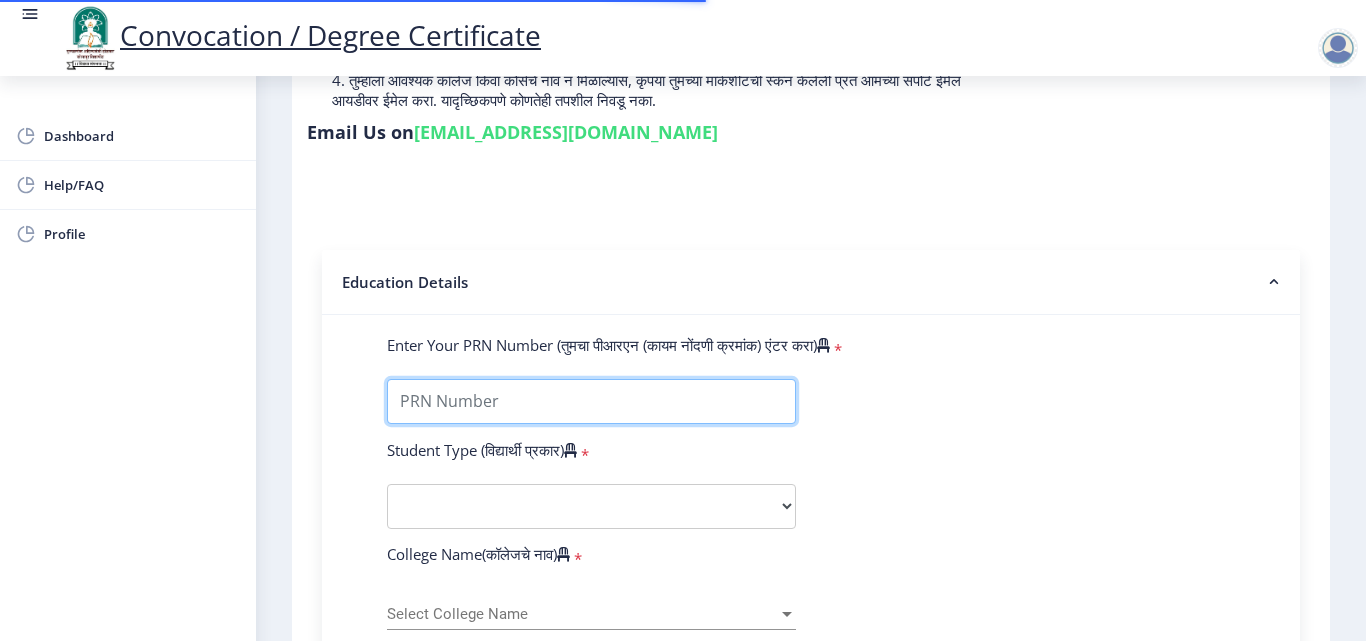 click on "Enter Your PRN Number (तुमचा पीआरएन (कायम नोंदणी क्रमांक) एंटर करा)" at bounding box center [591, 401] 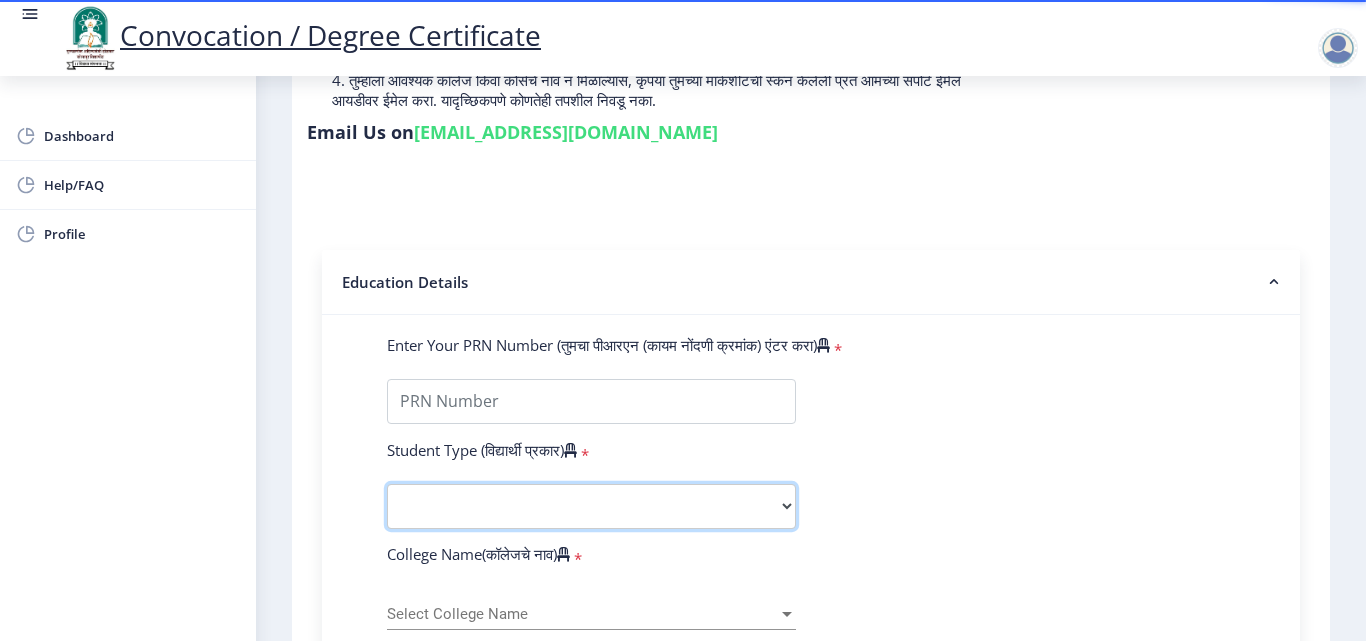 click on "Select Student Type Regular External" at bounding box center (591, 506) 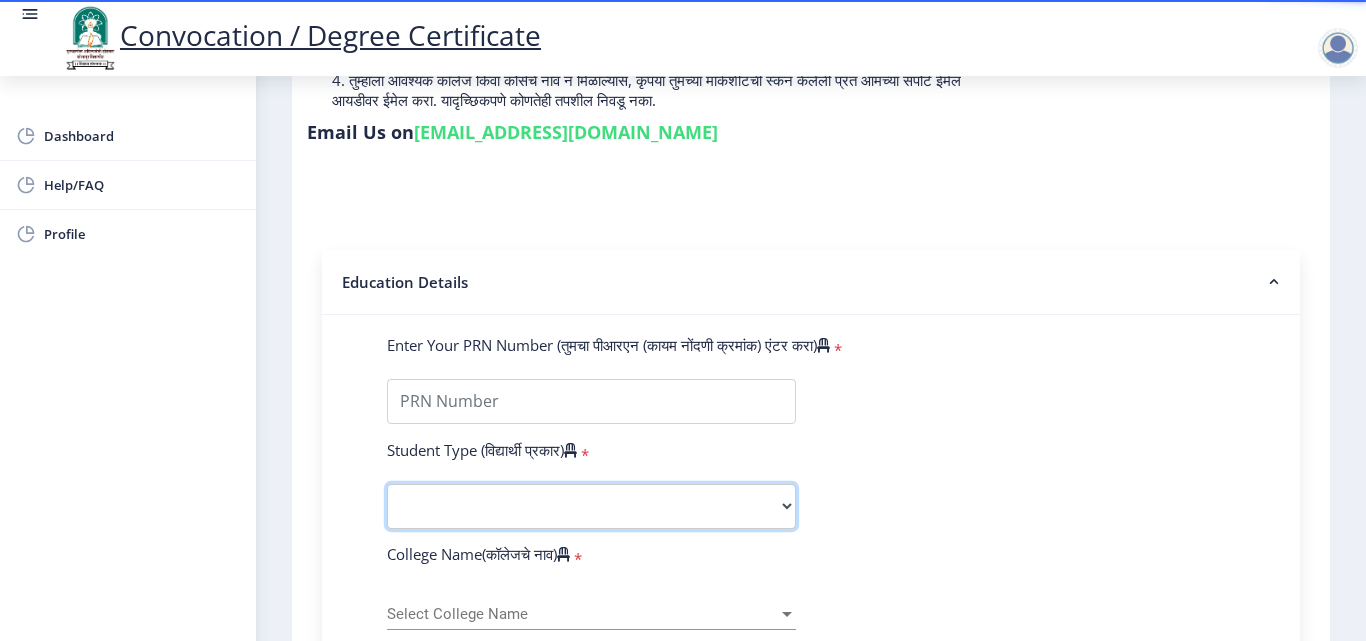 select on "Regular" 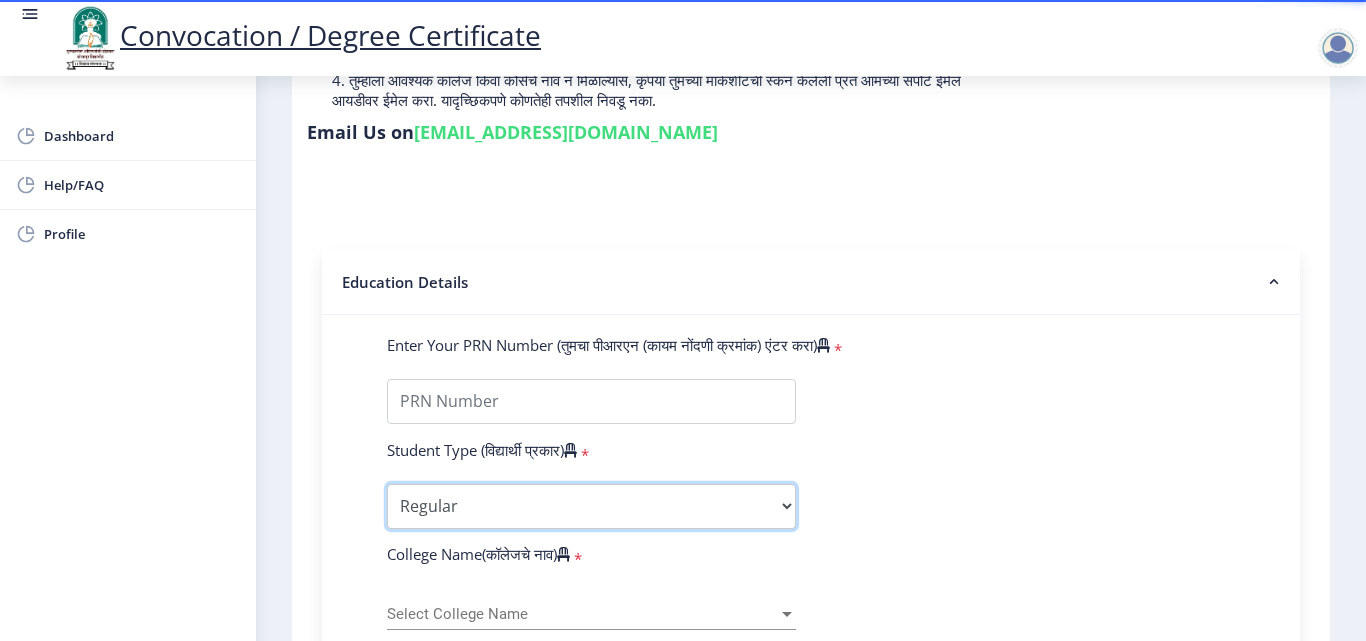 click on "Select Student Type Regular External" at bounding box center [591, 506] 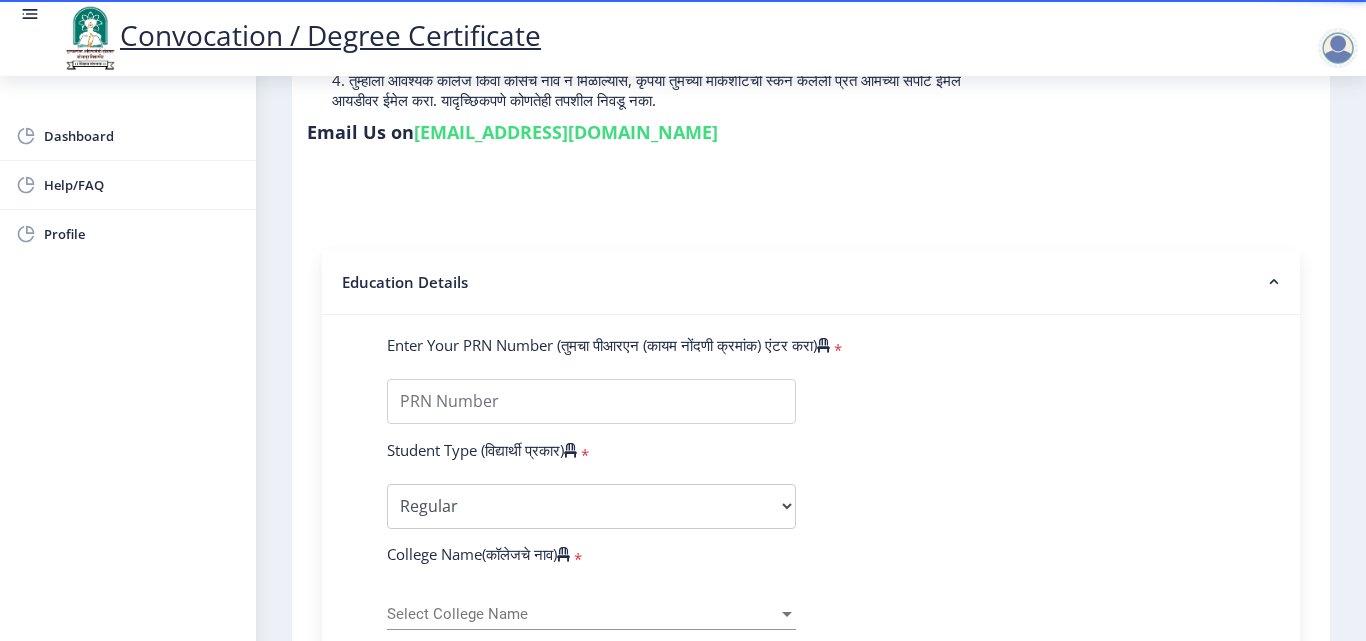 click on "Enter Your PRN Number (तुमचा पीआरएन (कायम नोंदणी क्रमांक) एंटर करा)   * Student Type (विद्यार्थी प्रकार)    * Select Student Type Regular External College Name(कॉलेजचे नाव)   * Select College Name Select College Name Course Name(अभ्यासक्रमाचे नाव)   * Select Course Name Select Course Name Enter passing Year(उत्तीर्ण वर्ष प्रविष्ट करा)   *  2025   2024   2023   2022   2021   2020   2019   2018   2017   2016   2015   2014   2013   2012   2011   2010   2009   2008   2007   2006   2005   2004   2003   2002   2001   2000   1999   1998   1997   1996   1995   1994   1993   1992   1991   1990   1989   1988   1987   1986   1985   1984   1983   1982   1981   1980   1979   1978   1977   1976  Enter Passing Month(उत्तीर्ण महिना प्रविष्ट करा)   * Enter Passing Month" 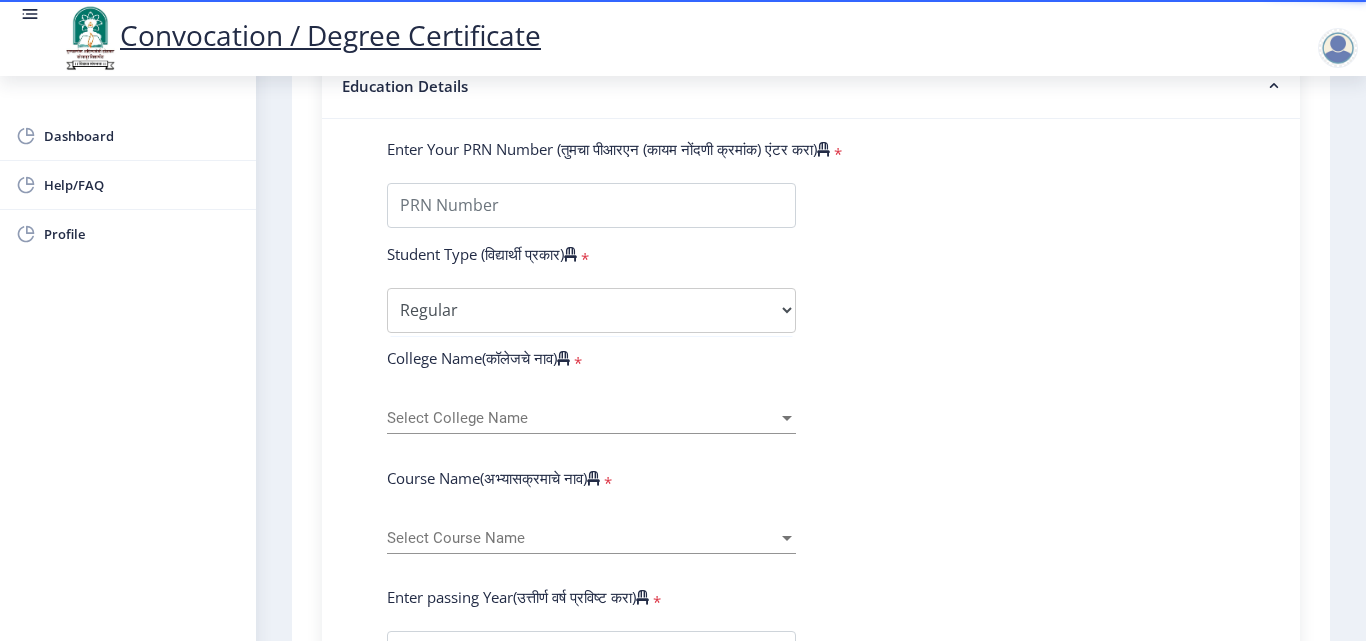scroll, scrollTop: 500, scrollLeft: 0, axis: vertical 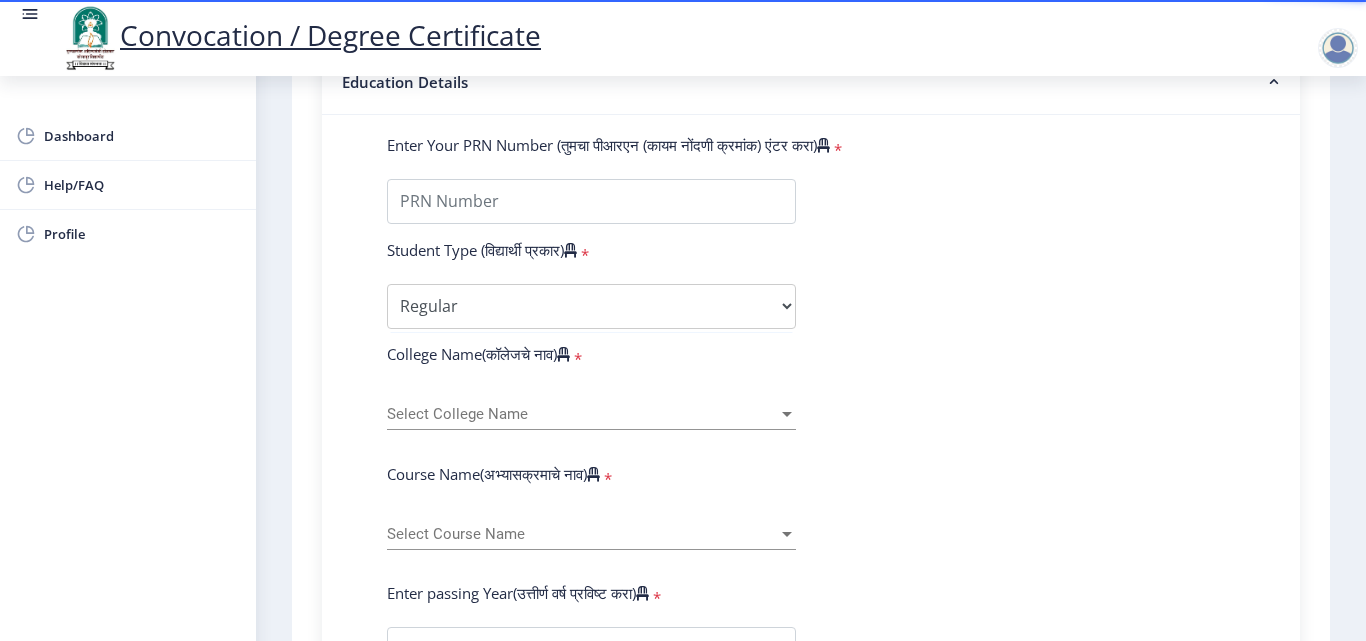click on "Select College Name Select College Name" 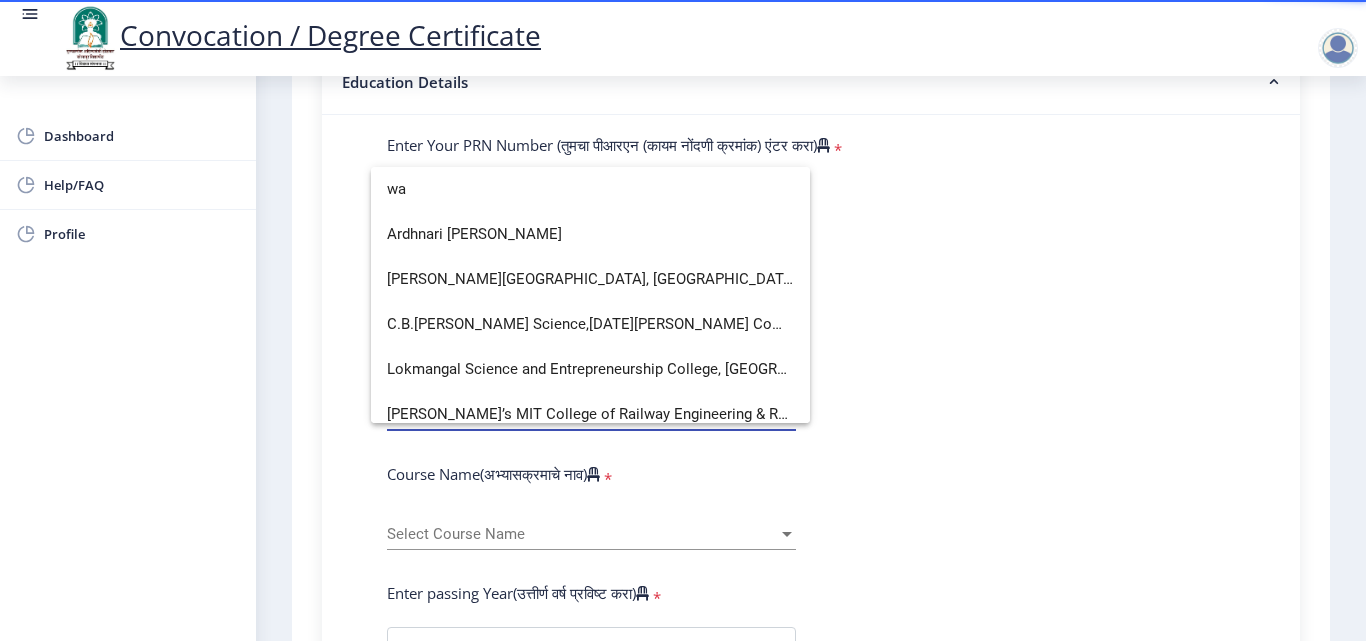 scroll, scrollTop: 419, scrollLeft: 0, axis: vertical 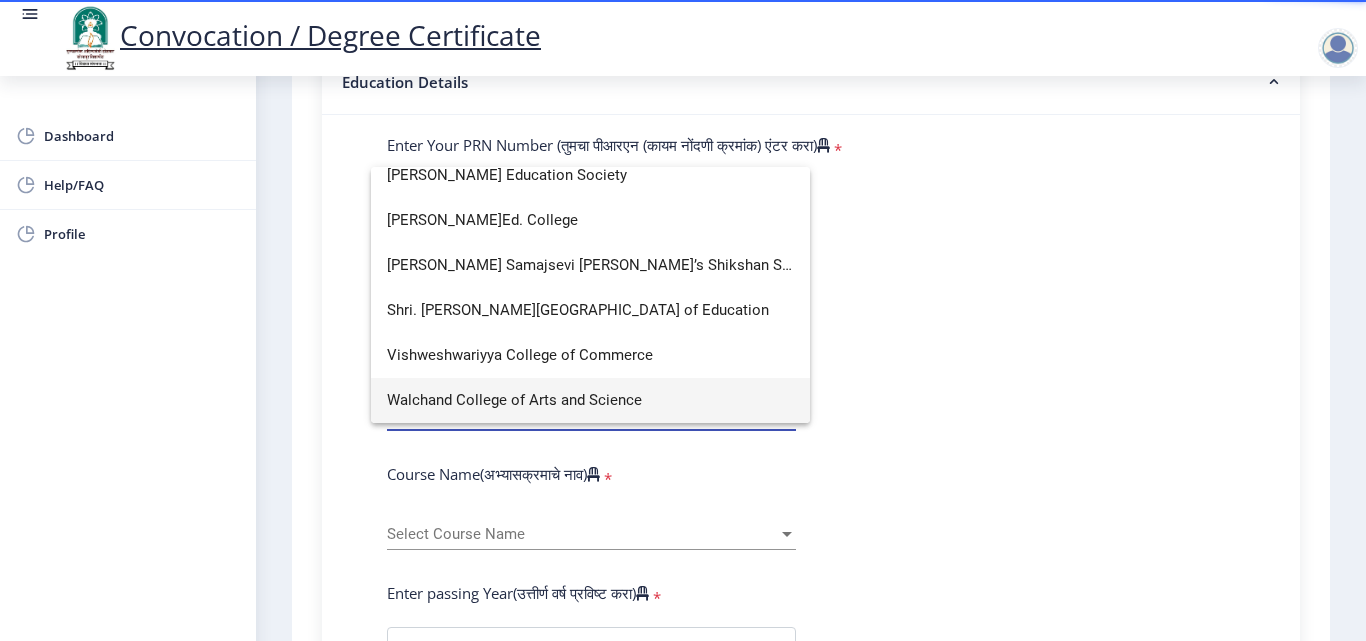 type on "wa" 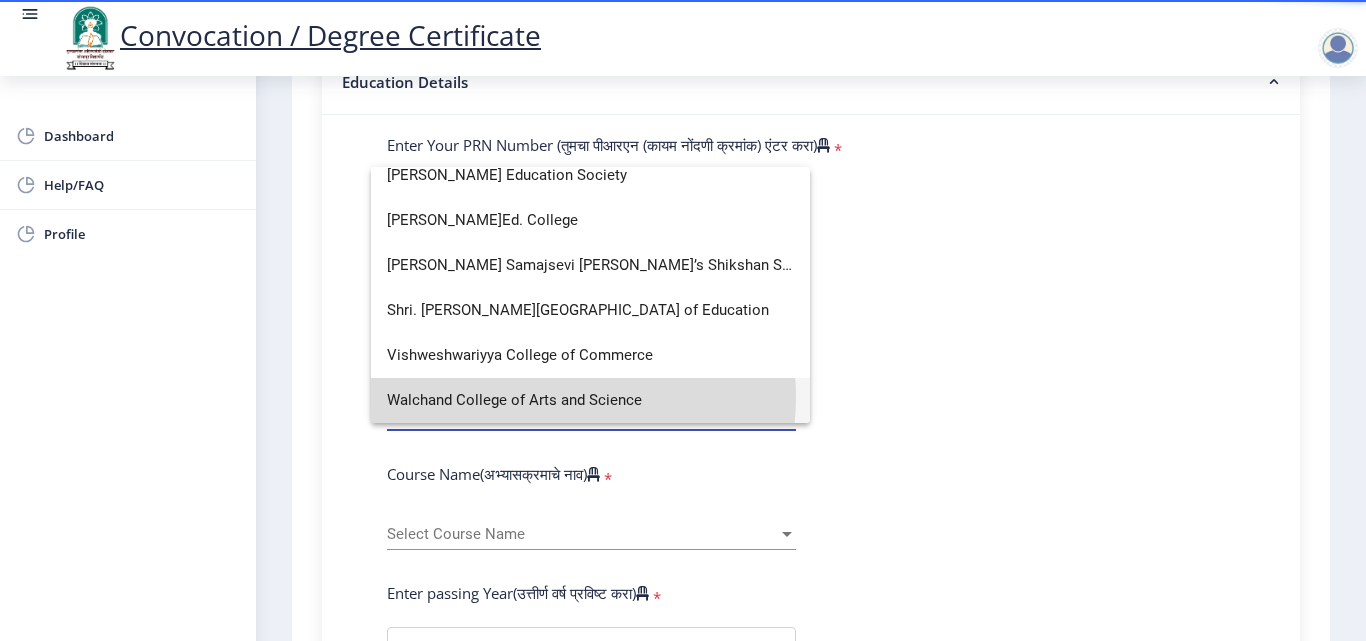 click on "Walchand College of Arts and Science" at bounding box center [590, 400] 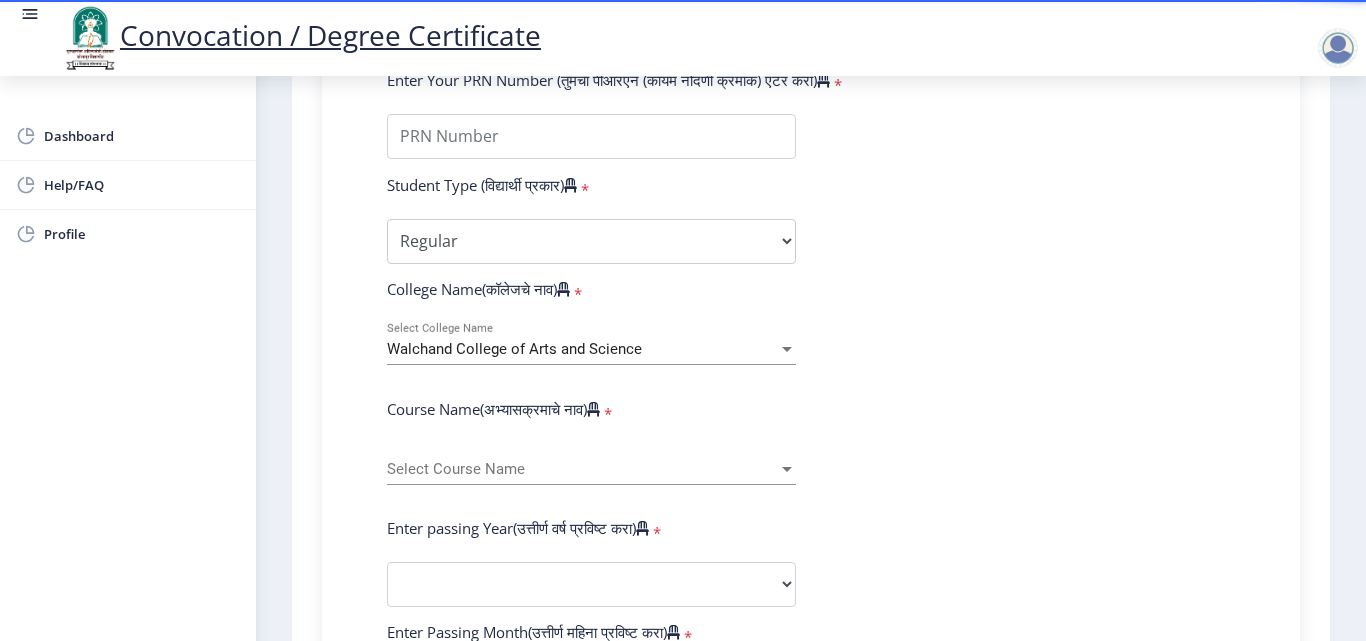 scroll, scrollTop: 600, scrollLeft: 0, axis: vertical 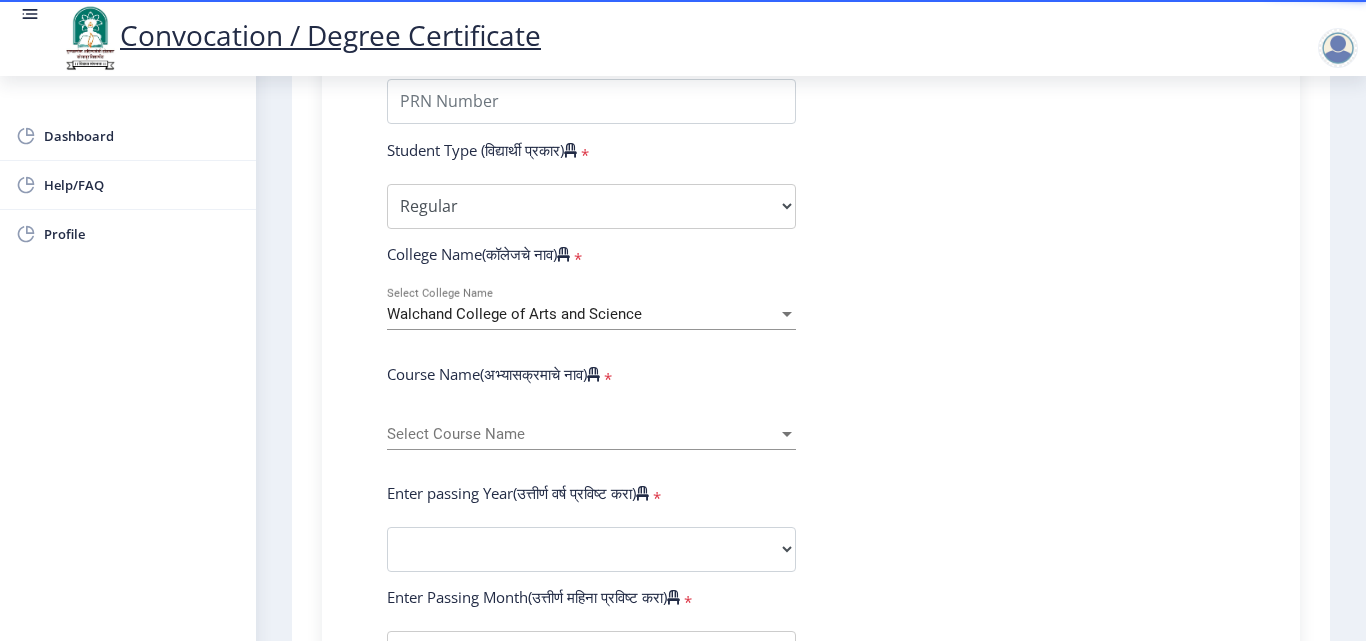 click on "Select Course Name" at bounding box center [582, 434] 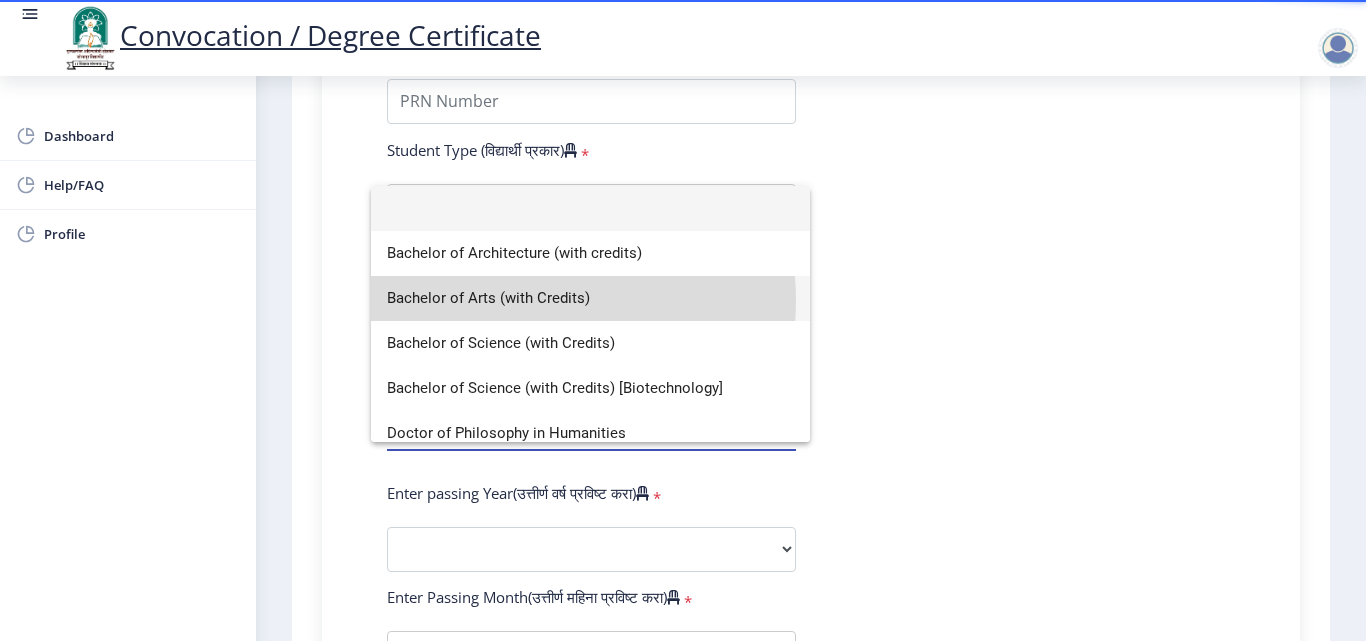 click on "Bachelor of Arts (with Credits)" at bounding box center (590, 298) 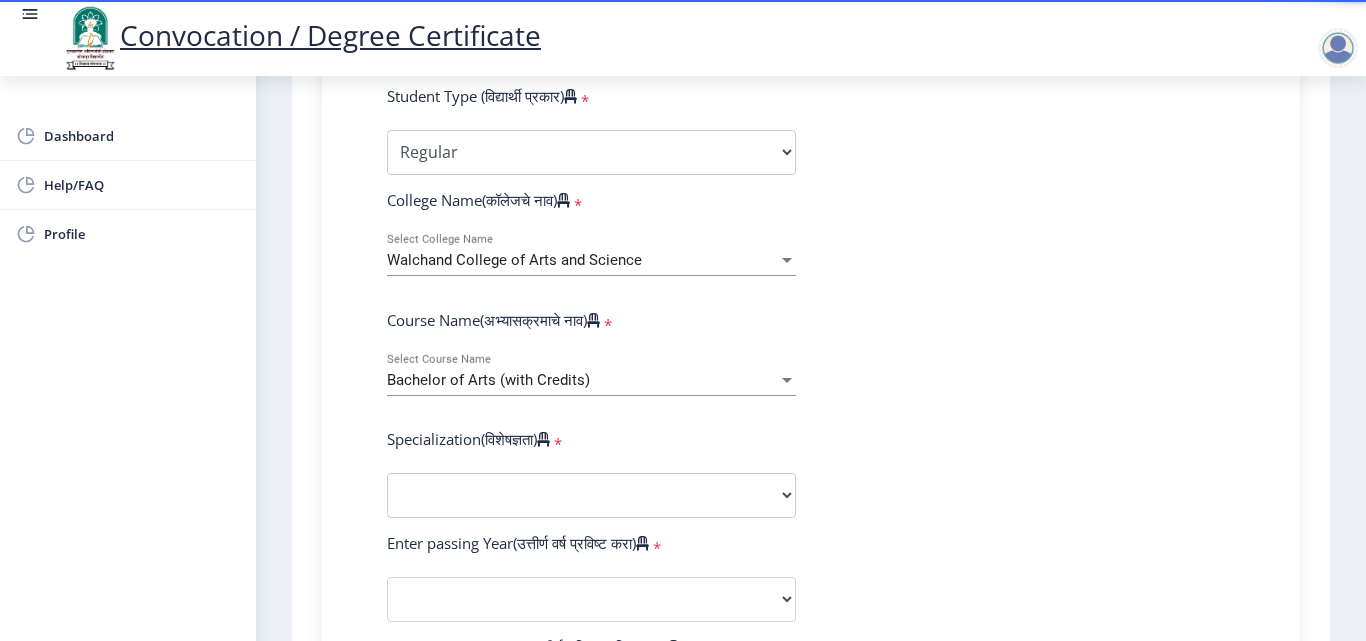 scroll, scrollTop: 700, scrollLeft: 0, axis: vertical 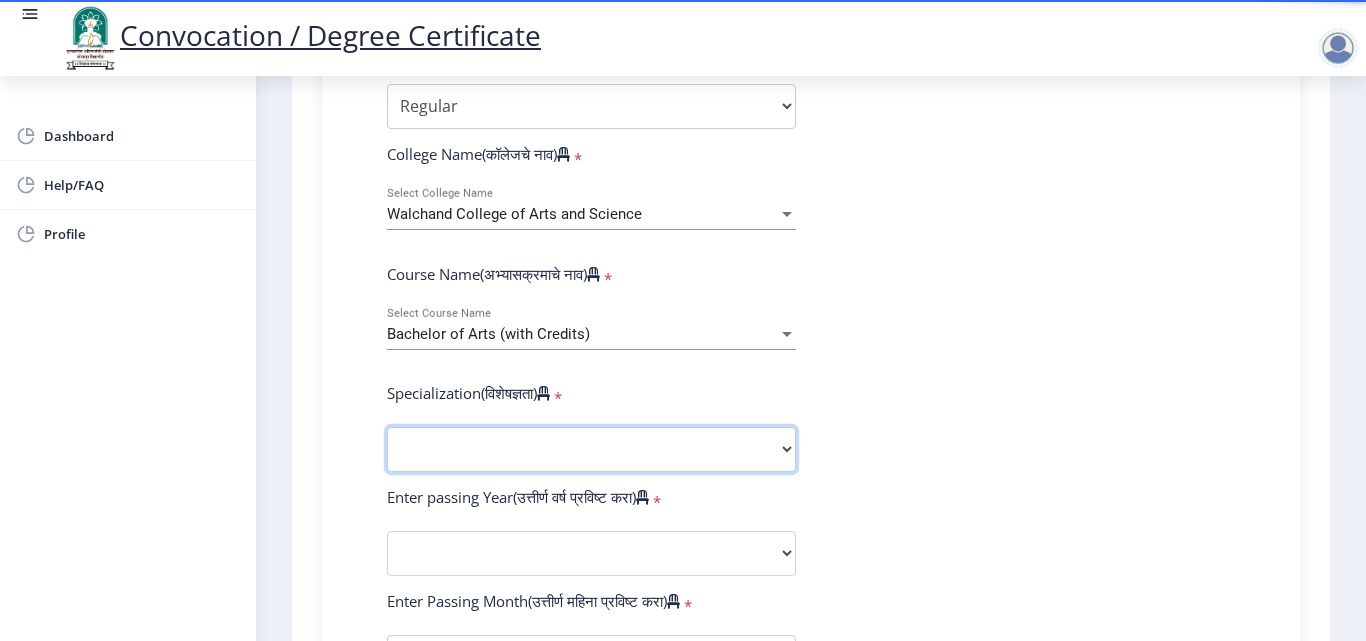 click on "Specialization English Geography Hindi Marathi Music Sanskrit Urdu Ancient Indian History Culture & Archaeology Economics History Physical Education Political Science Psychology Sociology Kannada Philosophy Other" at bounding box center [591, 449] 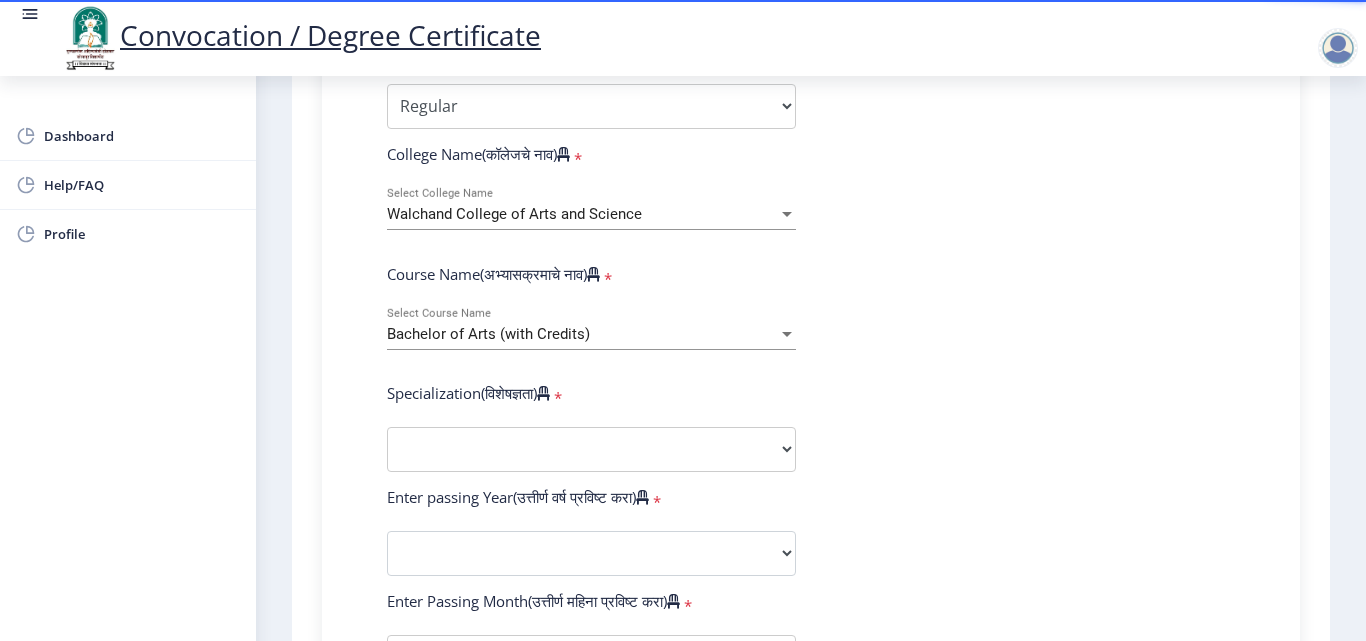 drag, startPoint x: 327, startPoint y: 227, endPoint x: 352, endPoint y: 275, distance: 54.120235 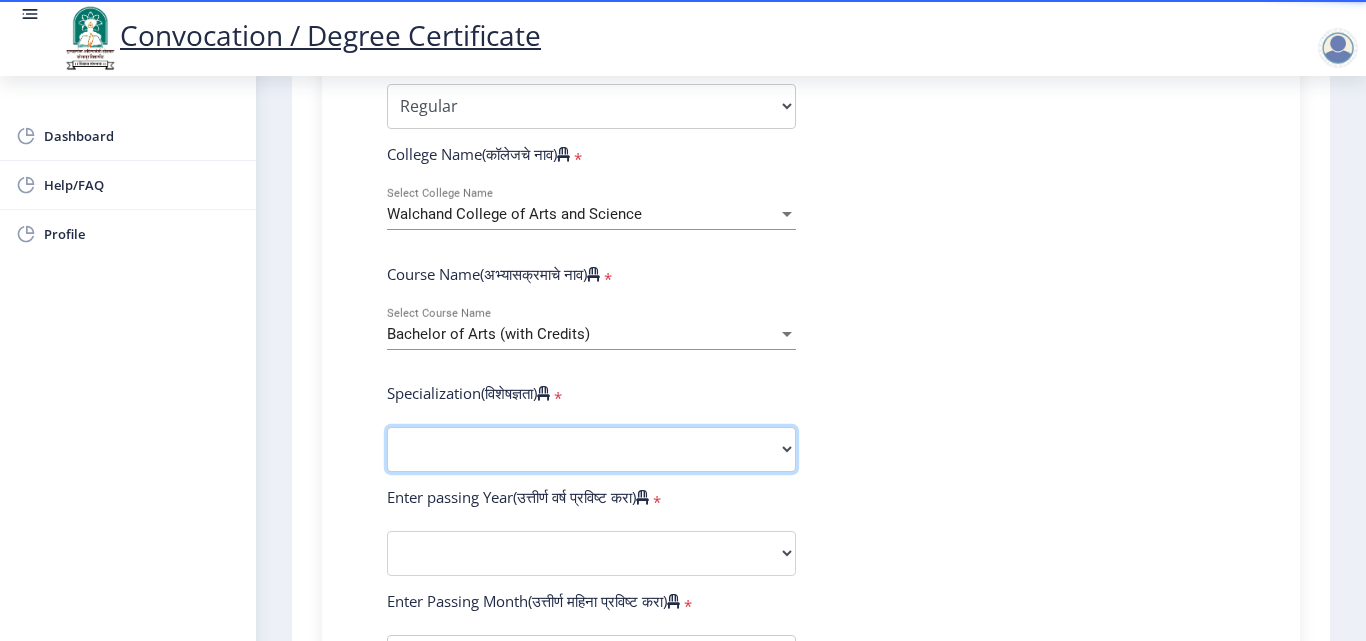 click on "Specialization English Geography Hindi Marathi Music Sanskrit Urdu Ancient Indian History Culture & Archaeology Economics History Physical Education Political Science Psychology Sociology Kannada Philosophy Other" at bounding box center [591, 449] 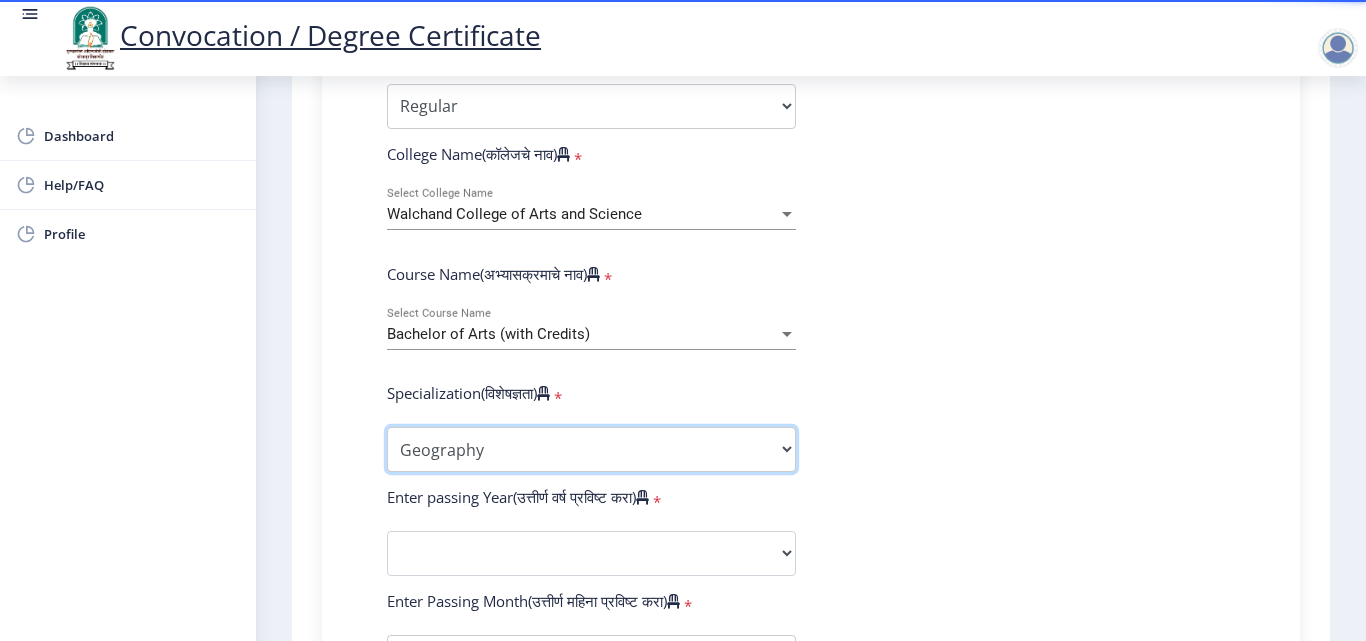 click on "Specialization English Geography Hindi Marathi Music Sanskrit Urdu Ancient Indian History Culture & Archaeology Economics History Physical Education Political Science Psychology Sociology Kannada Philosophy Other" at bounding box center [591, 449] 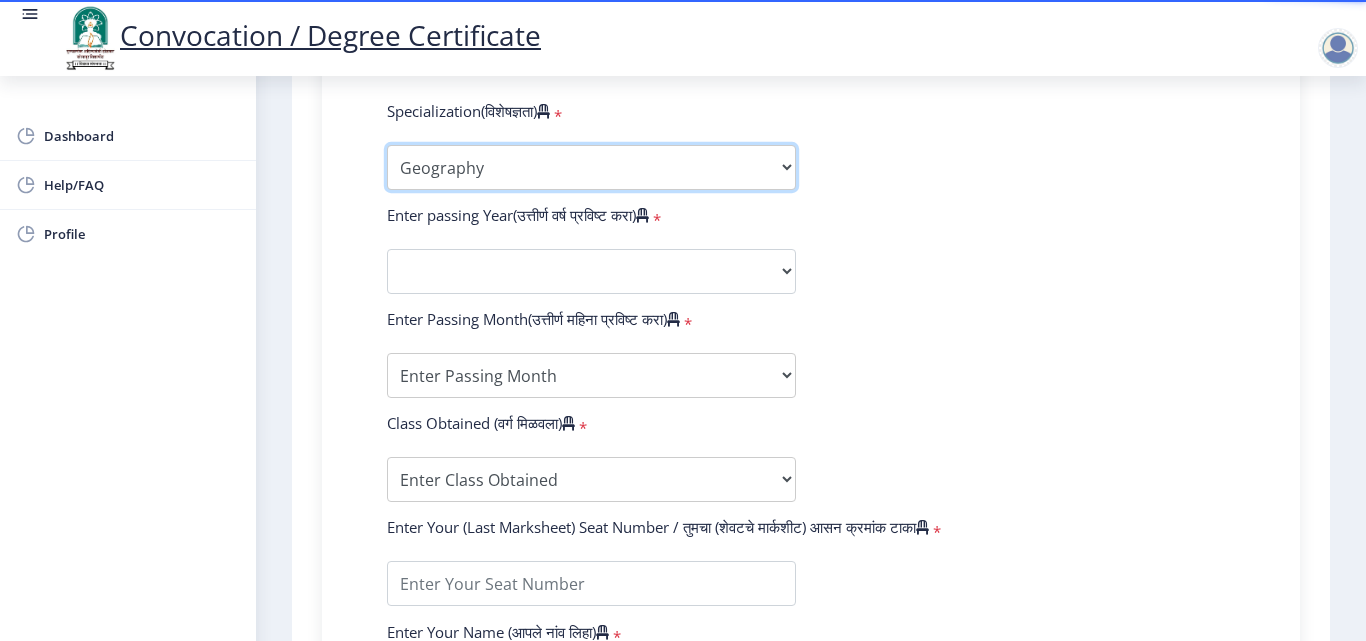 scroll, scrollTop: 1000, scrollLeft: 0, axis: vertical 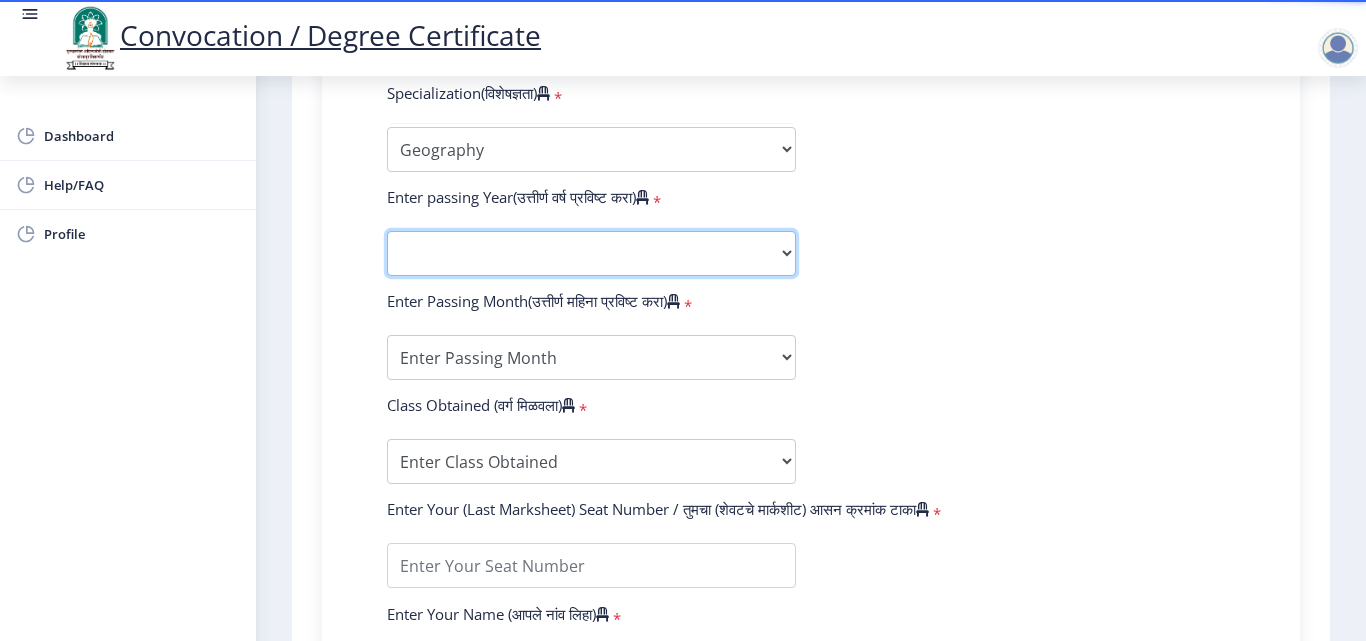 click on "2025   2024   2023   2022   2021   2020   2019   2018   2017   2016   2015   2014   2013   2012   2011   2010   2009   2008   2007   2006   2005   2004   2003   2002   2001   2000   1999   1998   1997   1996   1995   1994   1993   1992   1991   1990   1989   1988   1987   1986   1985   1984   1983   1982   1981   1980   1979   1978   1977   1976" 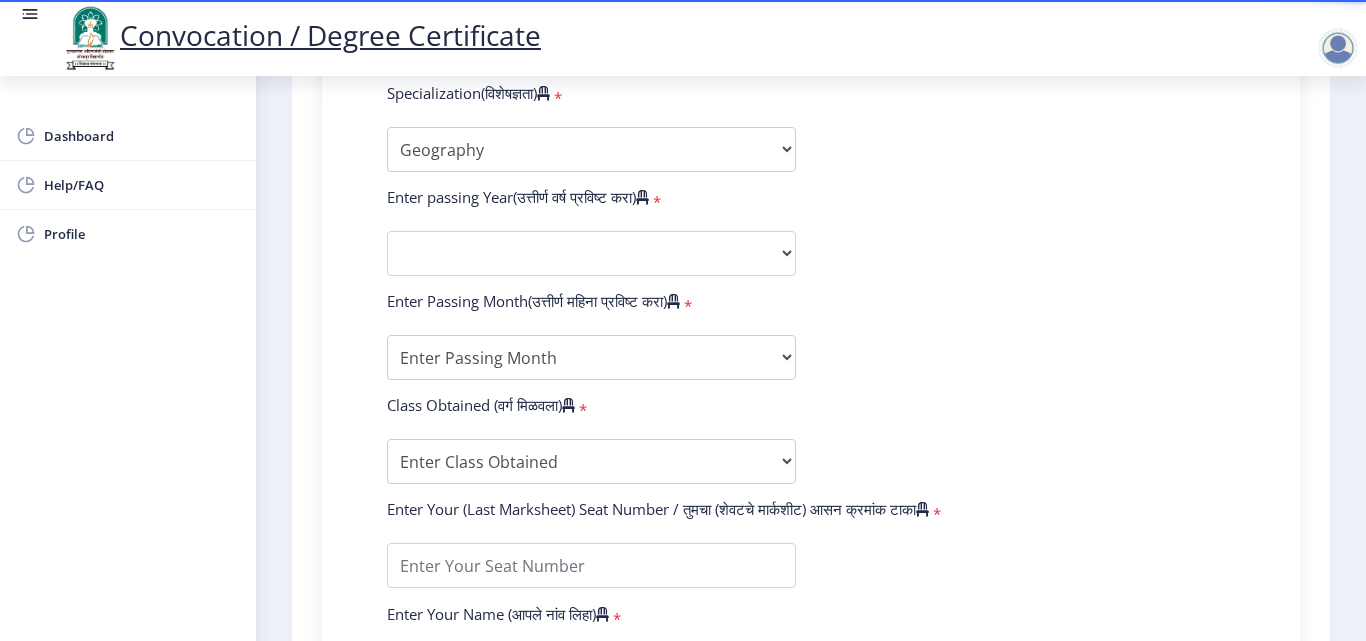 click on "Instructions (सूचना) 1. पदवी प्रमाणपत्रासाठी शैक्षणिक तपशील चरणावर, तुम्हाला तुमच्या अंतिम पदवी दीक्षांत प्रमाणपत्रासाठी तुमचे तपशील सबमिट करणे आवश्यक आहे.   2. तुम्ही ज्या कोर्ससाठी पदवी प्रमाणपत्रासाठी अर्ज करत आहात त्या अभ्यासक्रमाच्या नवीनतम जारी केलेल्या मार्कशीटवर आधारित तुमचे सर्व तपशील भरणे आवश्यक आहे.  Email Us on   [EMAIL_ADDRESS][DOMAIN_NAME] Education Details   Enter Your PRN Number (तुमचा पीआरएन (कायम नोंदणी क्रमांक) एंटर करा)   * * Regular * *" 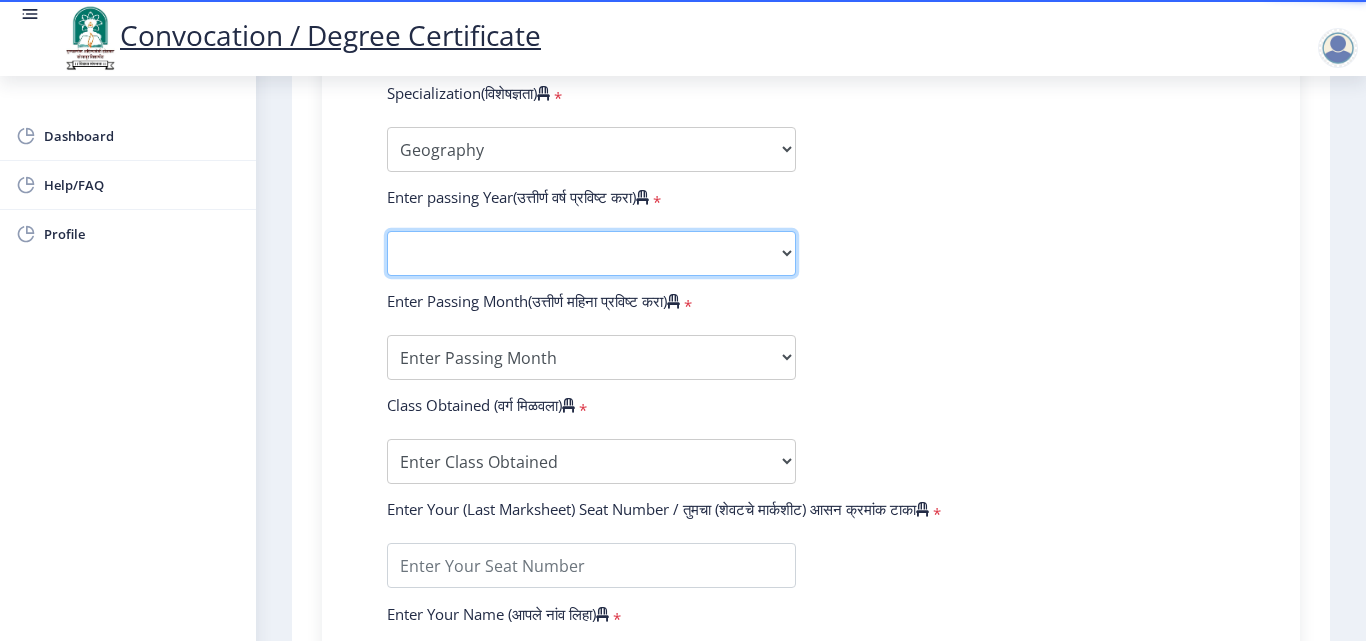click on "2025   2024   2023   2022   2021   2020   2019   2018   2017   2016   2015   2014   2013   2012   2011   2010   2009   2008   2007   2006   2005   2004   2003   2002   2001   2000   1999   1998   1997   1996   1995   1994   1993   1992   1991   1990   1989   1988   1987   1986   1985   1984   1983   1982   1981   1980   1979   1978   1977   1976" 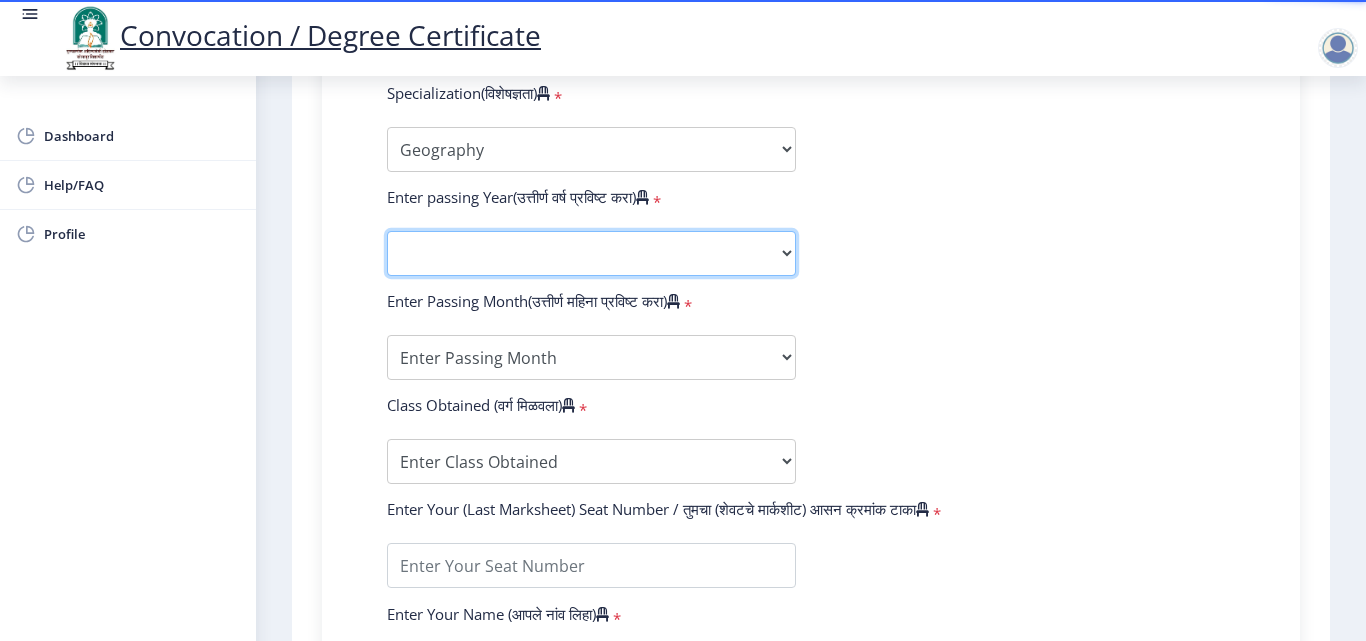 click on "2025   2024   2023   2022   2021   2020   2019   2018   2017   2016   2015   2014   2013   2012   2011   2010   2009   2008   2007   2006   2005   2004   2003   2002   2001   2000   1999   1998   1997   1996   1995   1994   1993   1992   1991   1990   1989   1988   1987   1986   1985   1984   1983   1982   1981   1980   1979   1978   1977   1976" 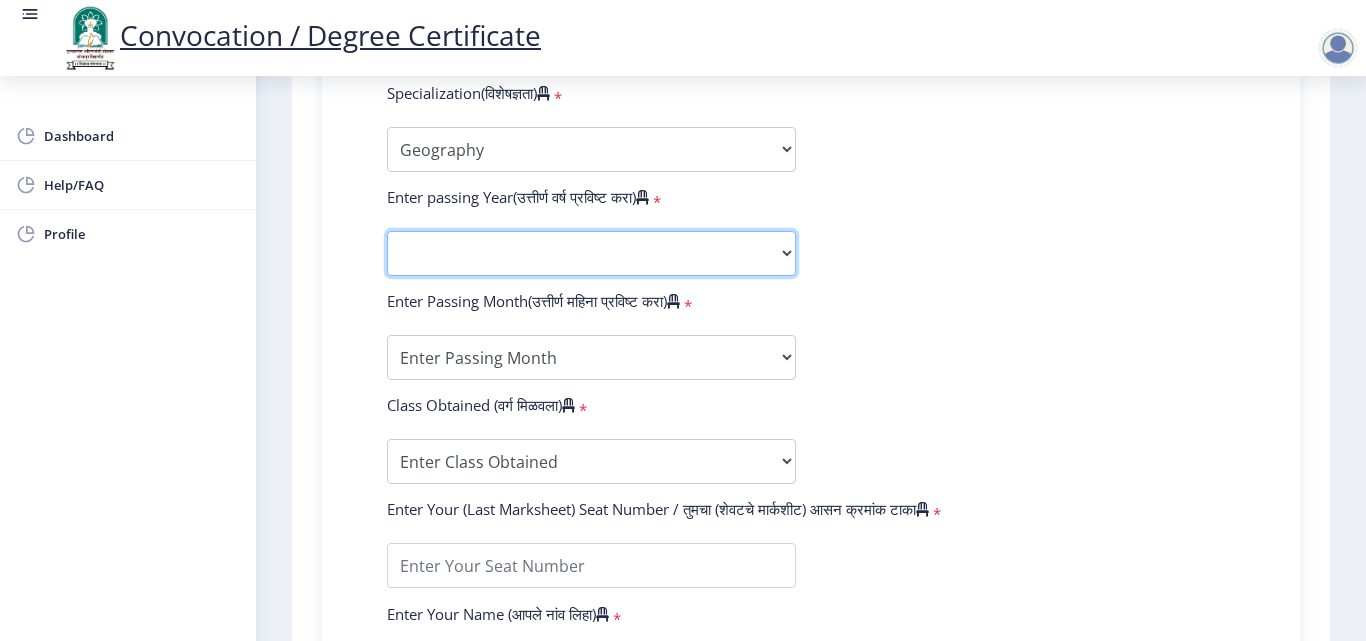 select on "2023" 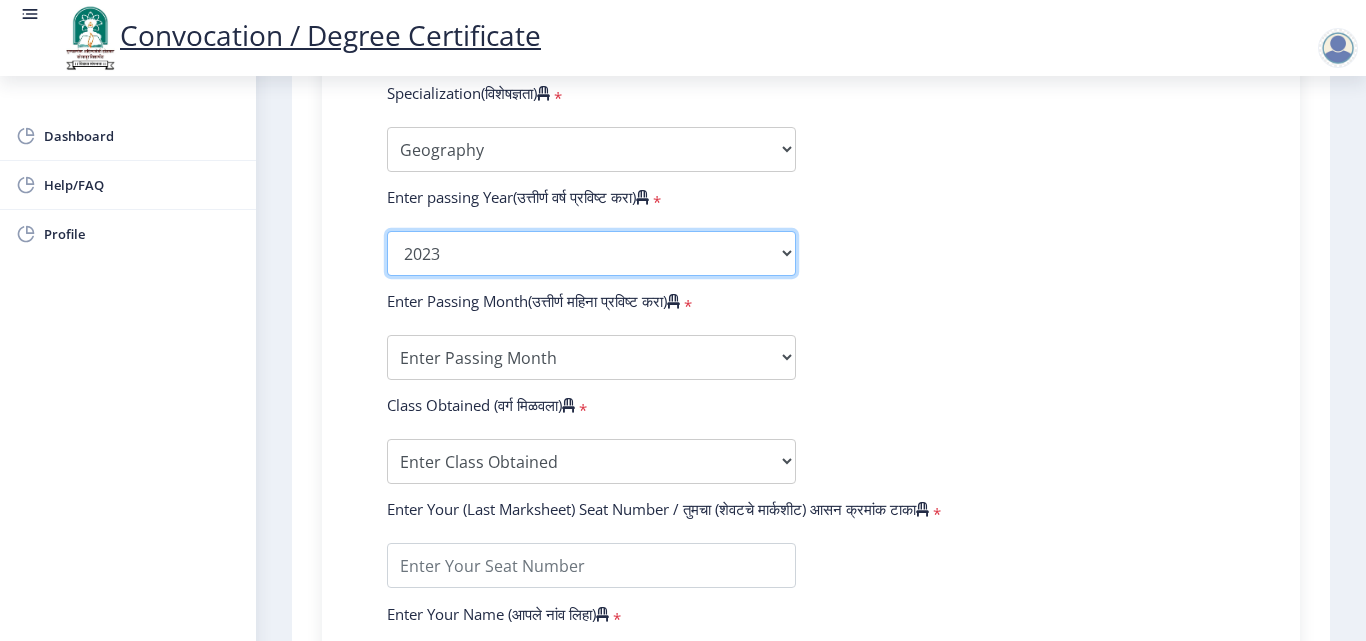 click on "2025   2024   2023   2022   2021   2020   2019   2018   2017   2016   2015   2014   2013   2012   2011   2010   2009   2008   2007   2006   2005   2004   2003   2002   2001   2000   1999   1998   1997   1996   1995   1994   1993   1992   1991   1990   1989   1988   1987   1986   1985   1984   1983   1982   1981   1980   1979   1978   1977   1976" 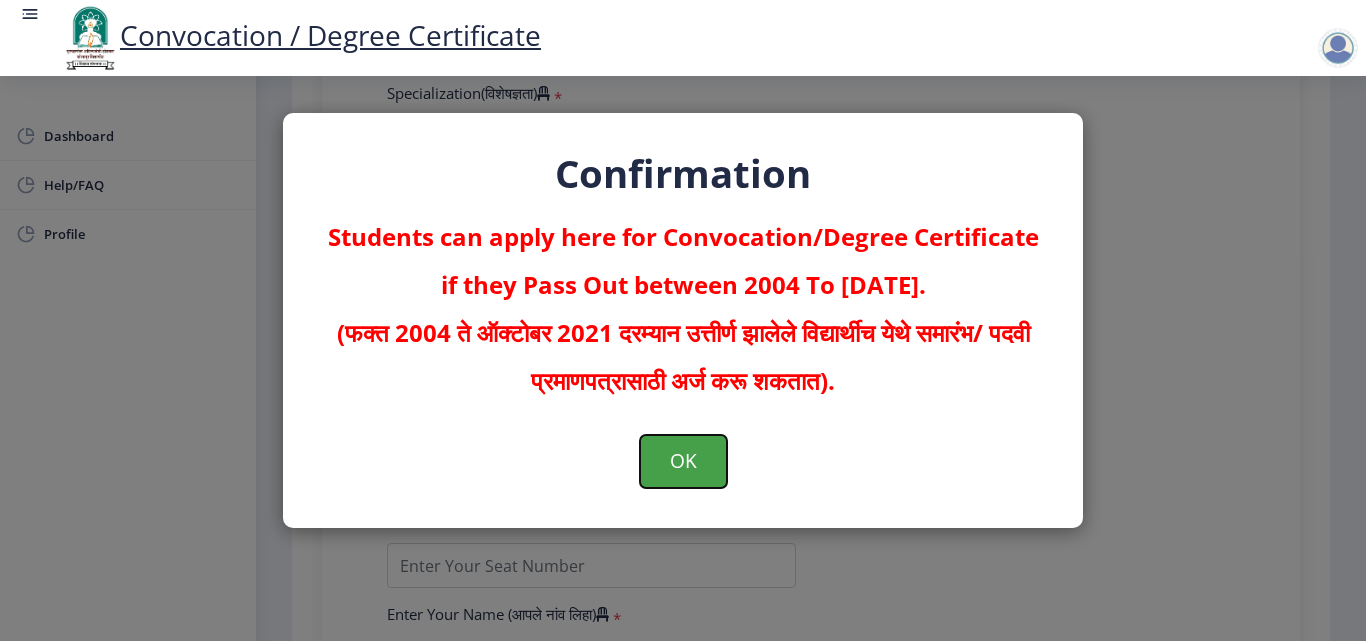 click on "OK" 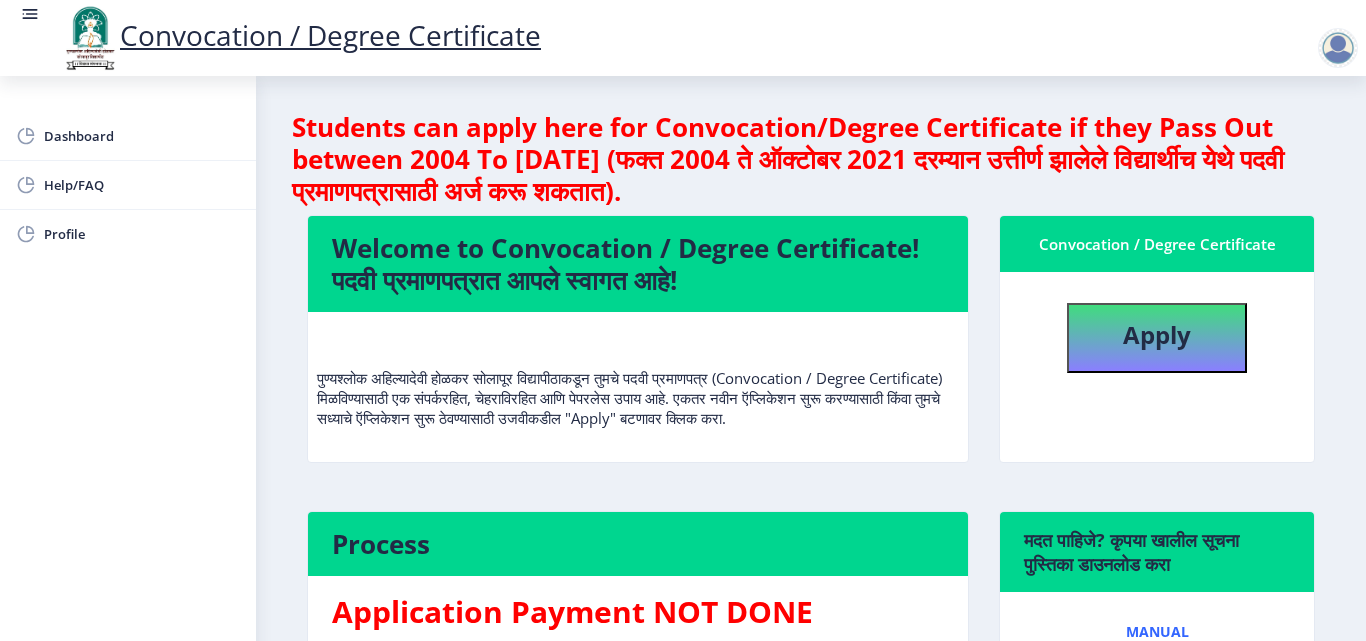 scroll, scrollTop: 0, scrollLeft: 0, axis: both 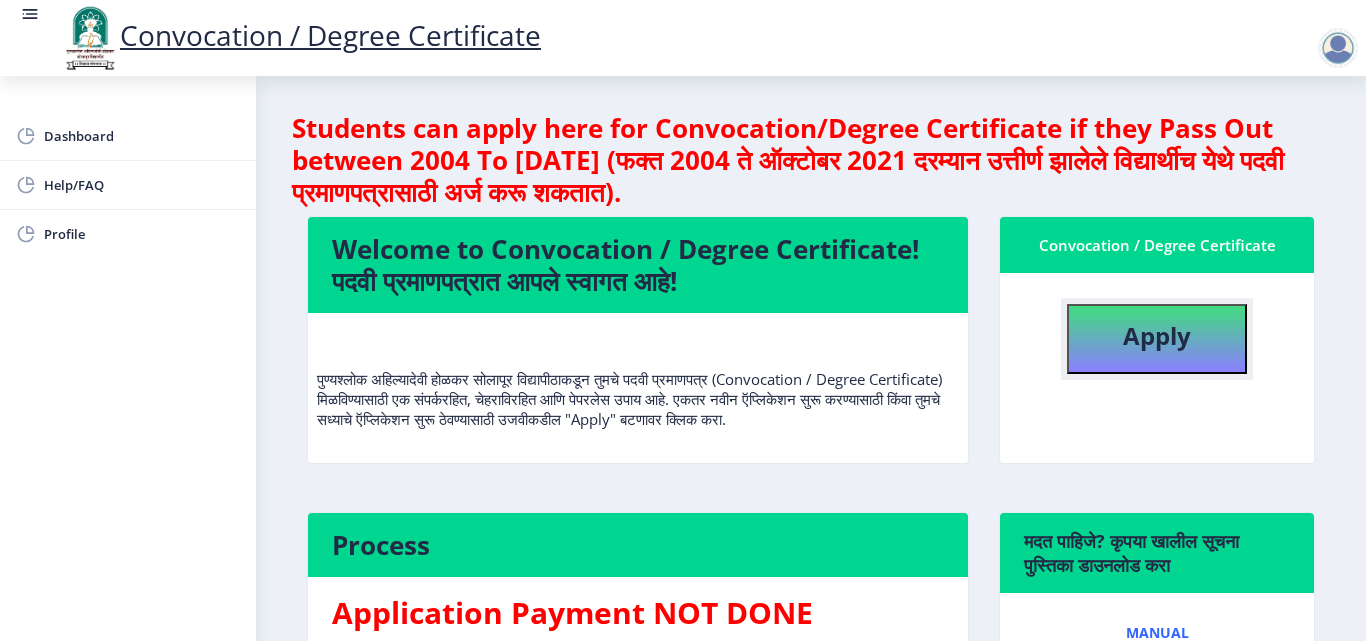 click on "Apply" 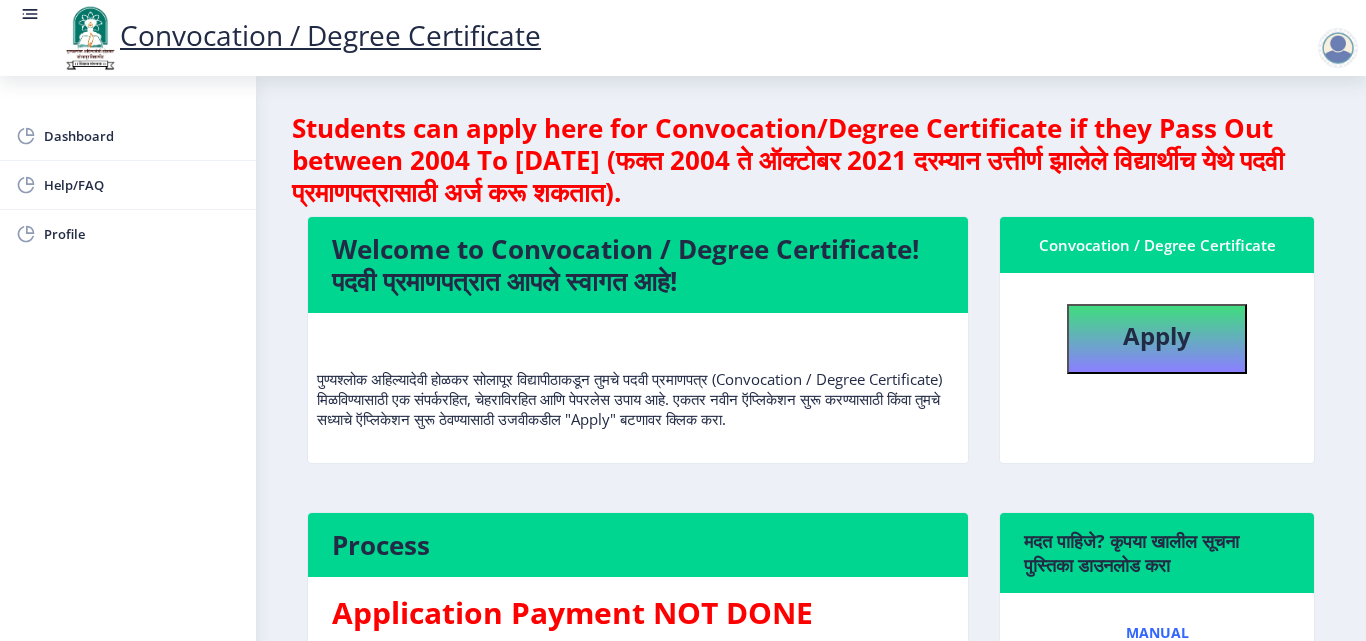 select 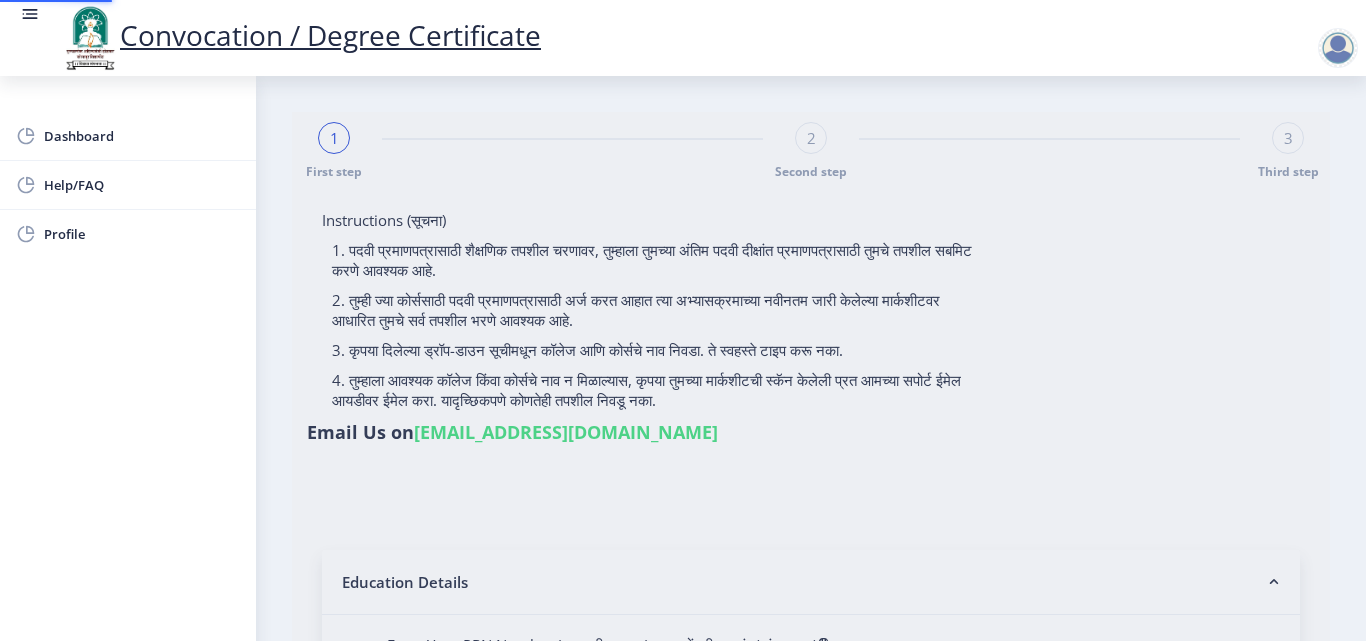 type on "[PERSON_NAME] [PERSON_NAME]" 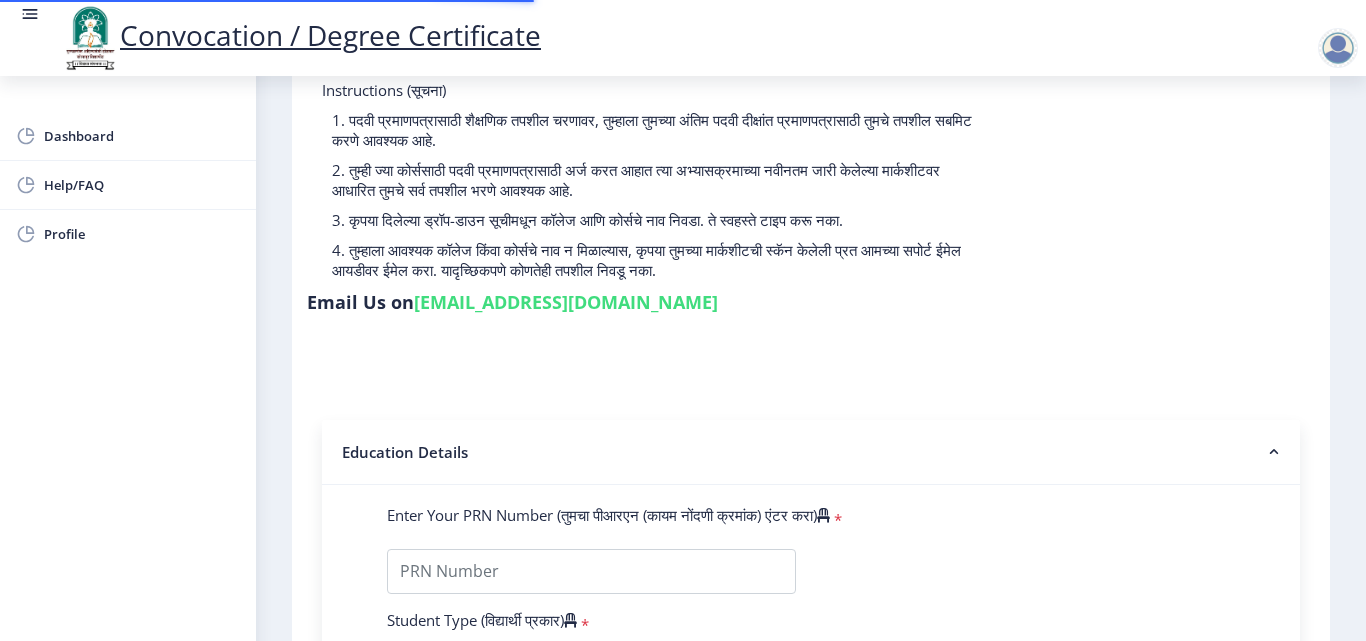 scroll, scrollTop: 300, scrollLeft: 0, axis: vertical 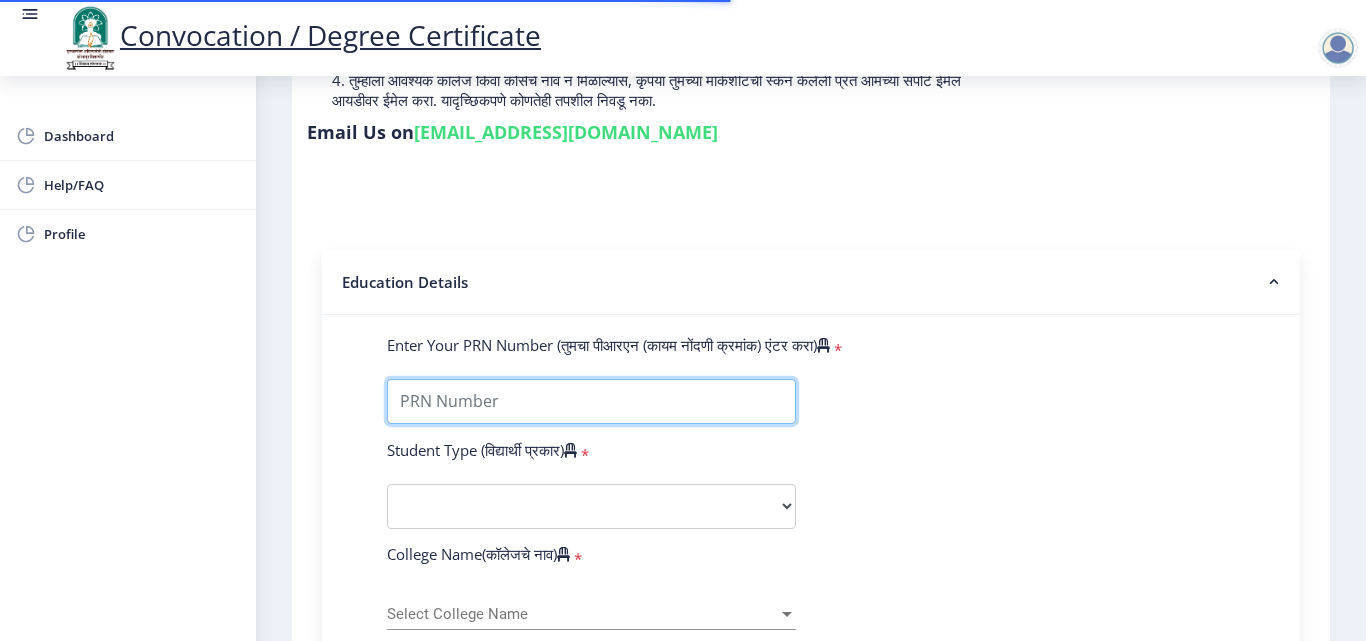 click on "Enter Your PRN Number (तुमचा पीआरएन (कायम नोंदणी क्रमांक) एंटर करा)" at bounding box center (591, 401) 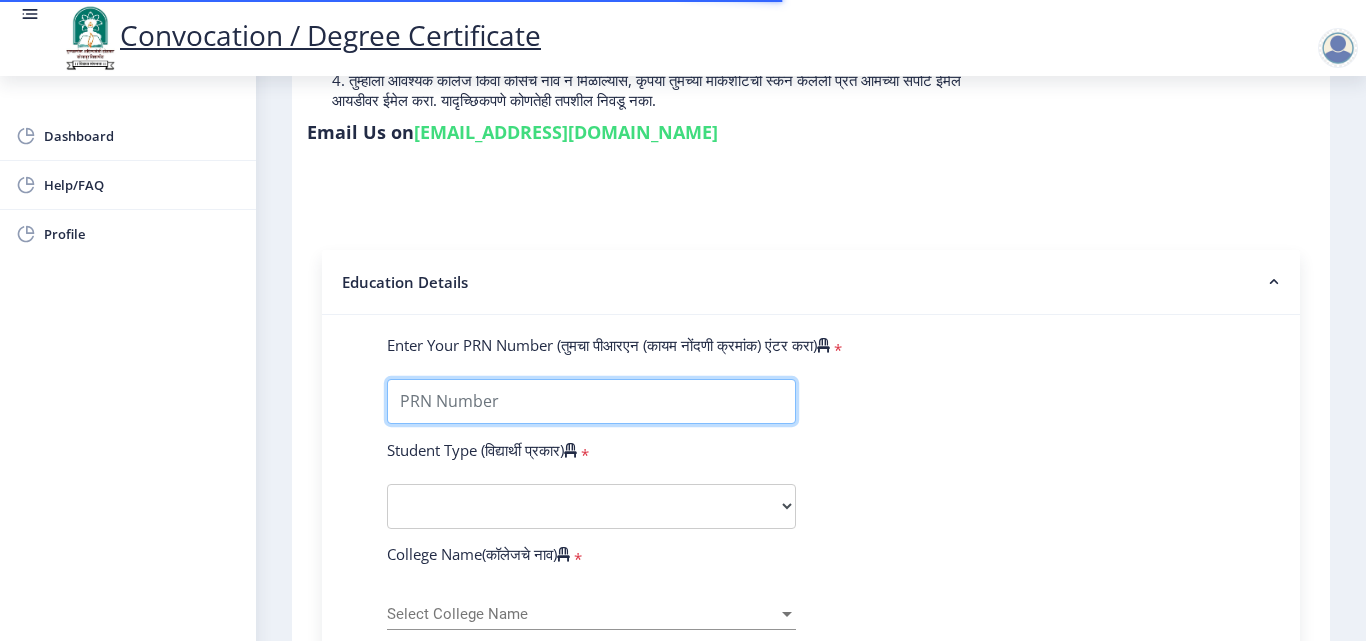 click on "Enter Your PRN Number (तुमचा पीआरएन (कायम नोंदणी क्रमांक) एंटर करा)" at bounding box center [591, 401] 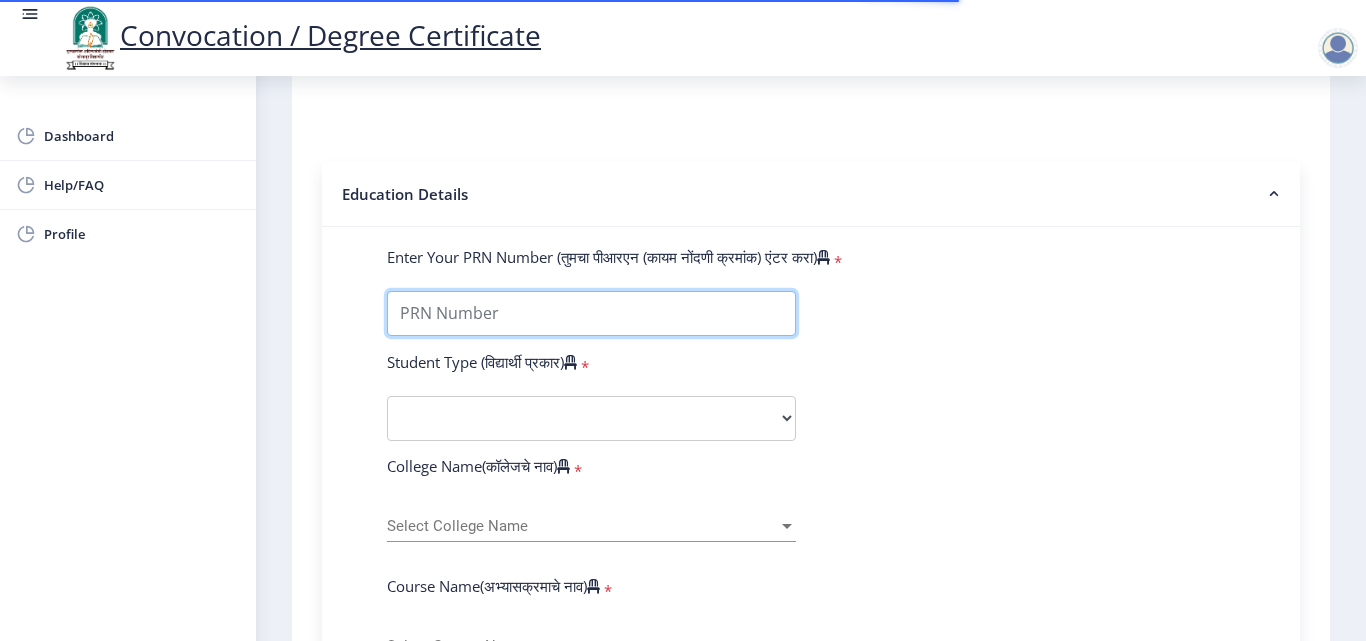 scroll, scrollTop: 400, scrollLeft: 0, axis: vertical 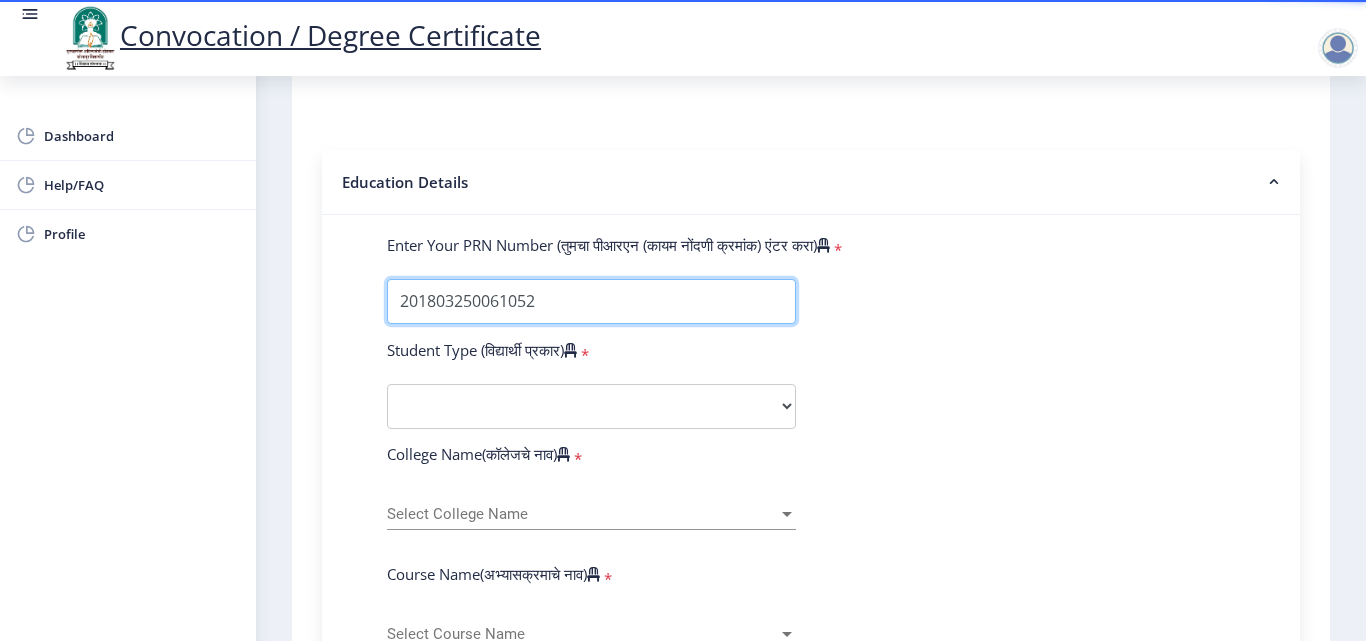 type on "201803250061052" 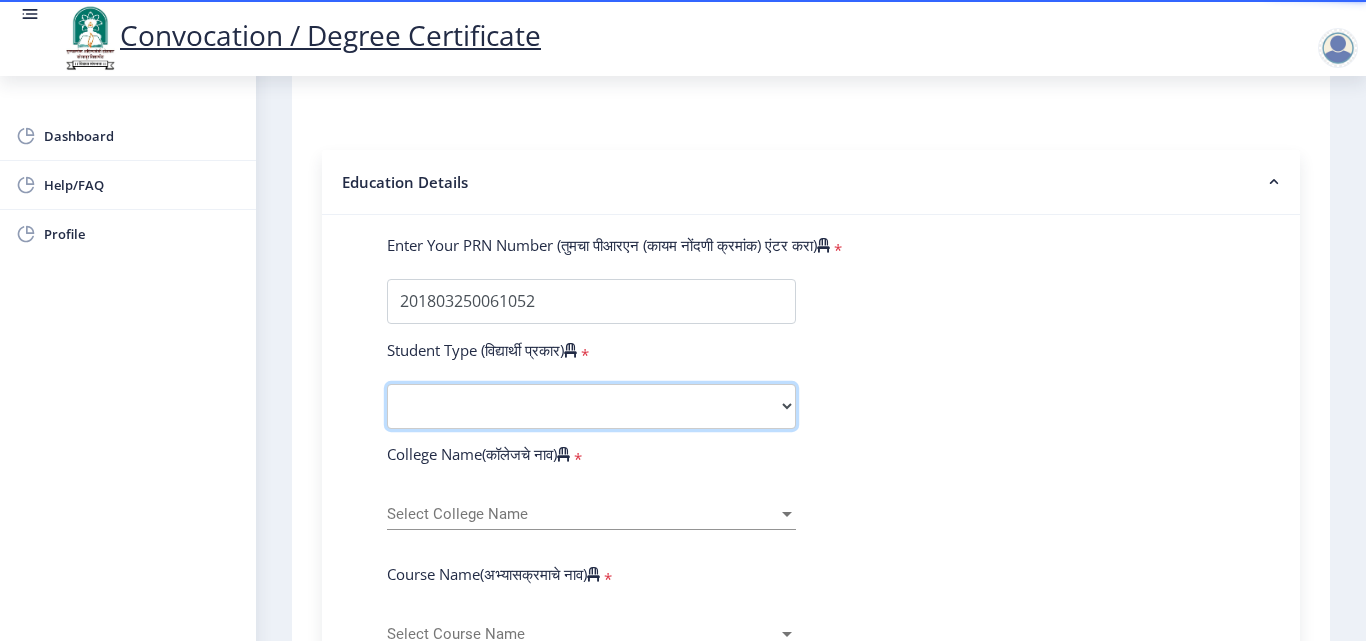click on "Select Student Type Regular External" at bounding box center (591, 406) 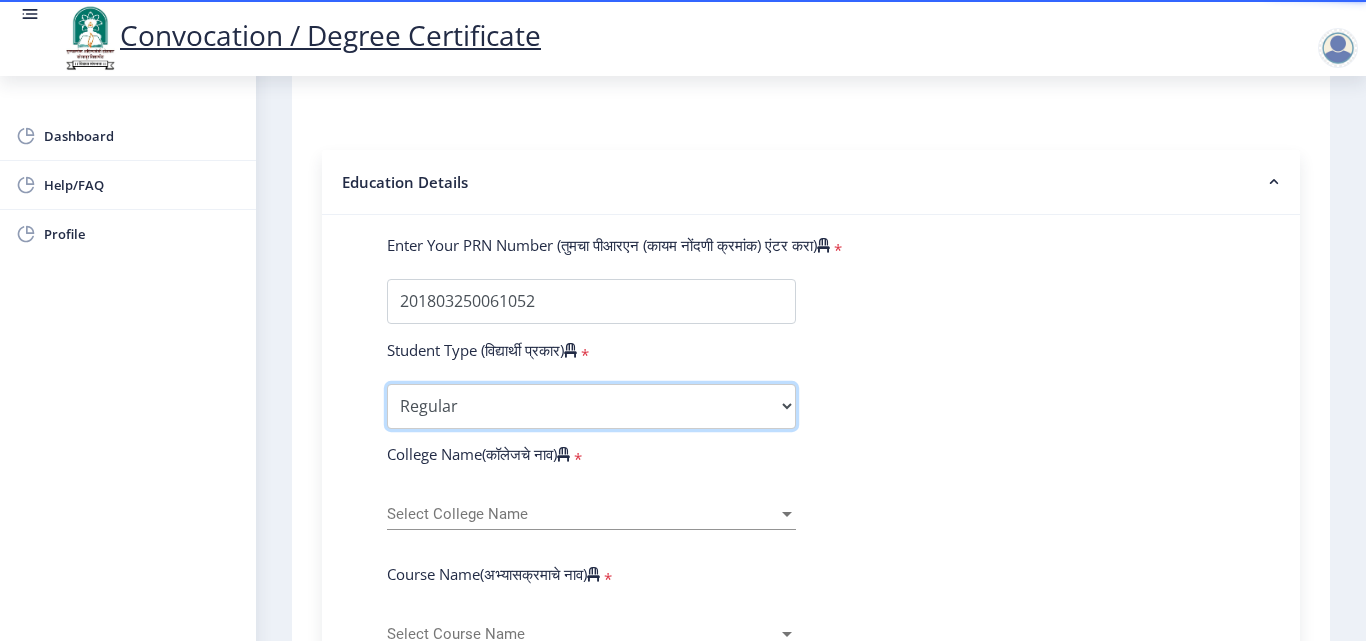 click on "Select Student Type Regular External" at bounding box center (591, 406) 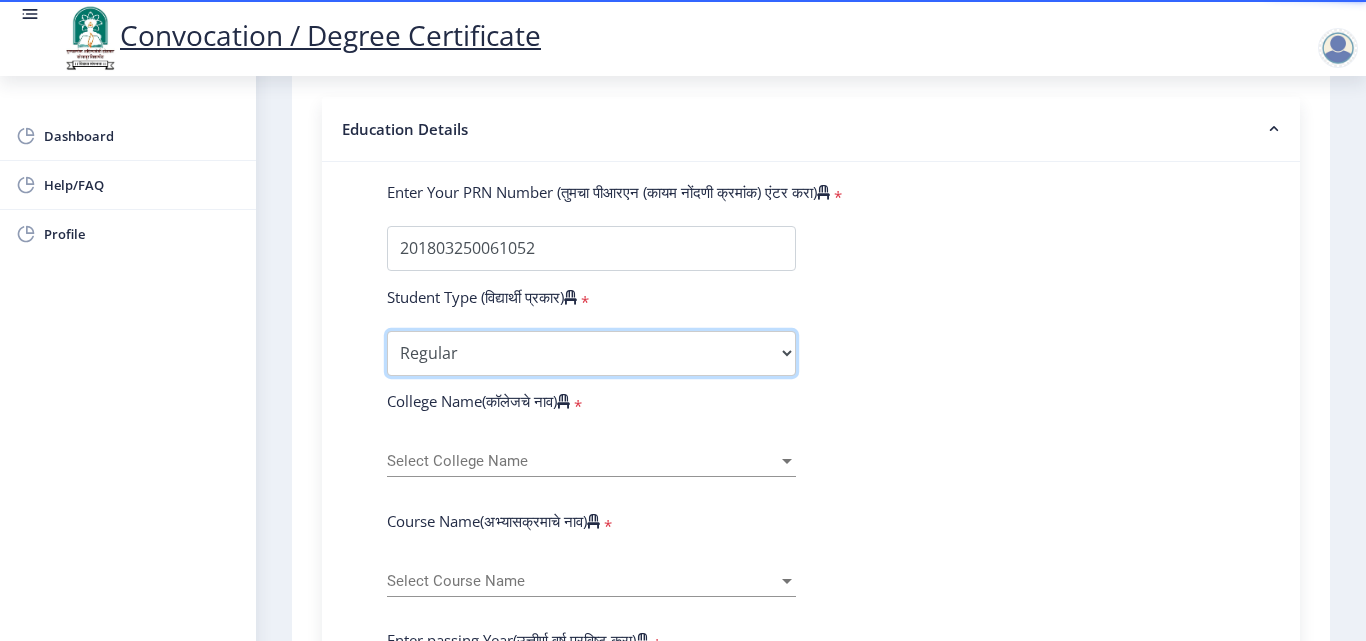 scroll, scrollTop: 500, scrollLeft: 0, axis: vertical 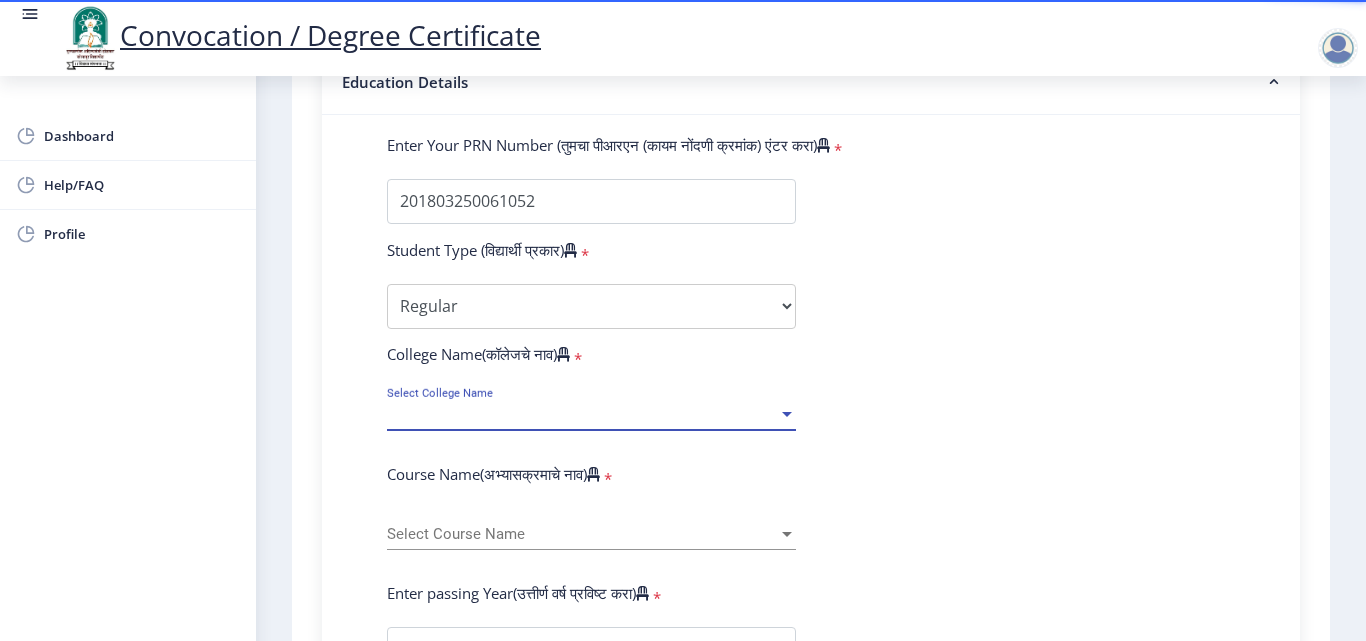click on "Select College Name" at bounding box center [582, 414] 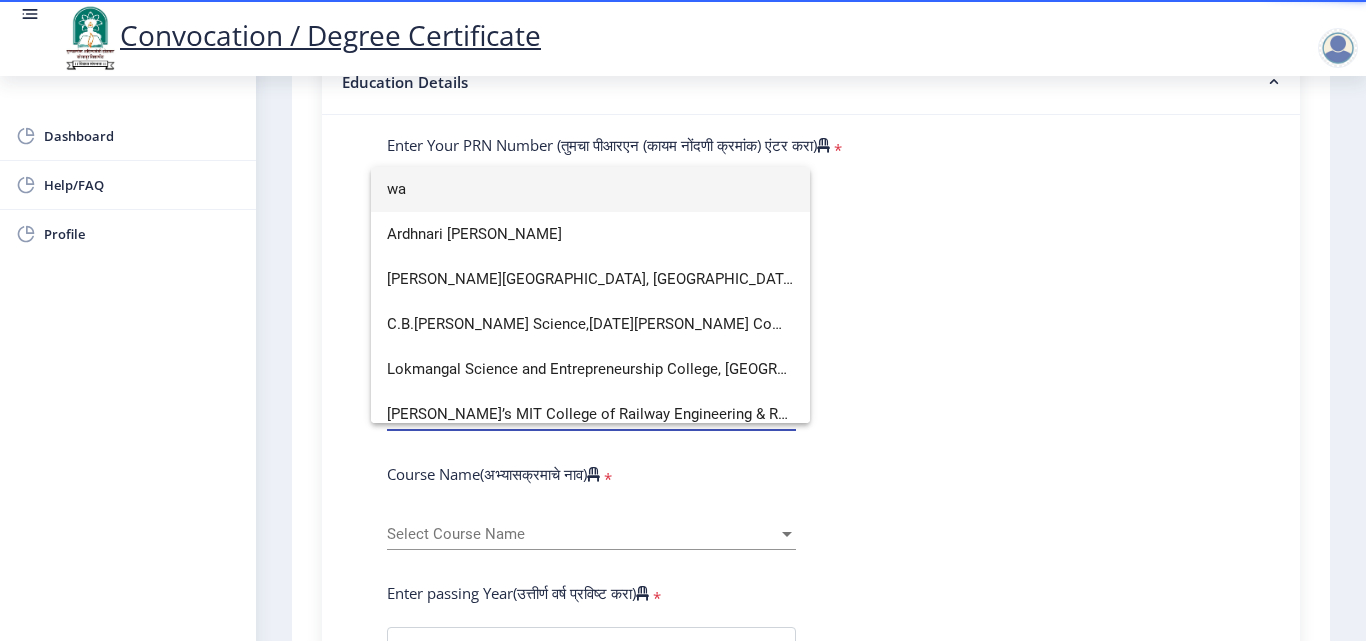 scroll, scrollTop: 419, scrollLeft: 0, axis: vertical 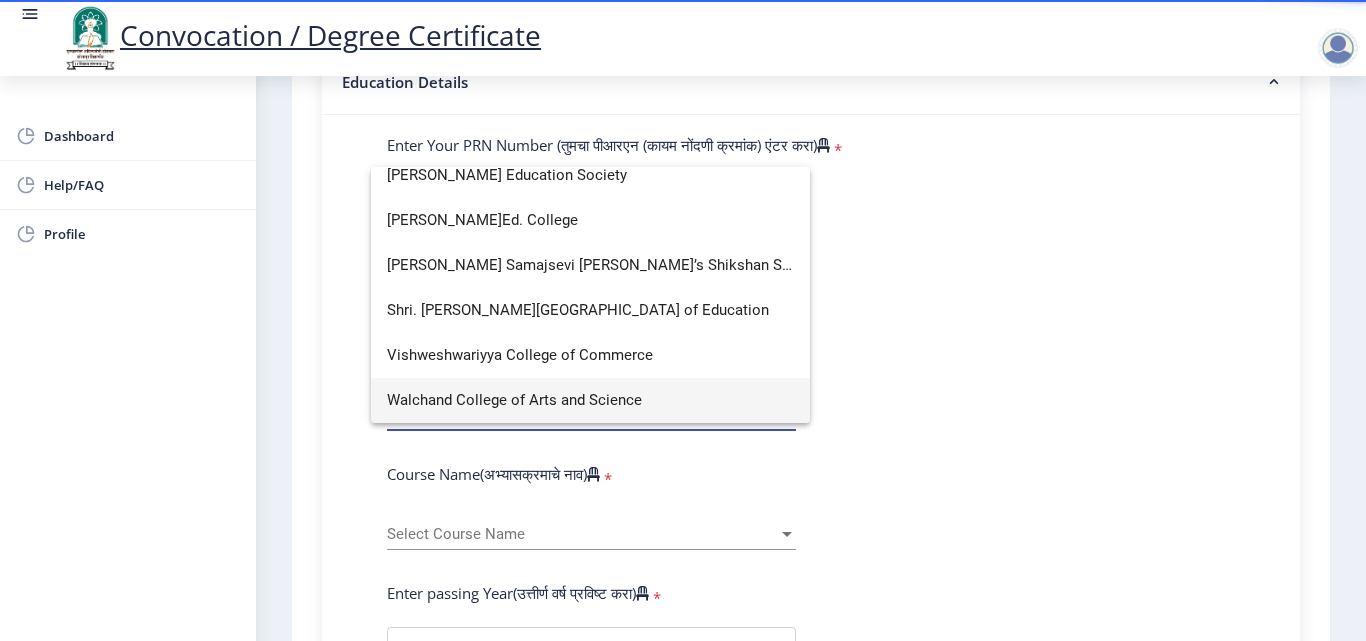type on "wa" 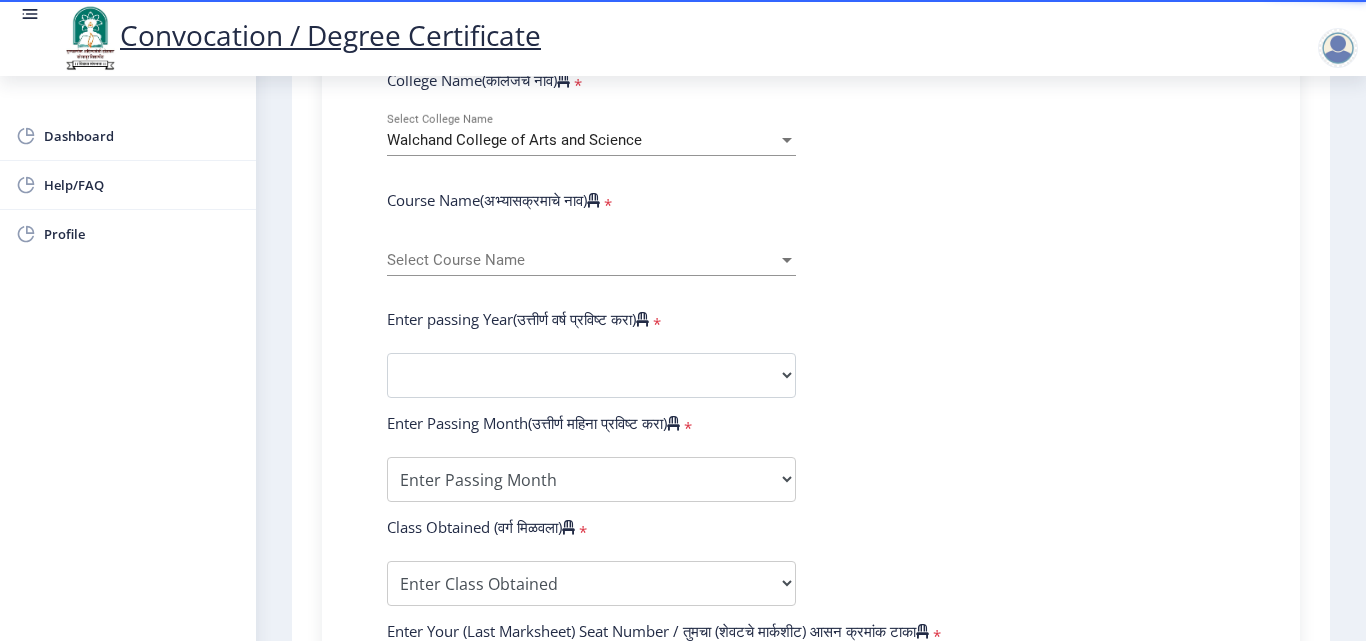 scroll, scrollTop: 800, scrollLeft: 0, axis: vertical 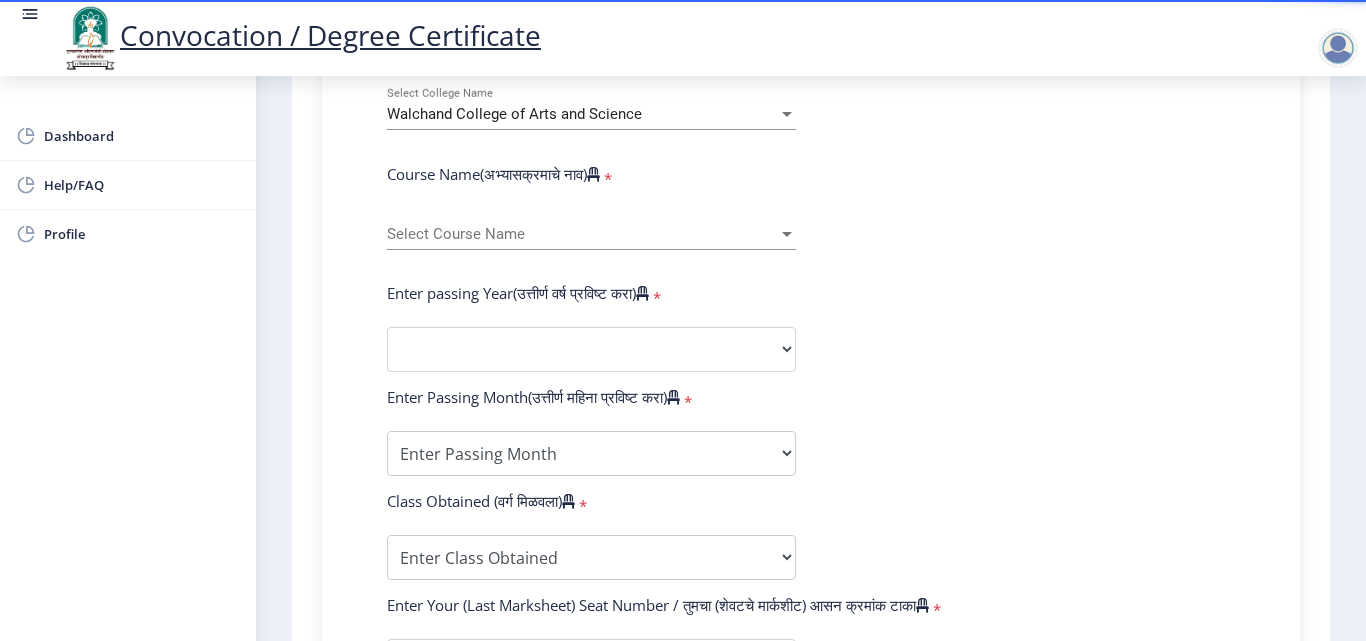 click on "Select Course Name" at bounding box center [582, 234] 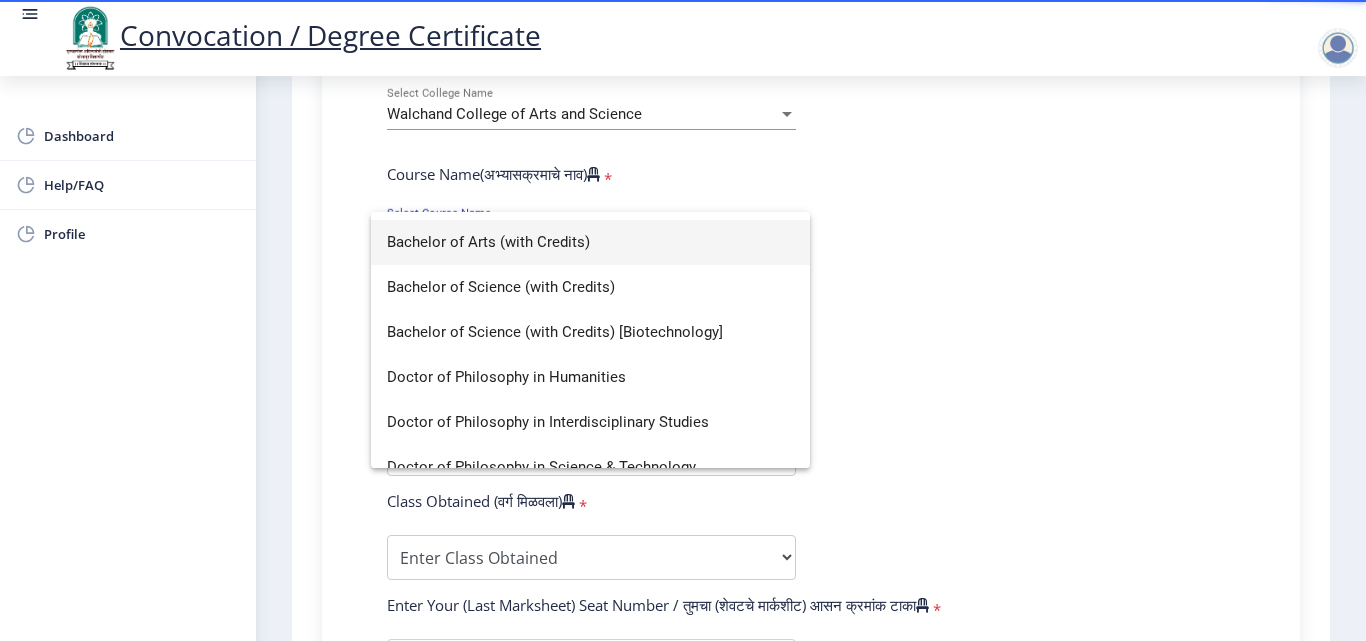 scroll, scrollTop: 0, scrollLeft: 0, axis: both 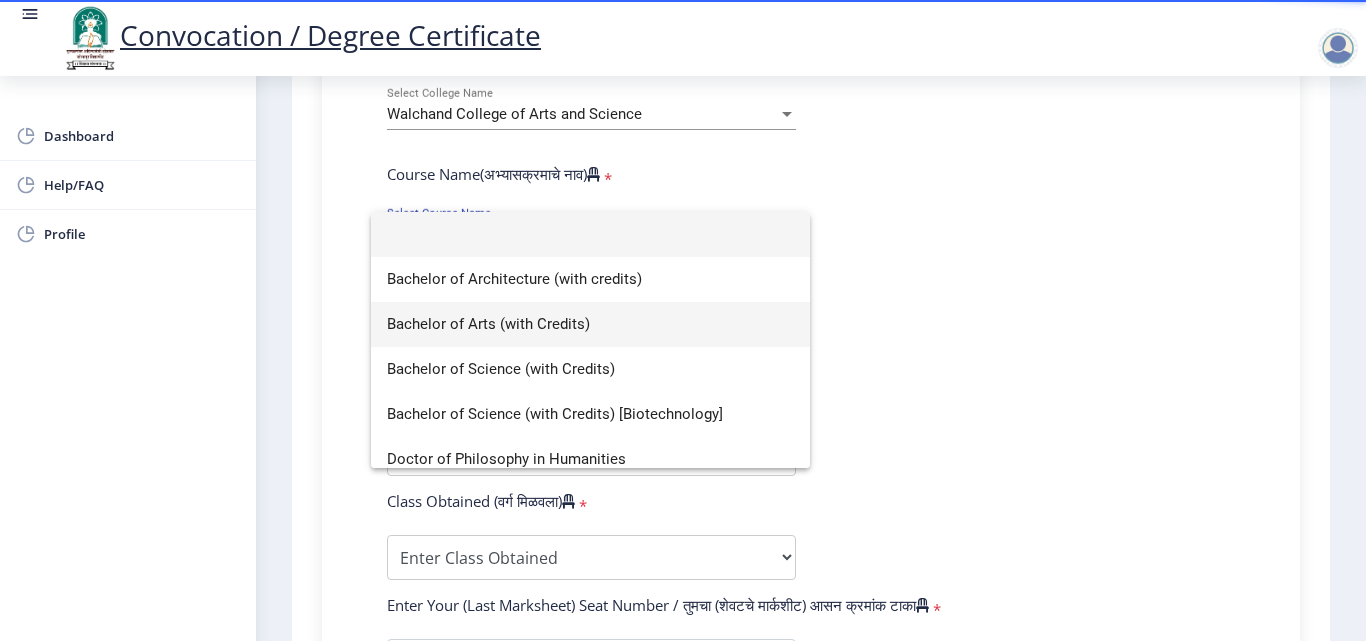 click on "Bachelor of Arts (with Credits)" at bounding box center [590, 324] 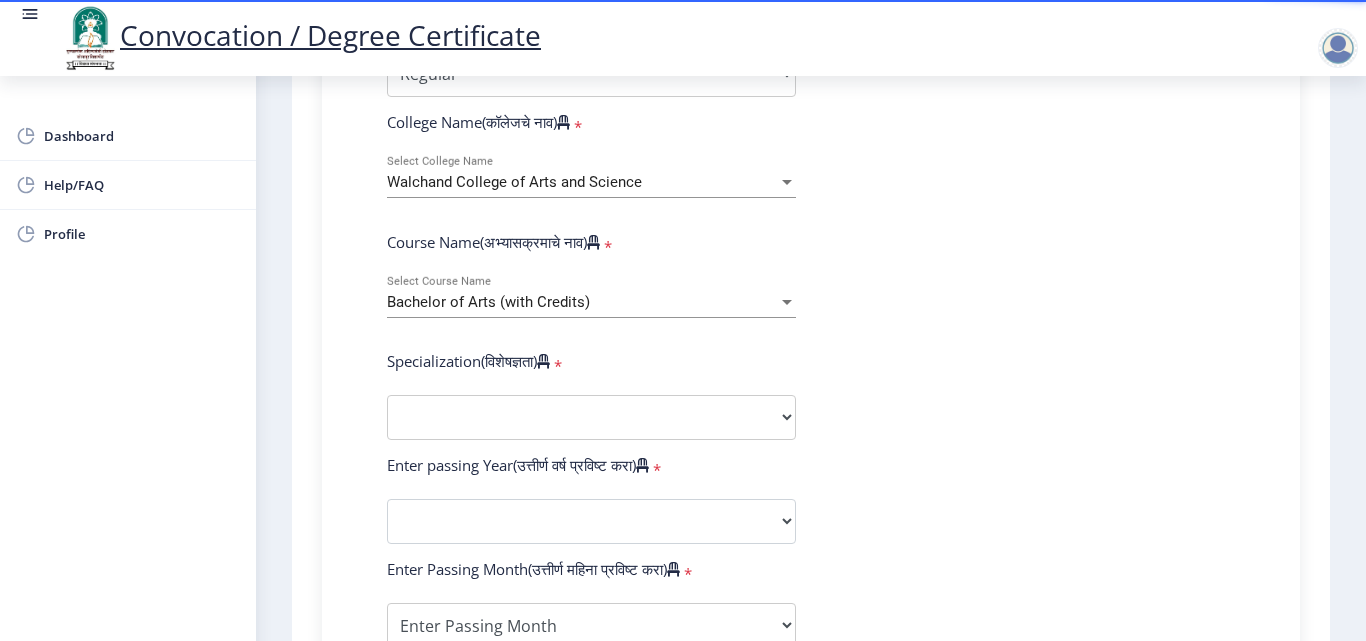 scroll, scrollTop: 700, scrollLeft: 0, axis: vertical 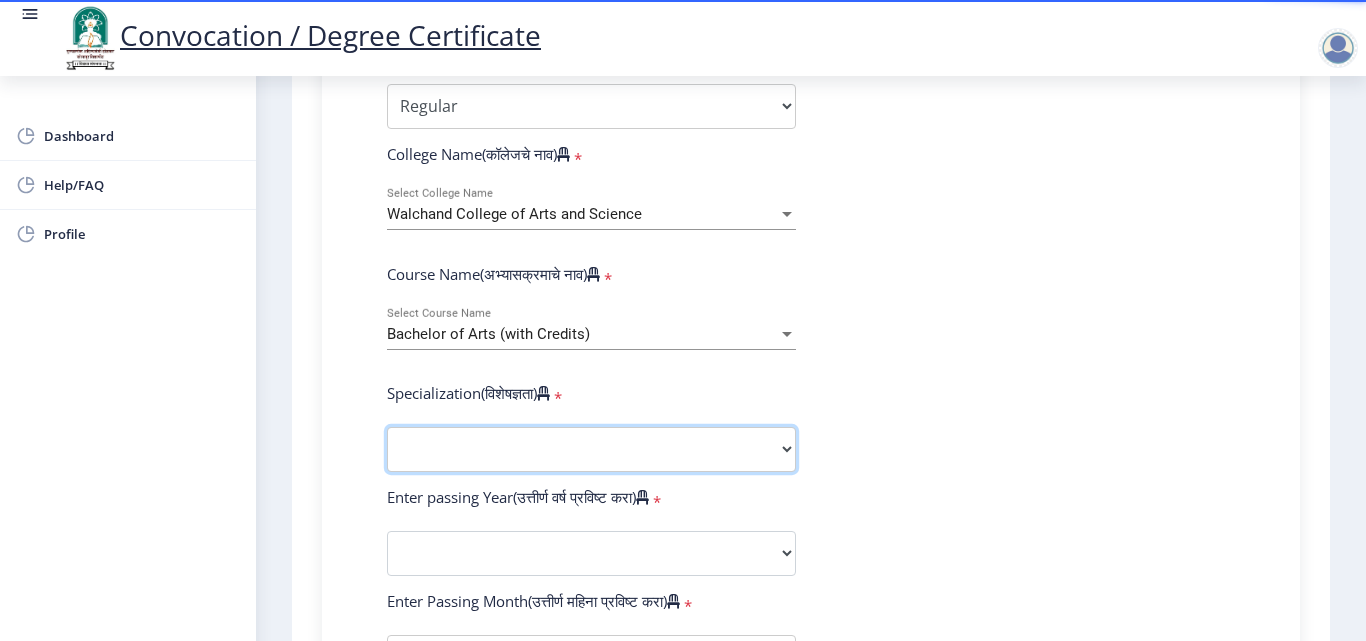 click on "Specialization English Geography Hindi Marathi Music Sanskrit Urdu Ancient Indian History Culture & Archaeology Economics History Physical Education Political Science Psychology Sociology Kannada Philosophy Other" at bounding box center (591, 449) 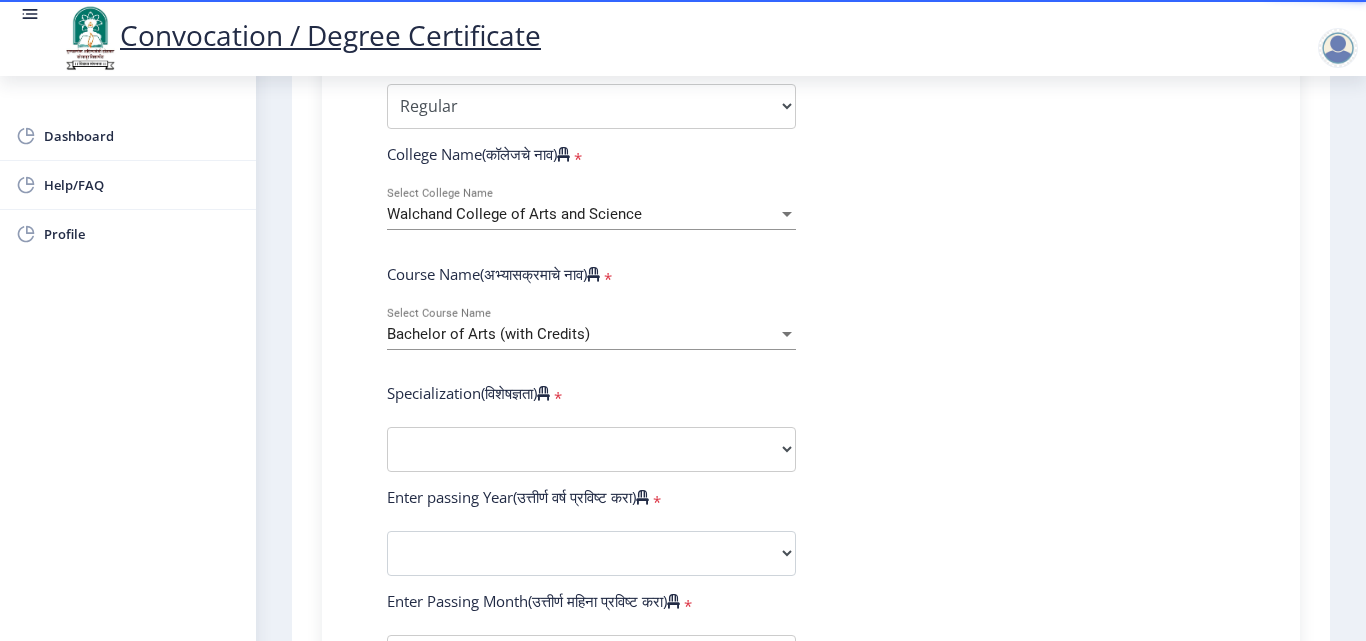 click on "Enter Your PRN Number (तुमचा पीआरएन (कायम नोंदणी क्रमांक) एंटर करा)   * Student Type (विद्यार्थी प्रकार)    * Select Student Type Regular External College Name(कॉलेजचे नाव)   * Walchand College of Arts and Science Select College Name Course Name(अभ्यासक्रमाचे नाव)   * Bachelor of Arts (with Credits) Select Course Name  Specialization(विशेषज्ञता)   * Specialization English Geography Hindi Marathi Music Sanskrit Urdu Ancient Indian History Culture & Archaeology Economics History Physical Education Political Science Psychology Sociology Kannada Philosophy Other Enter passing Year(उत्तीर्ण वर्ष प्रविष्ट करा)   *  2025   2024   2023   2022   2021   2020   2019   2018   2017   2016   2015   2014   2013   2012   2011   2010   2009   2008   2007   2006   2005   2004   2003   2002   2001" 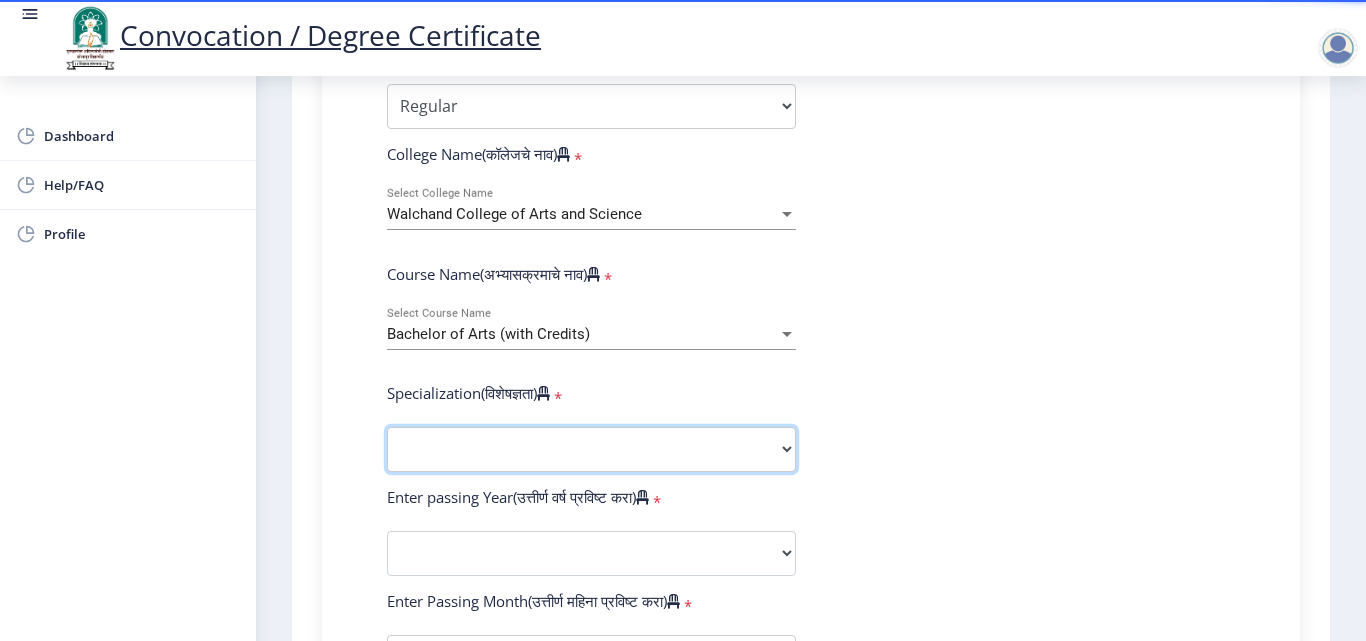 click on "Specialization English Geography Hindi Marathi Music Sanskrit Urdu Ancient Indian History Culture & Archaeology Economics History Physical Education Political Science Psychology Sociology Kannada Philosophy Other" at bounding box center [591, 449] 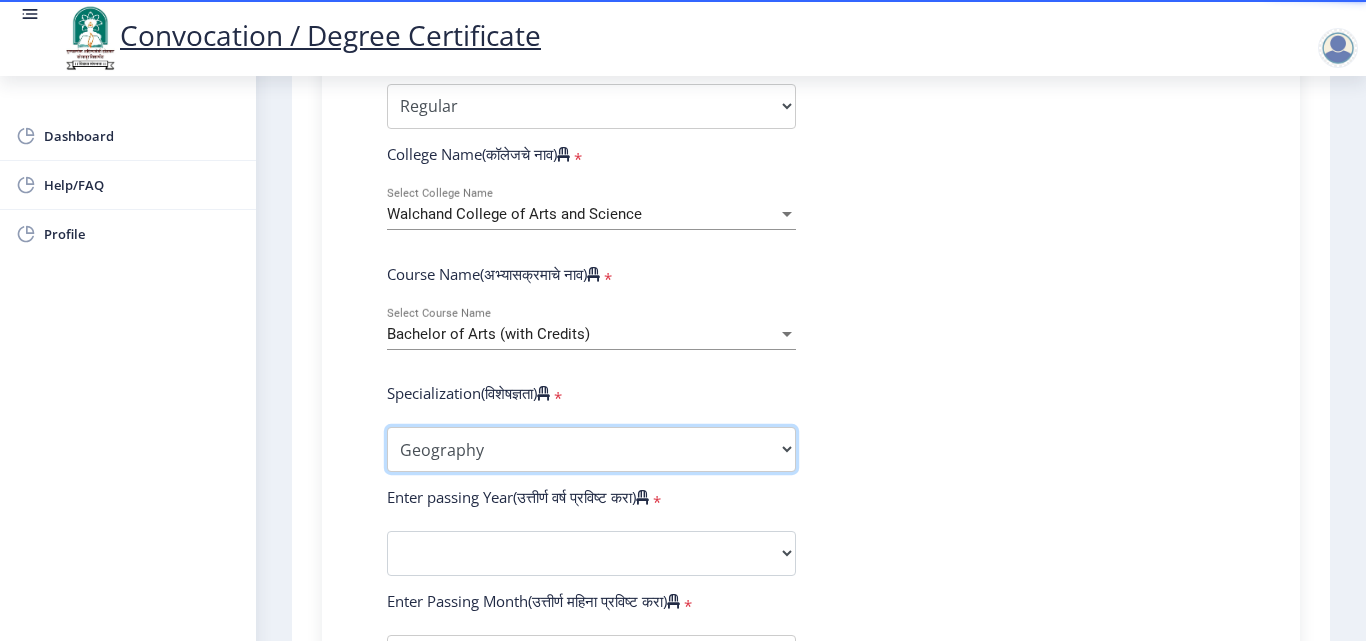 click on "Specialization English Geography Hindi Marathi Music Sanskrit Urdu Ancient Indian History Culture & Archaeology Economics History Physical Education Political Science Psychology Sociology Kannada Philosophy Other" at bounding box center [591, 449] 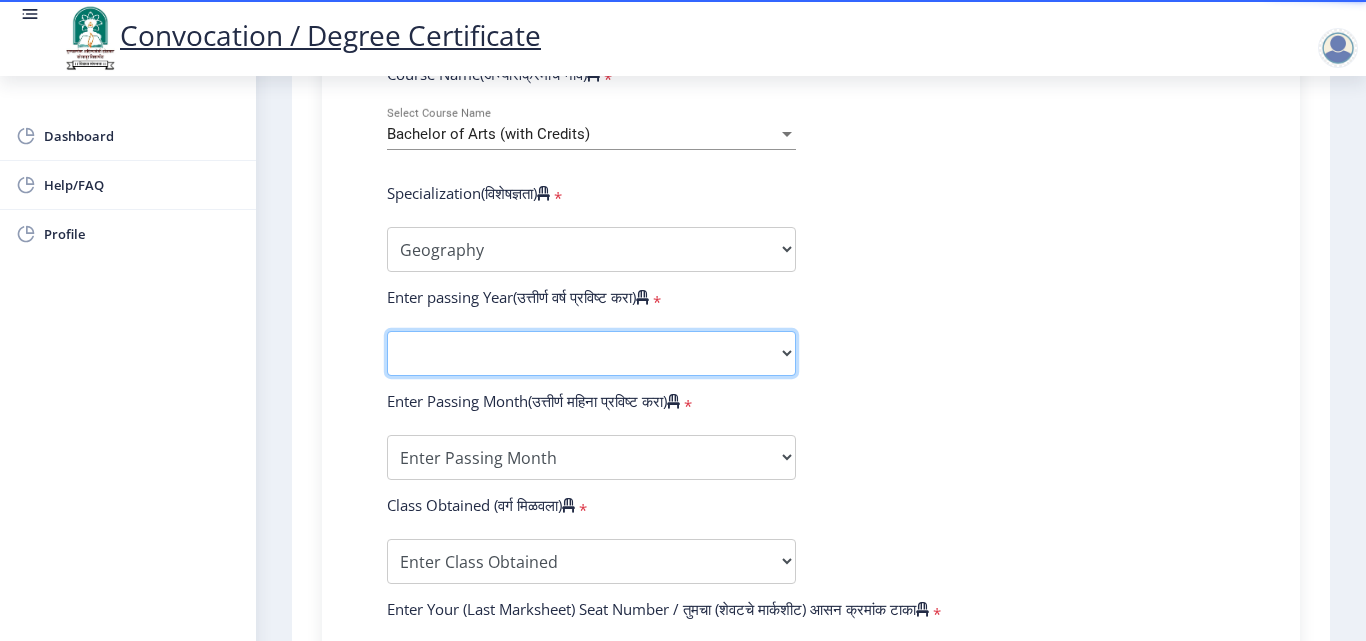 click on "2025   2024   2023   2022   2021   2020   2019   2018   2017   2016   2015   2014   2013   2012   2011   2010   2009   2008   2007   2006   2005   2004   2003   2002   2001   2000   1999   1998   1997   1996   1995   1994   1993   1992   1991   1990   1989   1988   1987   1986   1985   1984   1983   1982   1981   1980   1979   1978   1977   1976" 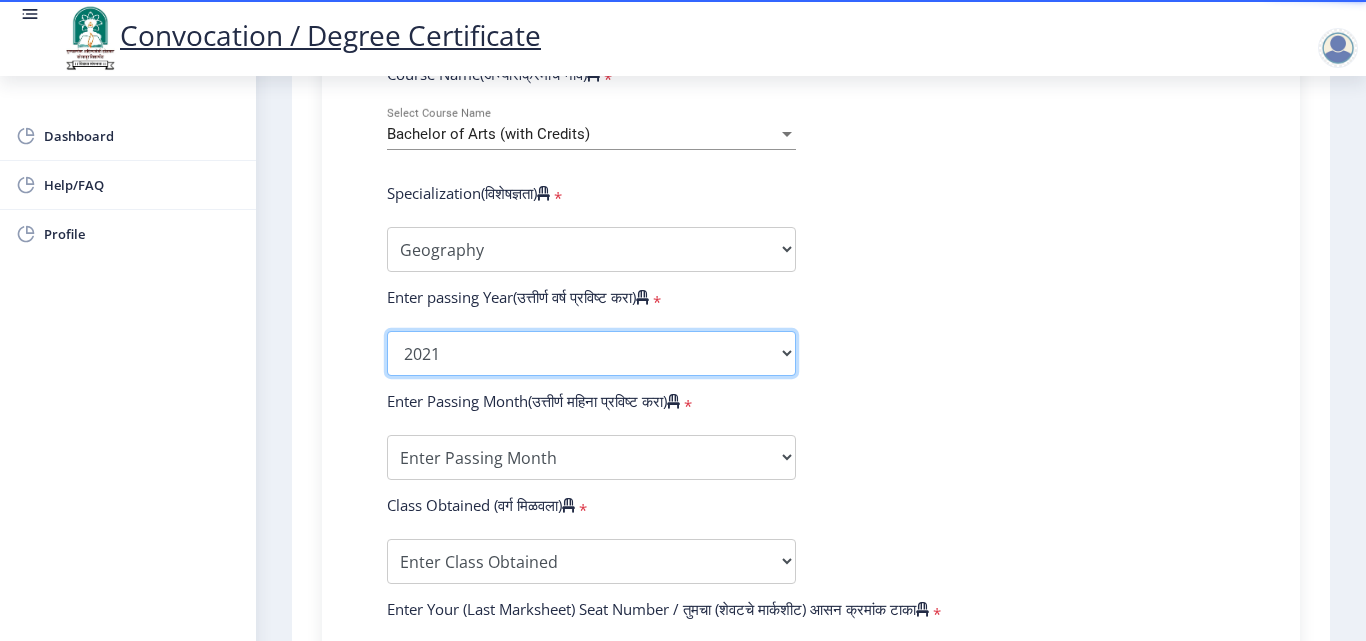 click on "2025   2024   2023   2022   2021   2020   2019   2018   2017   2016   2015   2014   2013   2012   2011   2010   2009   2008   2007   2006   2005   2004   2003   2002   2001   2000   1999   1998   1997   1996   1995   1994   1993   1992   1991   1990   1989   1988   1987   1986   1985   1984   1983   1982   1981   1980   1979   1978   1977   1976" 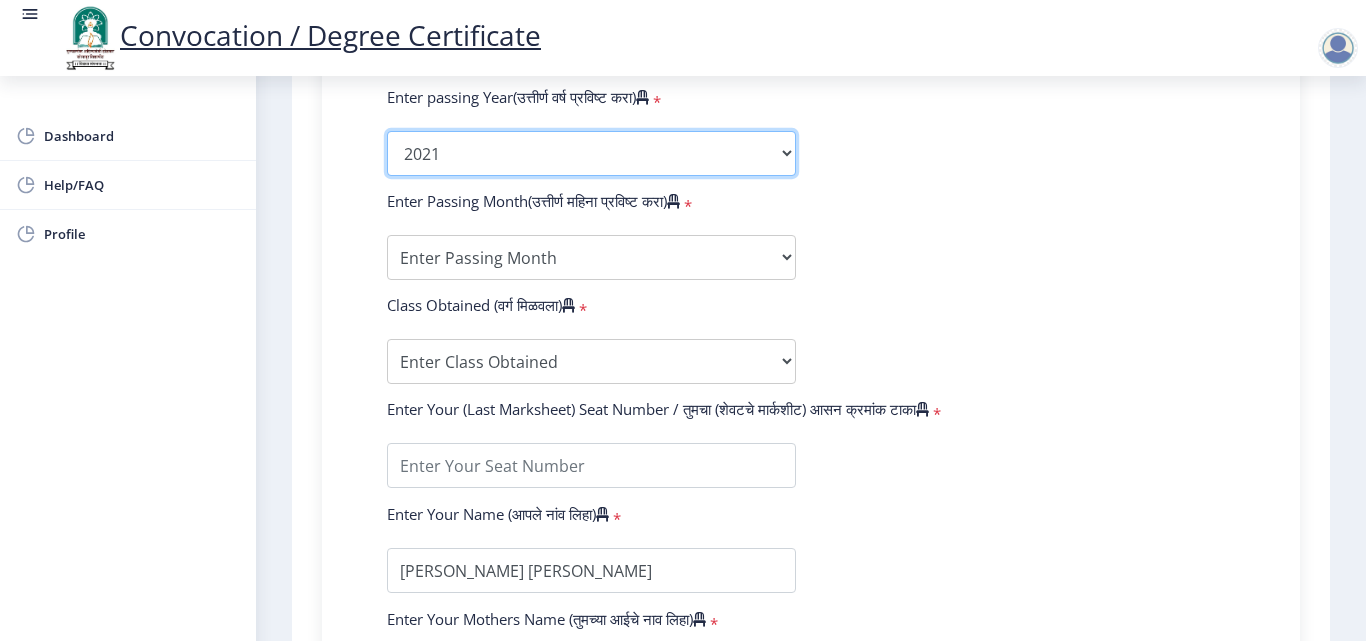 click on "2025   2024   2023   2022   2021   2020   2019   2018   2017   2016   2015   2014   2013   2012   2011   2010   2009   2008   2007   2006   2005   2004   2003   2002   2001   2000   1999   1998   1997   1996   1995   1994   1993   1992   1991   1990   1989   1988   1987   1986   1985   1984   1983   1982   1981   1980   1979   1978   1977   1976" 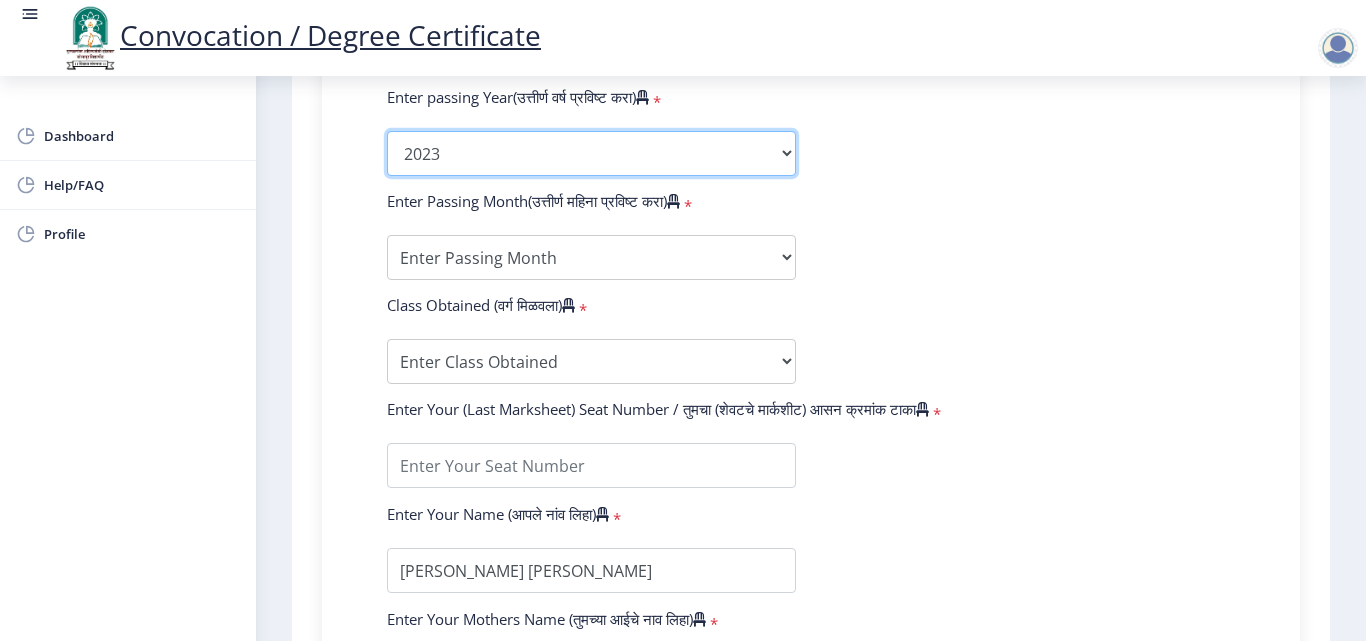 click on "2025   2024   2023   2022   2021   2020   2019   2018   2017   2016   2015   2014   2013   2012   2011   2010   2009   2008   2007   2006   2005   2004   2003   2002   2001   2000   1999   1998   1997   1996   1995   1994   1993   1992   1991   1990   1989   1988   1987   1986   1985   1984   1983   1982   1981   1980   1979   1978   1977   1976" 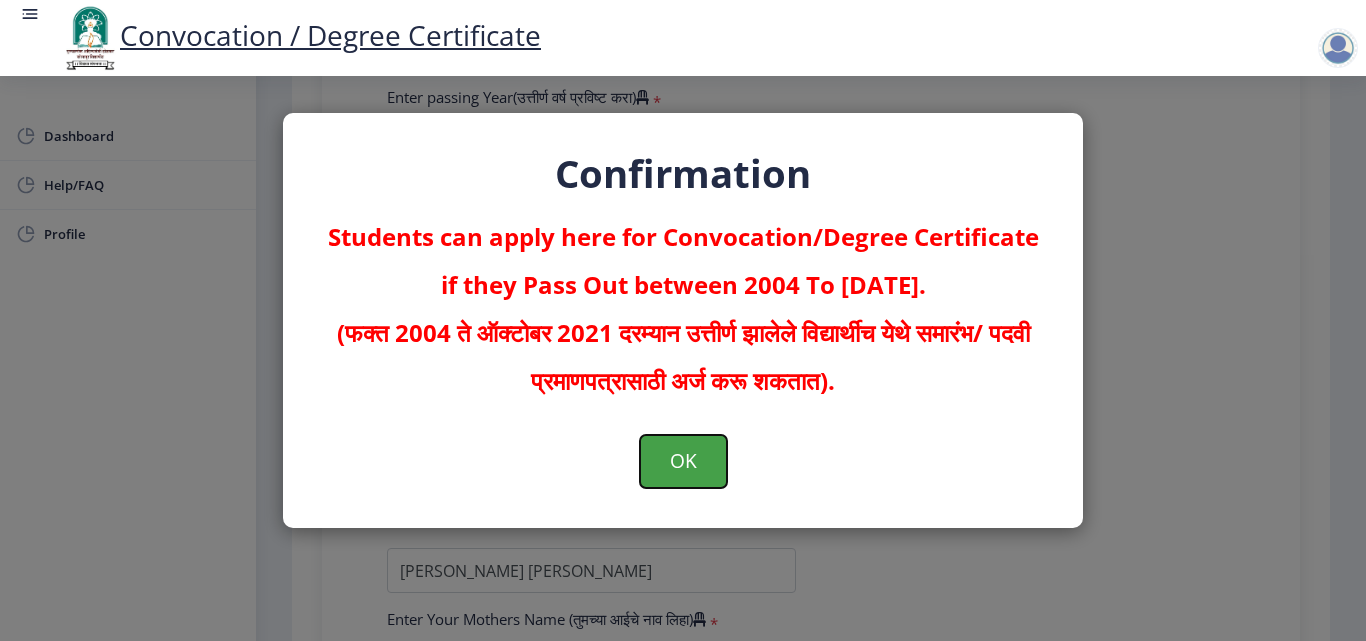 click on "OK" 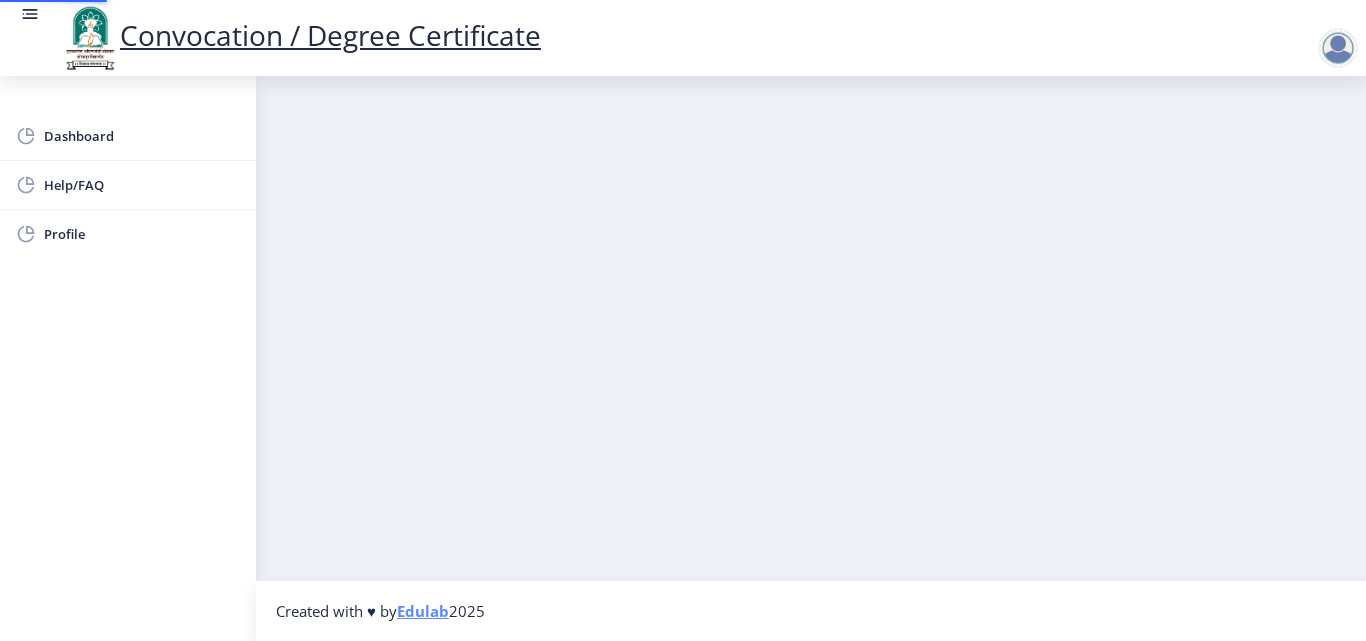 scroll, scrollTop: 0, scrollLeft: 0, axis: both 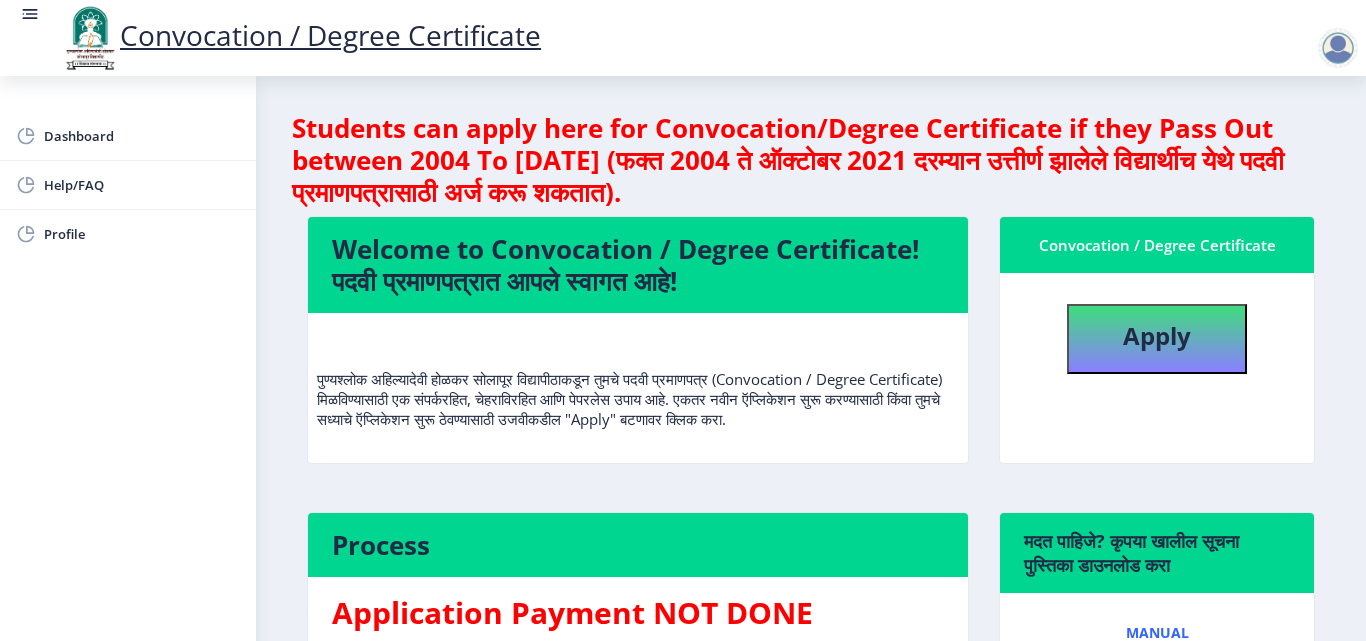 click on "पुण्यश्लोक अहिल्यादेवी होळकर सोलापूर विद्यापीठाकडून तुमचे पदवी प्रमाणपत्र (Convocation / Degree Certificate) मिळविण्यासाठी एक संपर्करहित, चेहराविरहित आणि पेपरलेस उपाय आहे. एकतर नवीन ऍप्लिकेशन सुरू करण्यासाठी किंवा तुमचे सध्याचे ऍप्लिकेशन सुरू ठेवण्यासाठी उजवीकडील "Apply" बटणावर क्लिक करा." 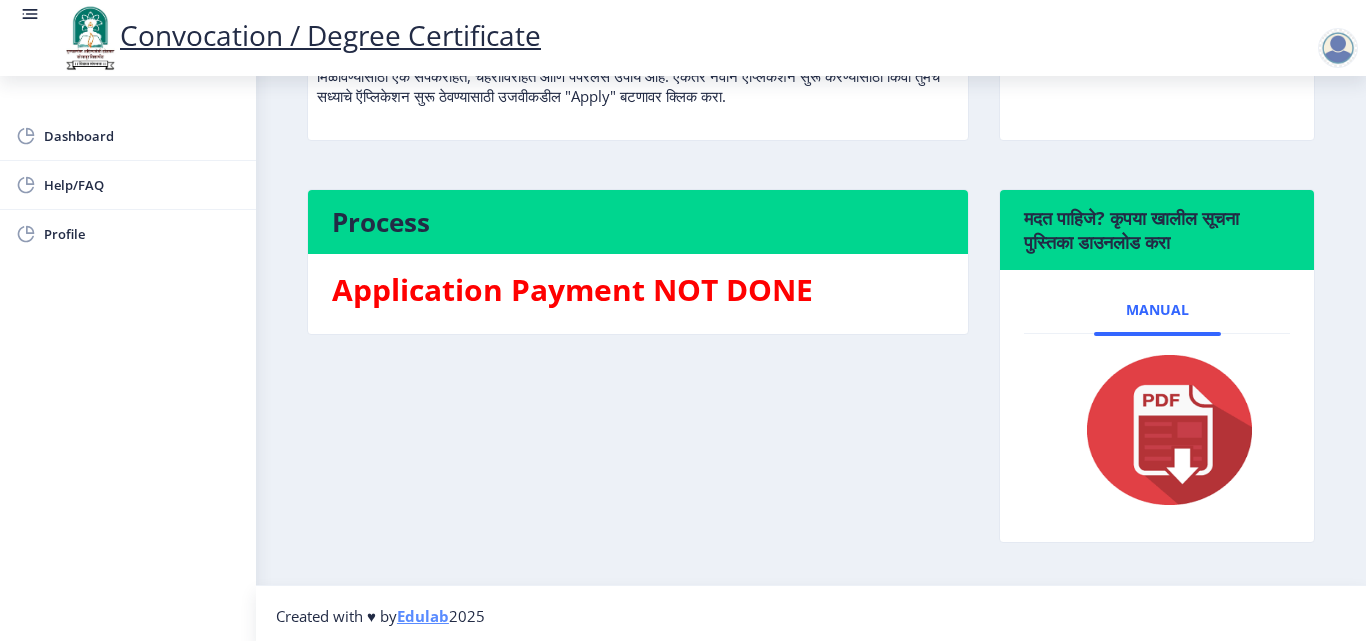 scroll, scrollTop: 328, scrollLeft: 0, axis: vertical 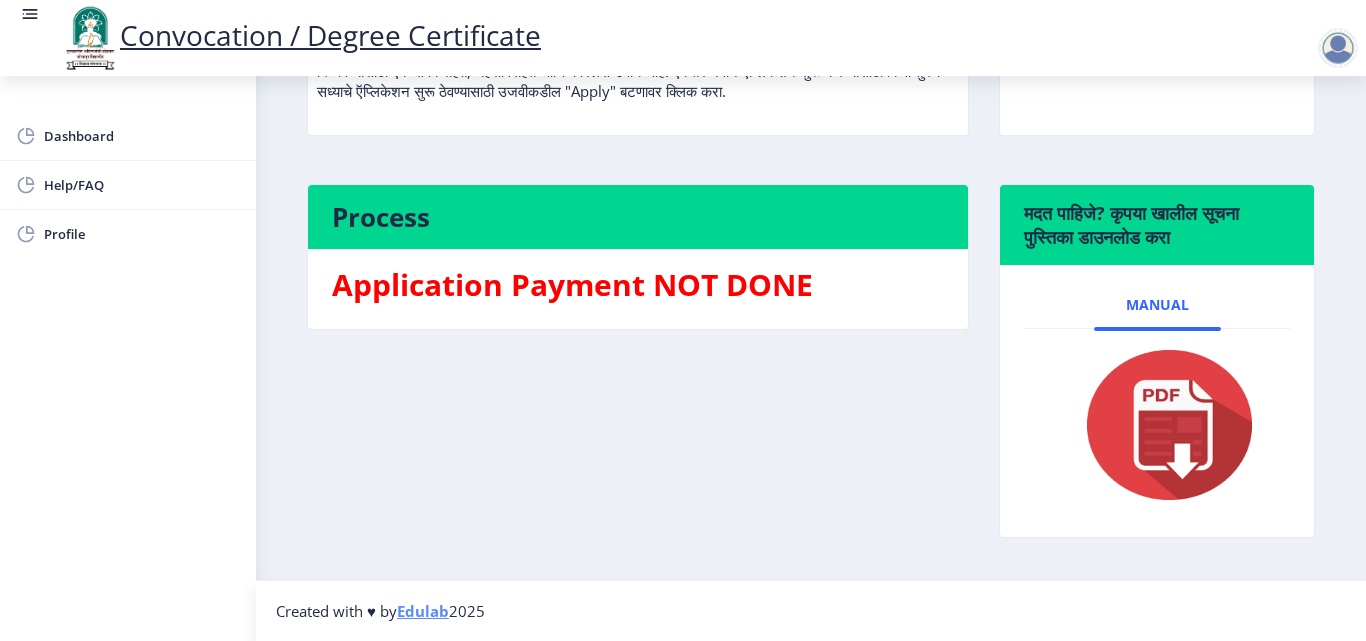 click 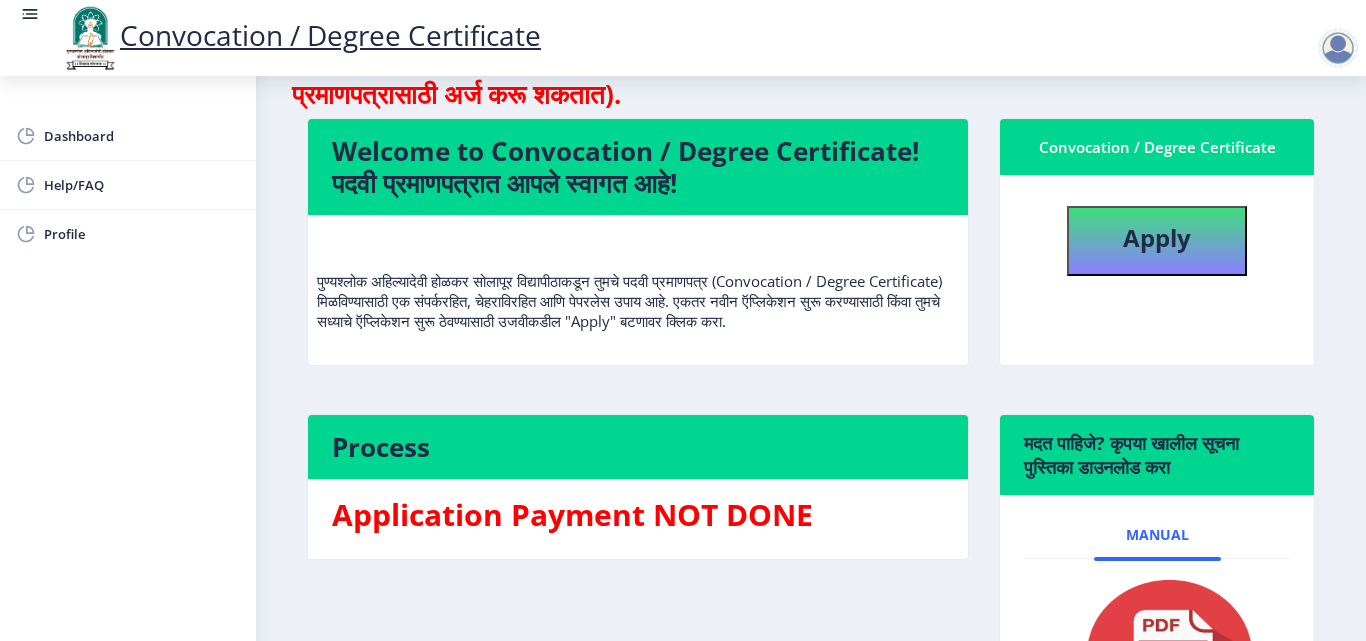 scroll, scrollTop: 28, scrollLeft: 0, axis: vertical 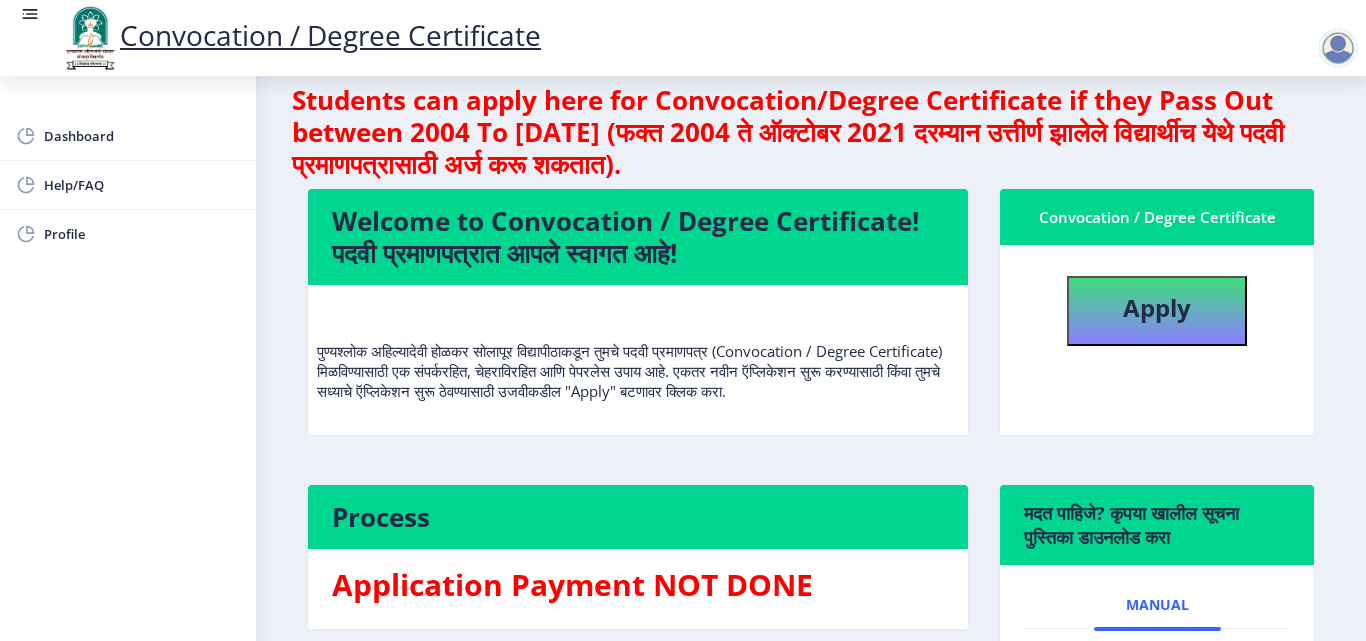 click on "पुण्यश्लोक अहिल्यादेवी होळकर सोलापूर विद्यापीठाकडून तुमचे पदवी प्रमाणपत्र (Convocation / Degree Certificate) मिळविण्यासाठी एक संपर्करहित, चेहराविरहित आणि पेपरलेस उपाय आहे. एकतर नवीन ऍप्लिकेशन सुरू करण्यासाठी किंवा तुमचे सध्याचे ऍप्लिकेशन सुरू ठेवण्यासाठी उजवीकडील "Apply" बटणावर क्लिक करा." 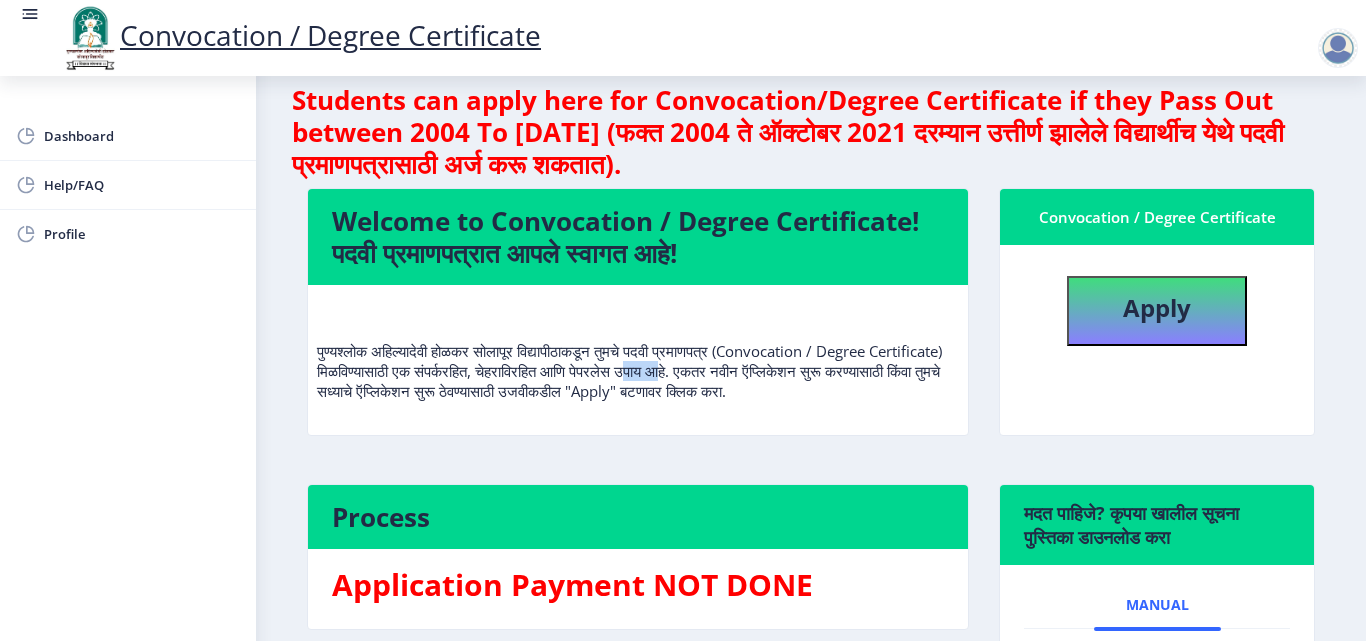 click on "पुण्यश्लोक अहिल्यादेवी होळकर सोलापूर विद्यापीठाकडून तुमचे पदवी प्रमाणपत्र (Convocation / Degree Certificate) मिळविण्यासाठी एक संपर्करहित, चेहराविरहित आणि पेपरलेस उपाय आहे. एकतर नवीन ऍप्लिकेशन सुरू करण्यासाठी किंवा तुमचे सध्याचे ऍप्लिकेशन सुरू ठेवण्यासाठी उजवीकडील "Apply" बटणावर क्लिक करा." 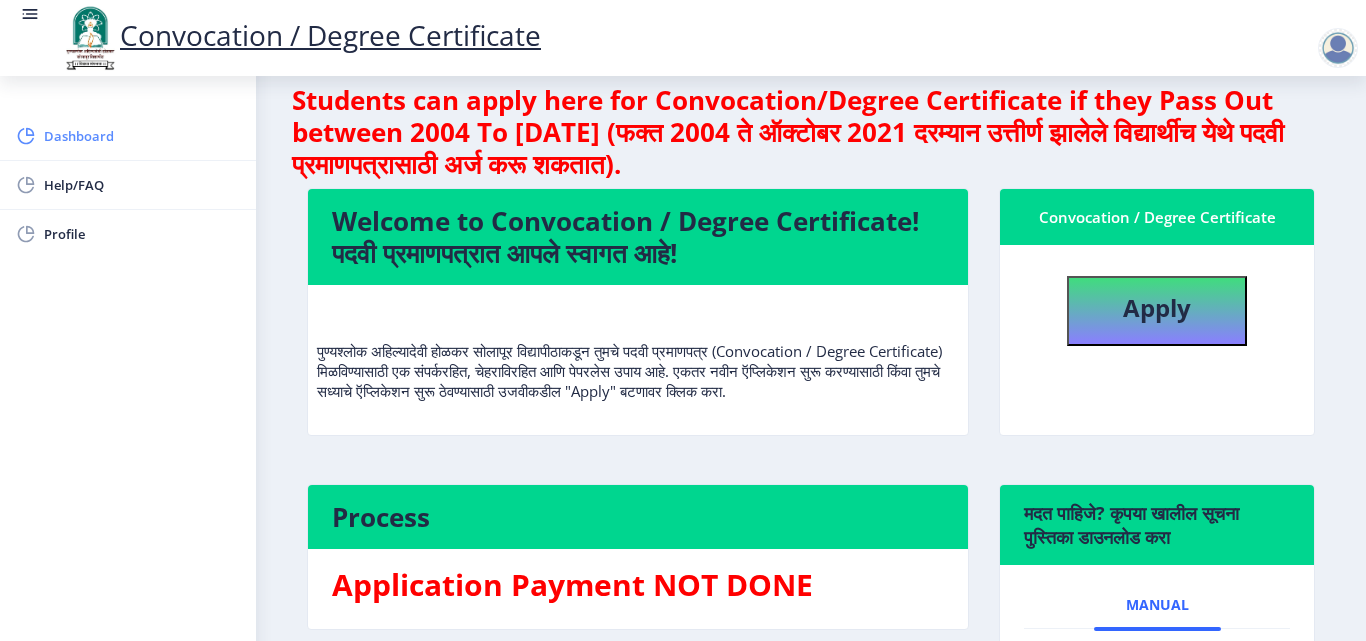 click on "Dashboard" 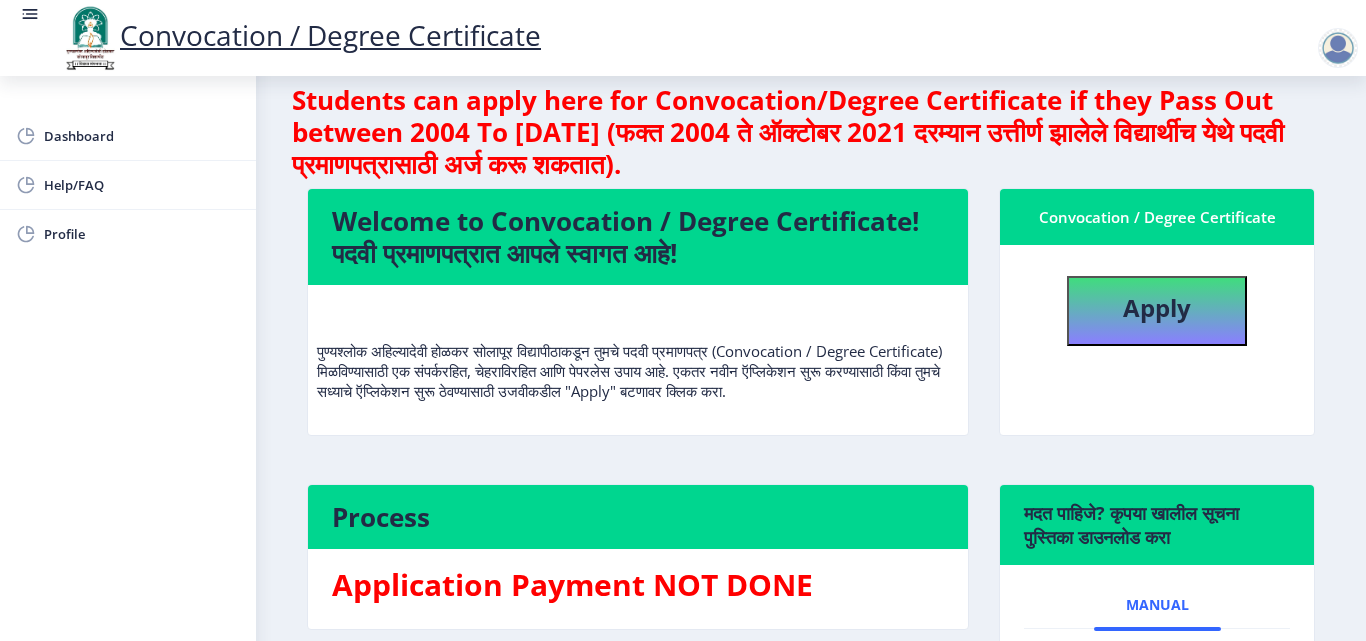 click on "Convocation / Degree Certificate" 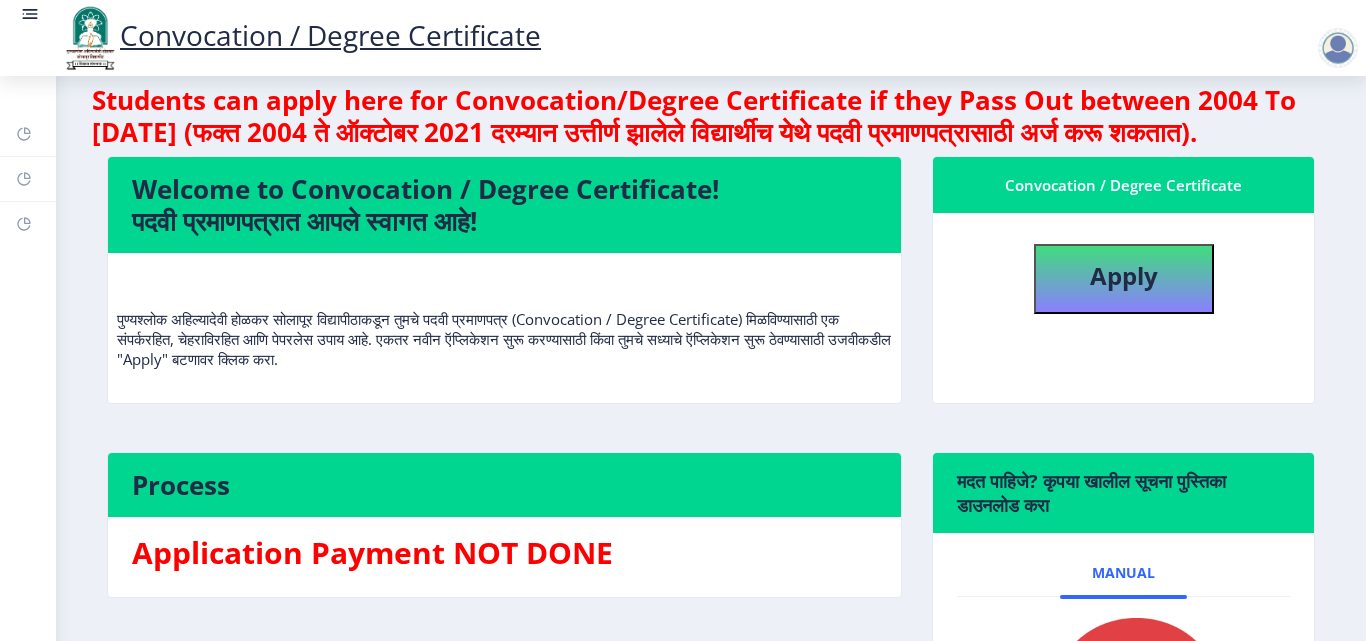 click 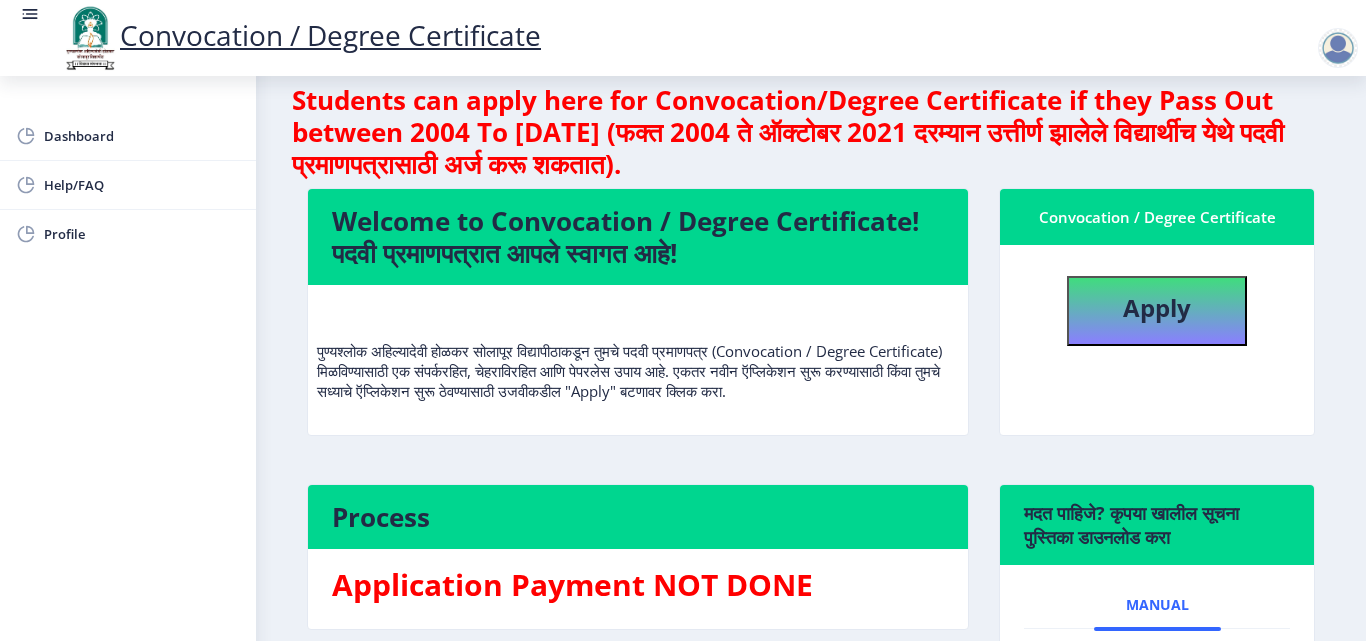 click on "Convocation / Degree Certificate" 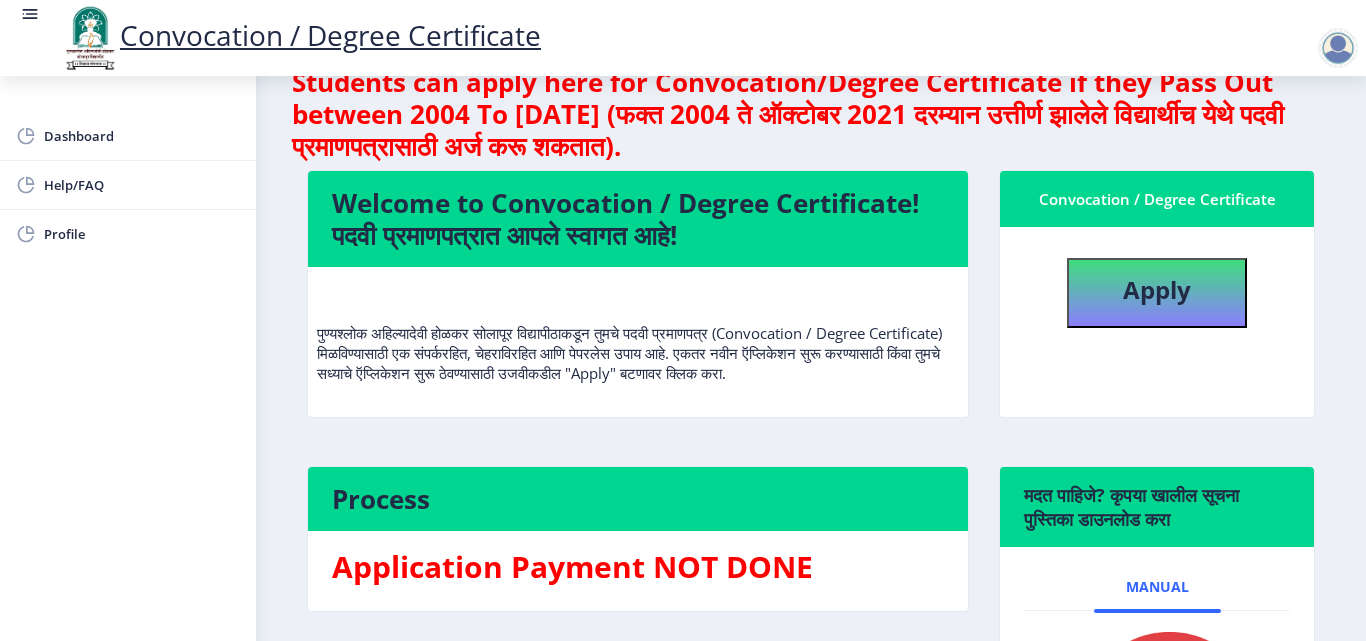 scroll, scrollTop: 0, scrollLeft: 0, axis: both 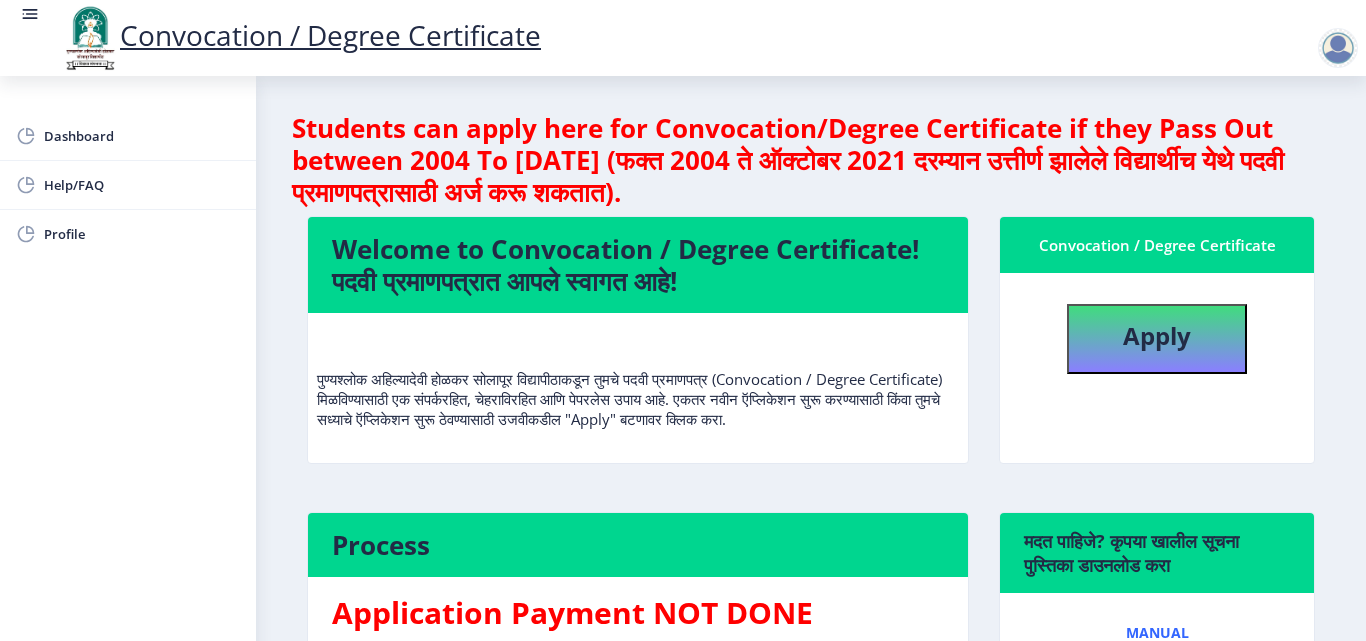 drag, startPoint x: 708, startPoint y: 161, endPoint x: 1242, endPoint y: 200, distance: 535.42224 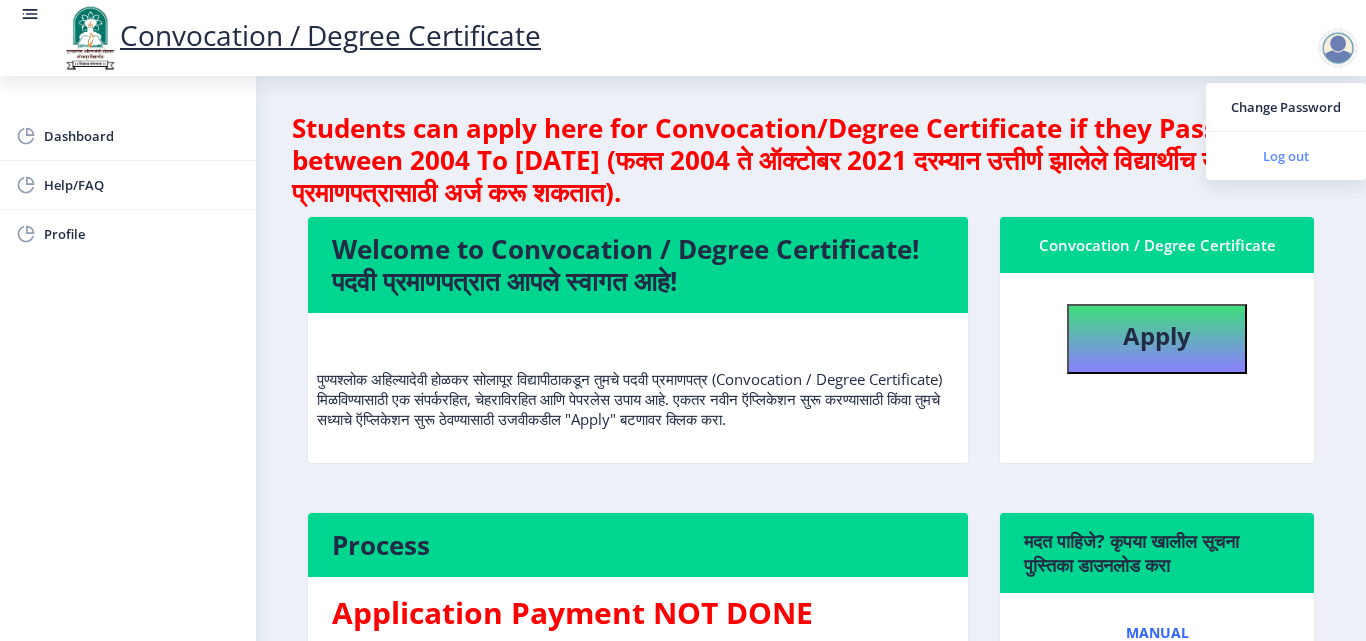 click on "Log out" at bounding box center [1286, 156] 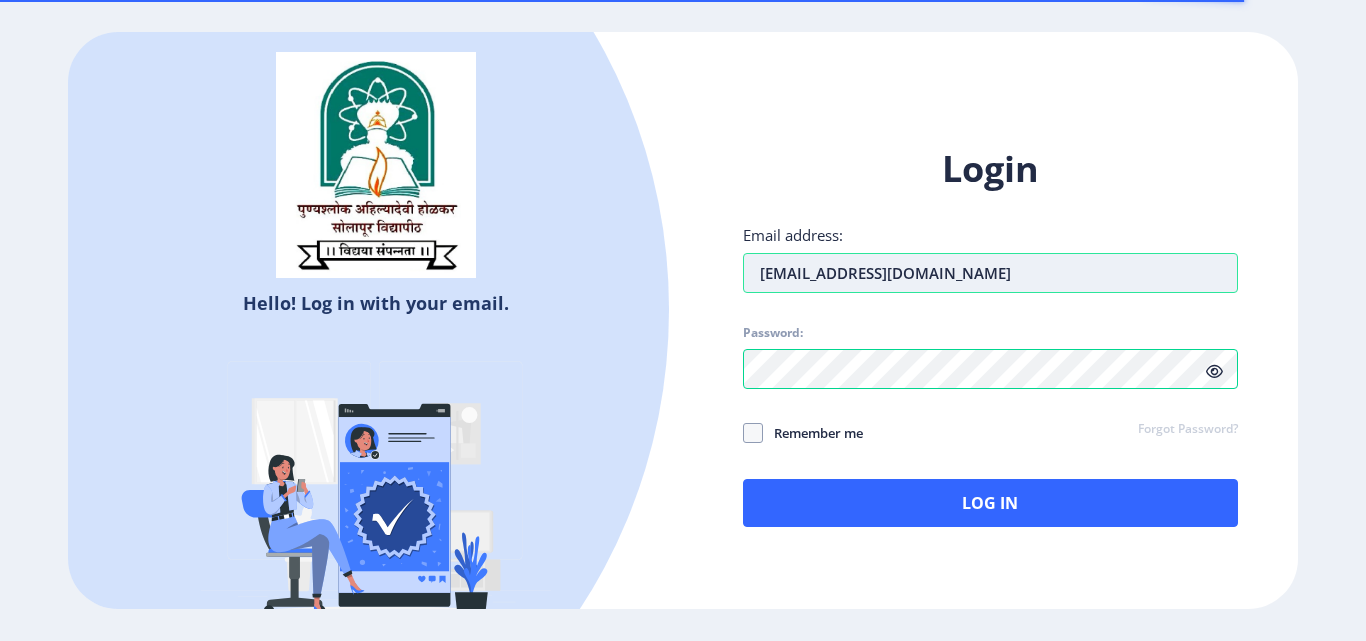 click on "[EMAIL_ADDRESS][DOMAIN_NAME]" at bounding box center [990, 273] 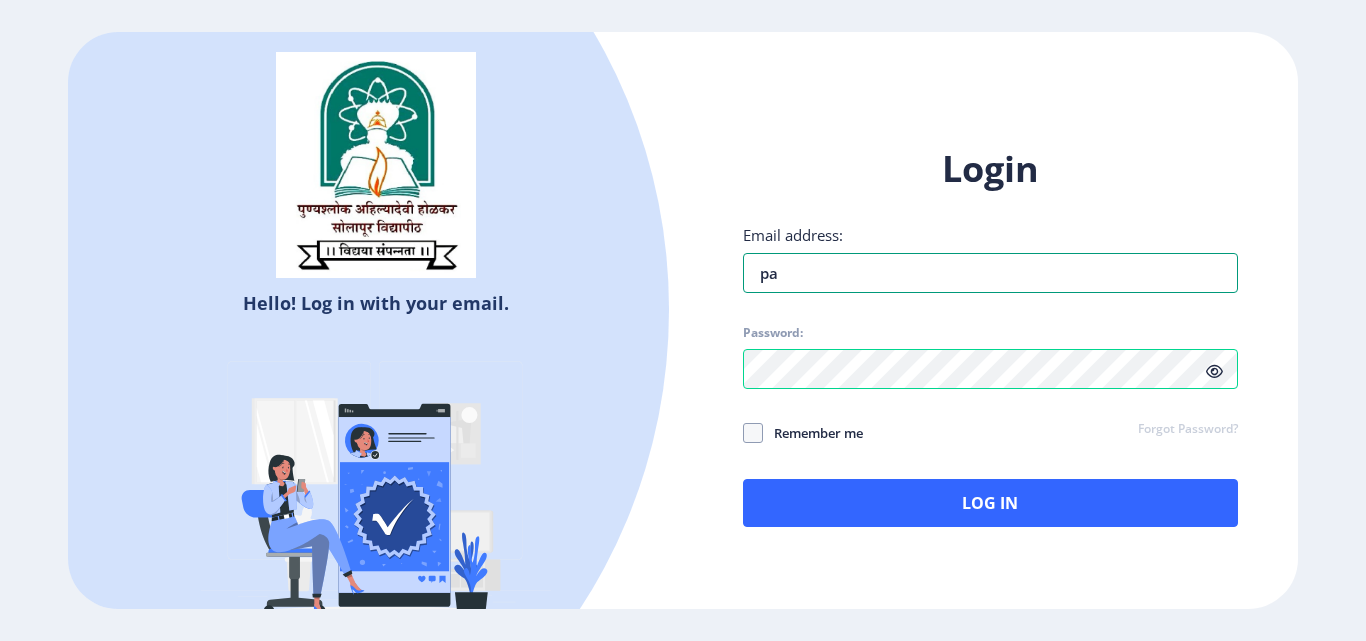 type on "p" 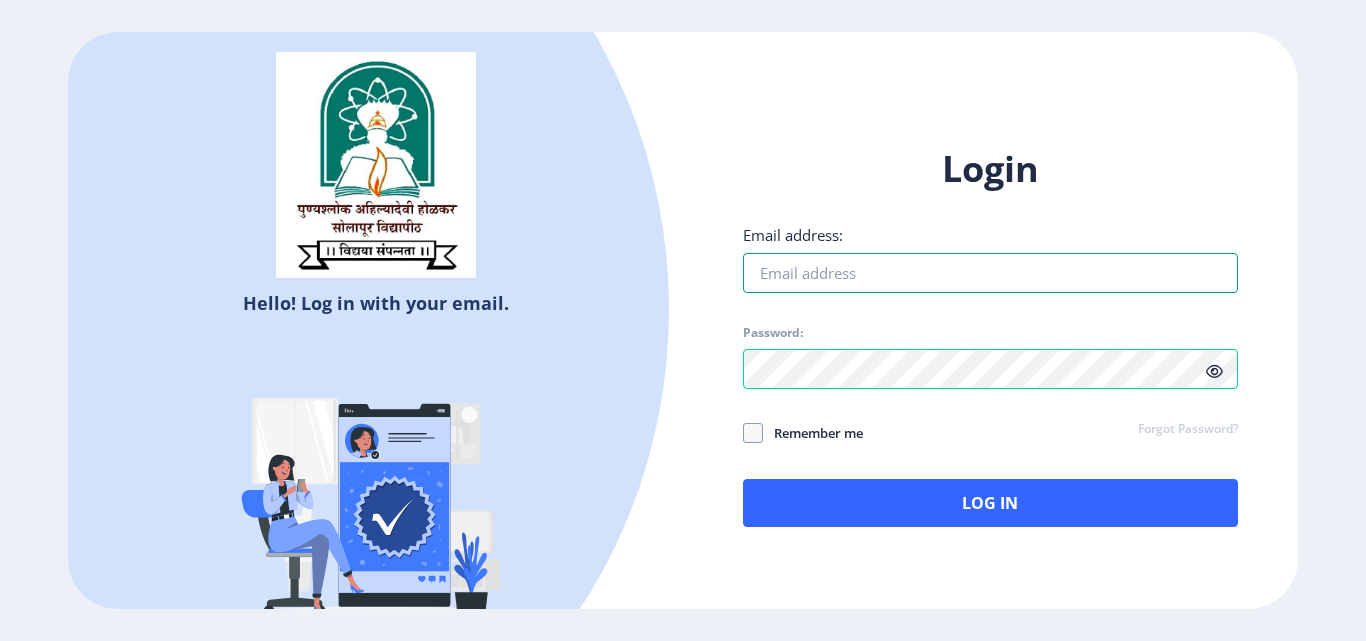 type on "[EMAIL_ADDRESS][DOMAIN_NAME]" 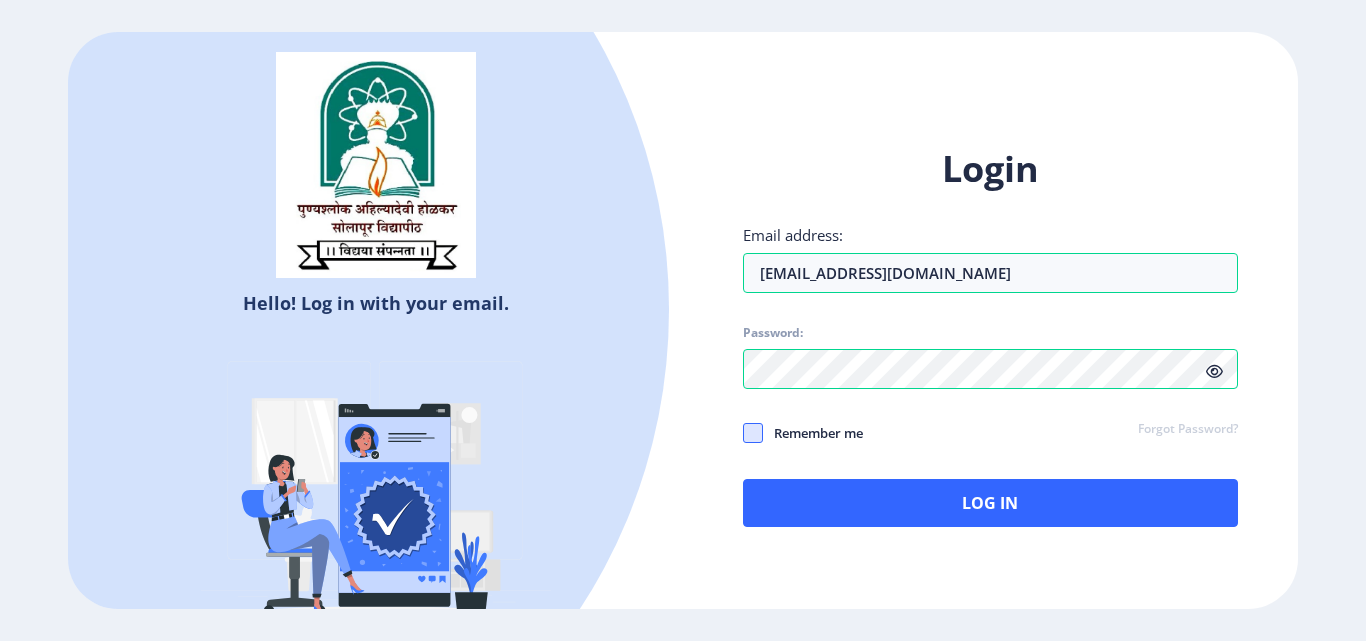 click 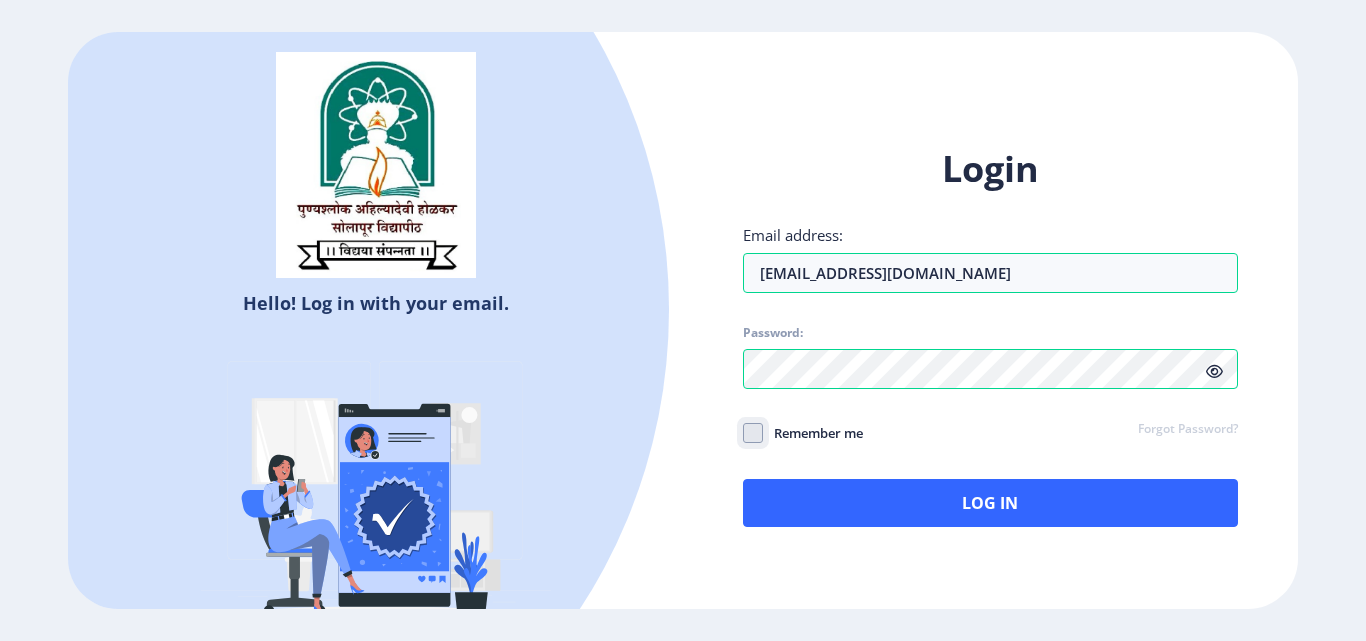 click on "Remember me" 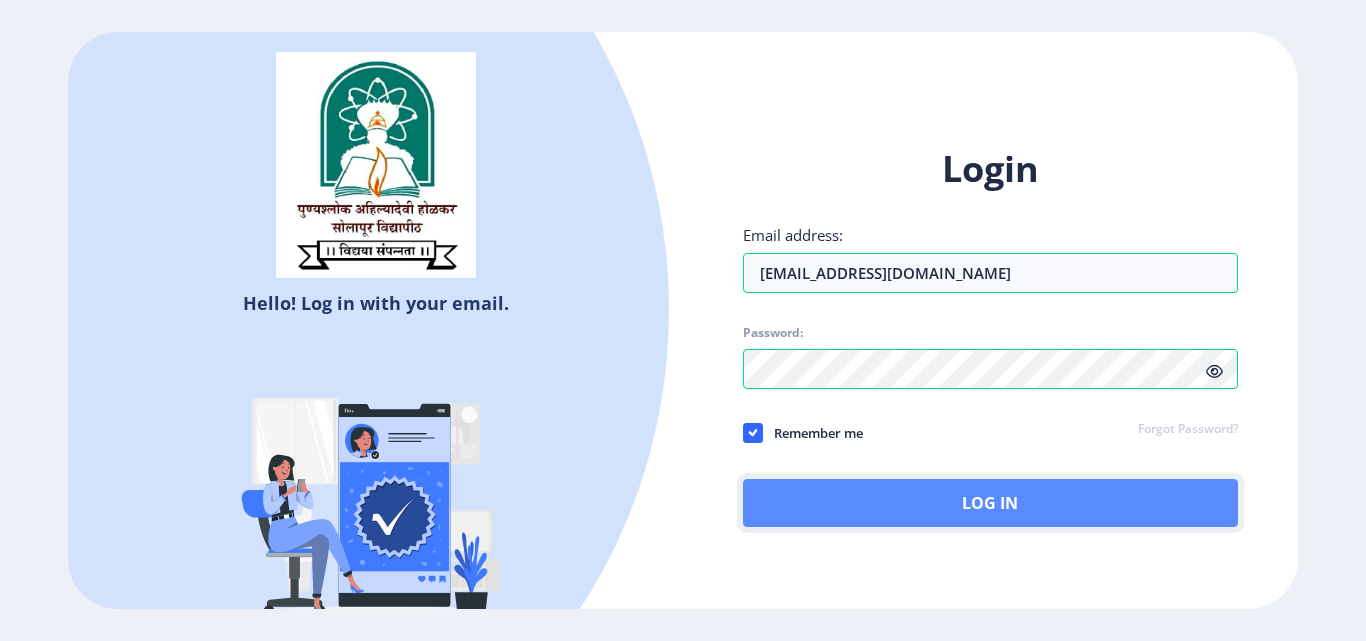 click on "Log In" 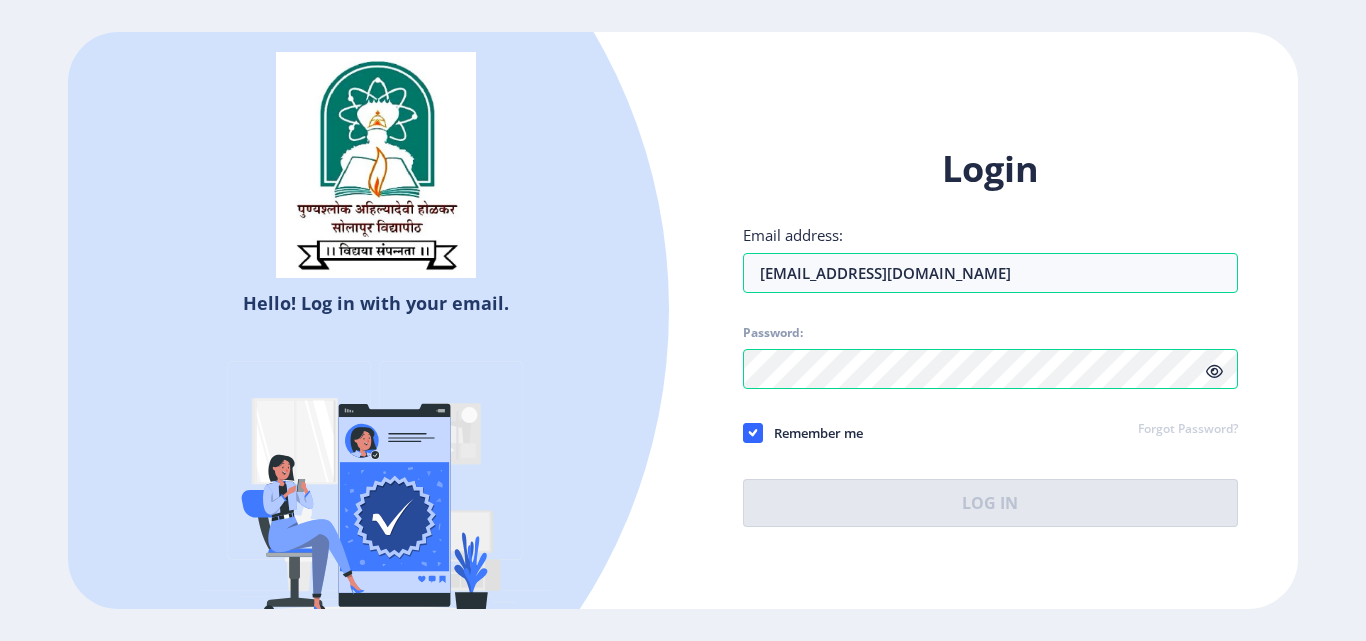 click on "Forgot Password?" 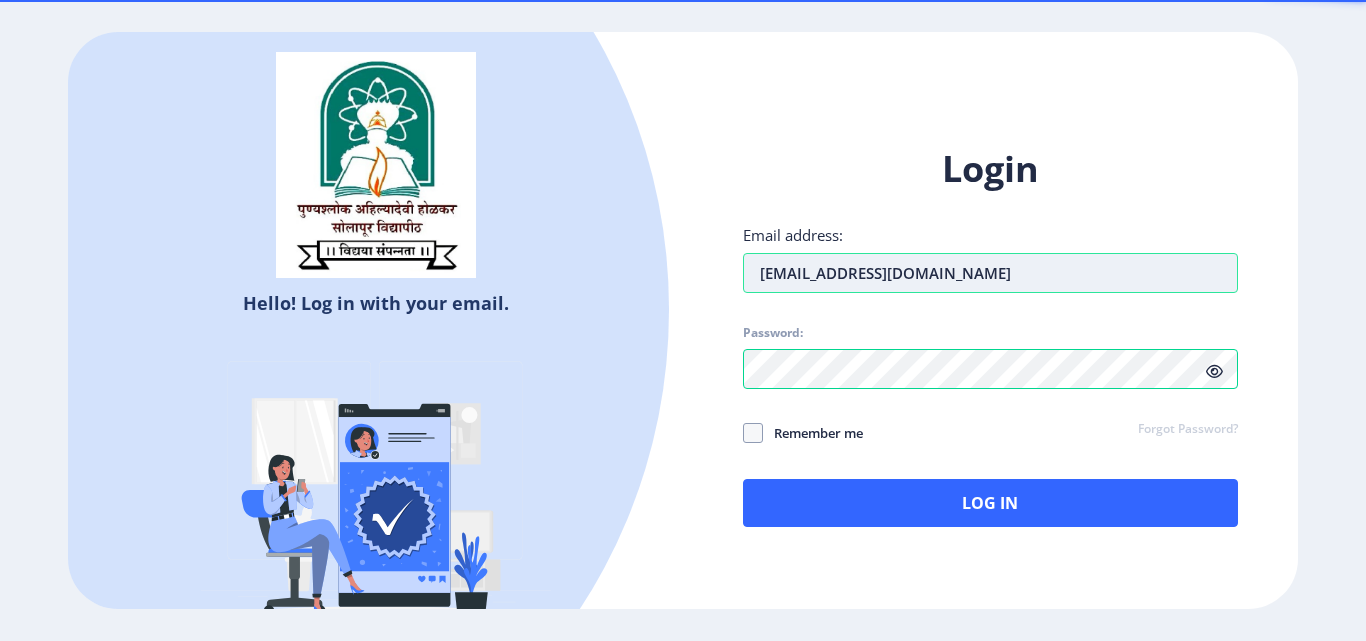 click on "[EMAIL_ADDRESS][DOMAIN_NAME]" at bounding box center (990, 273) 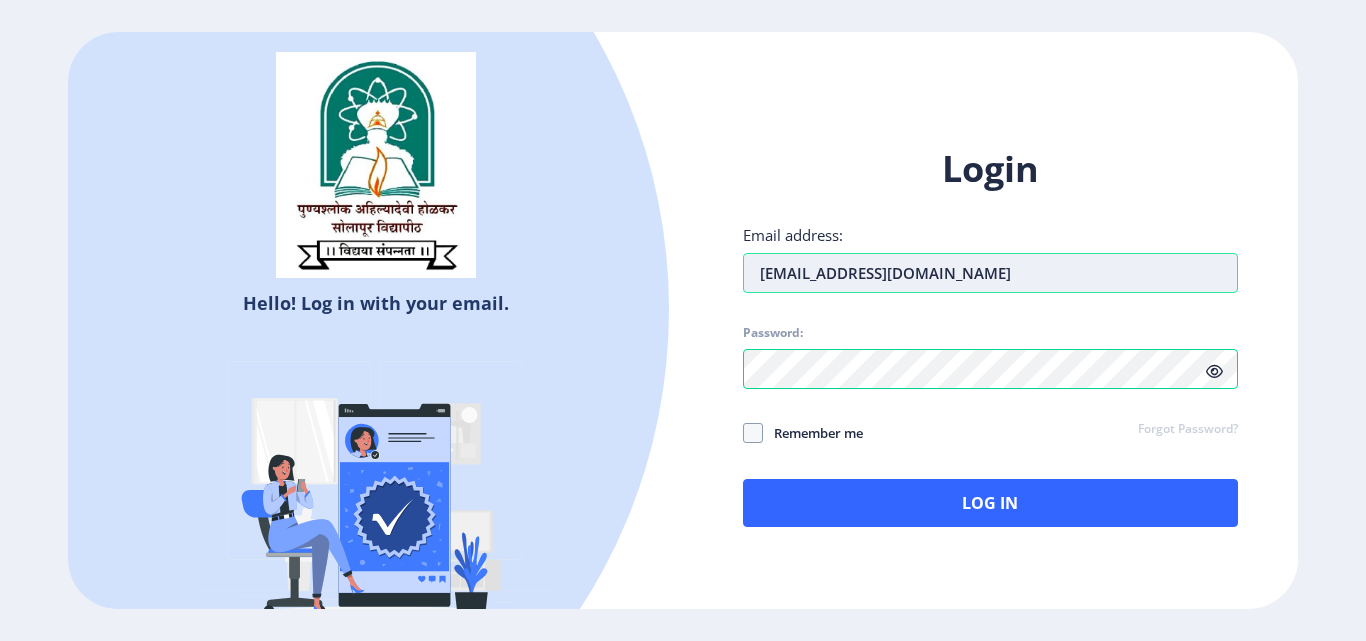 click on "[EMAIL_ADDRESS][DOMAIN_NAME]" at bounding box center [990, 273] 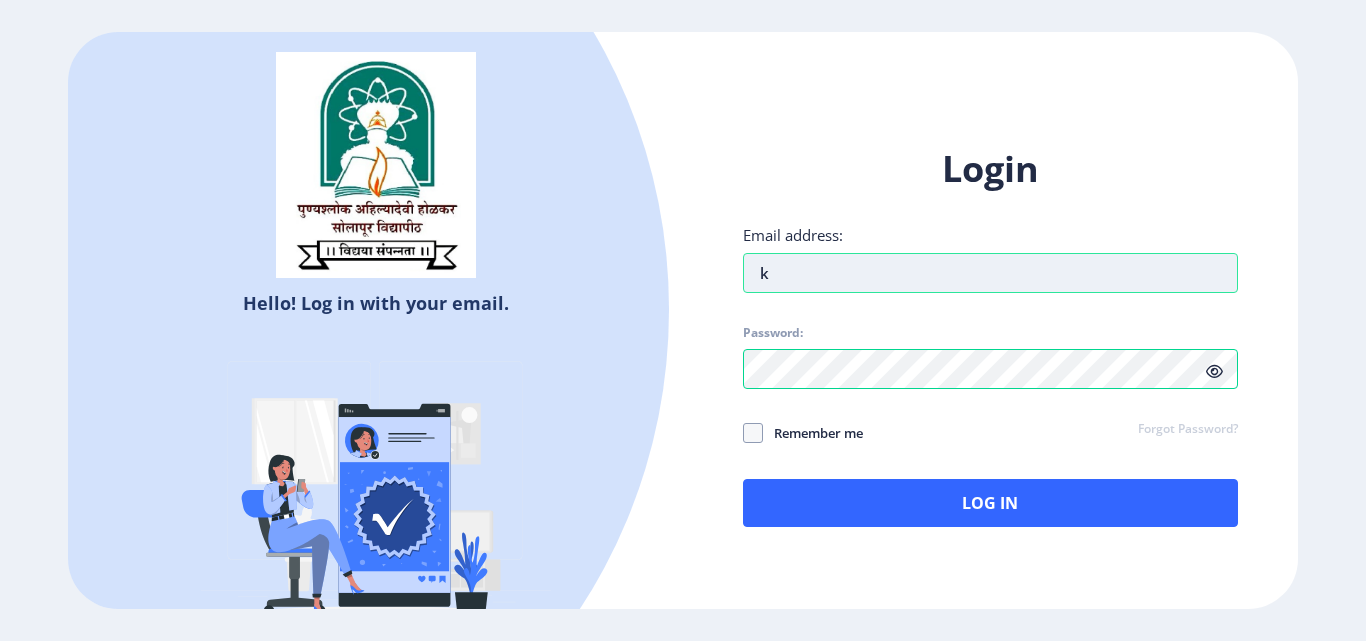 type on "[EMAIL_ADDRESS][DOMAIN_NAME]" 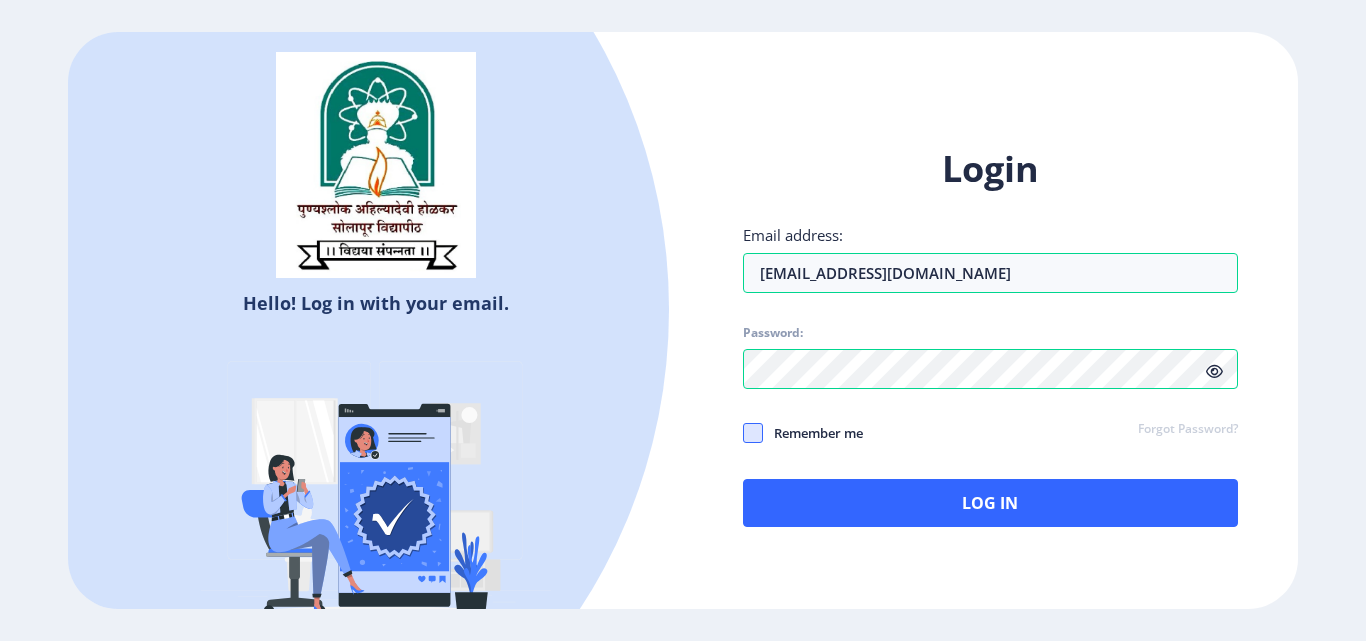 click 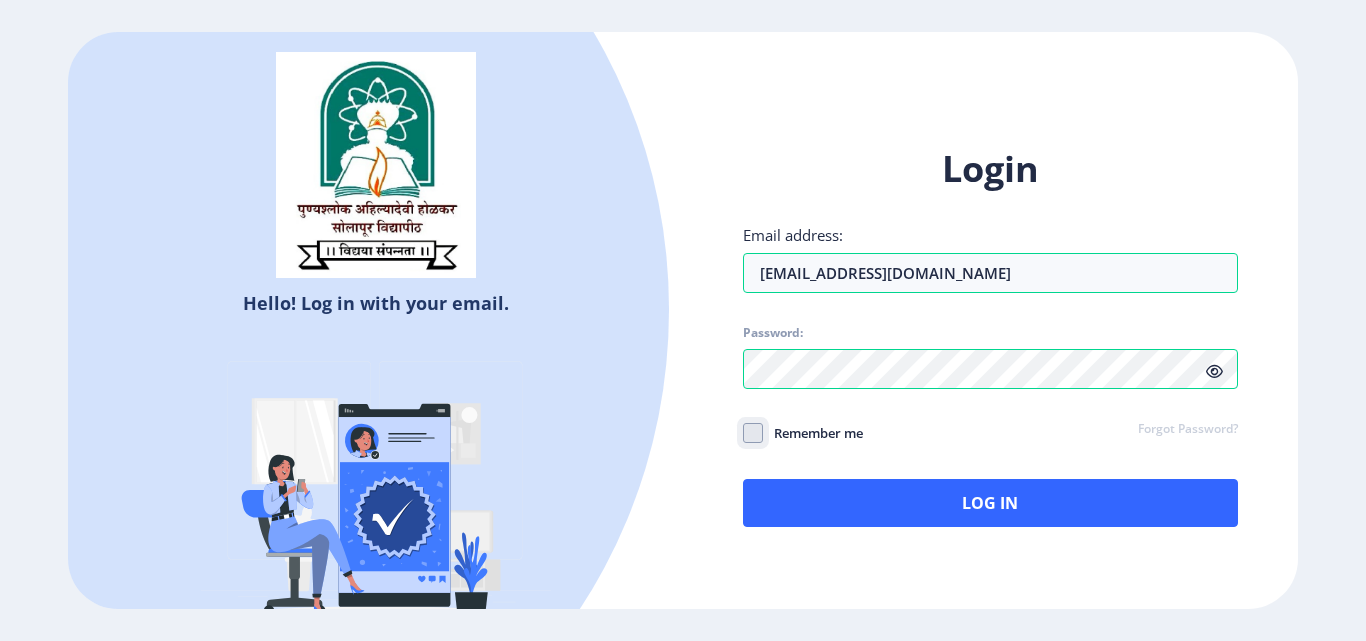 checkbox on "true" 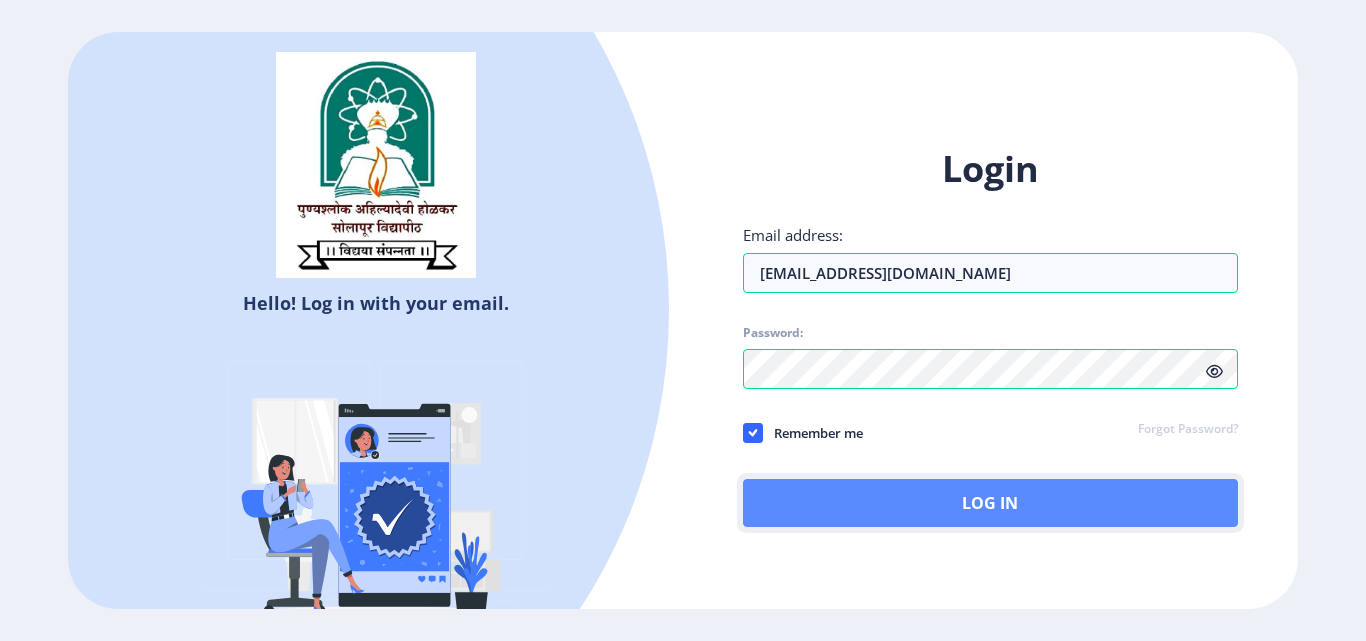 click on "Log In" 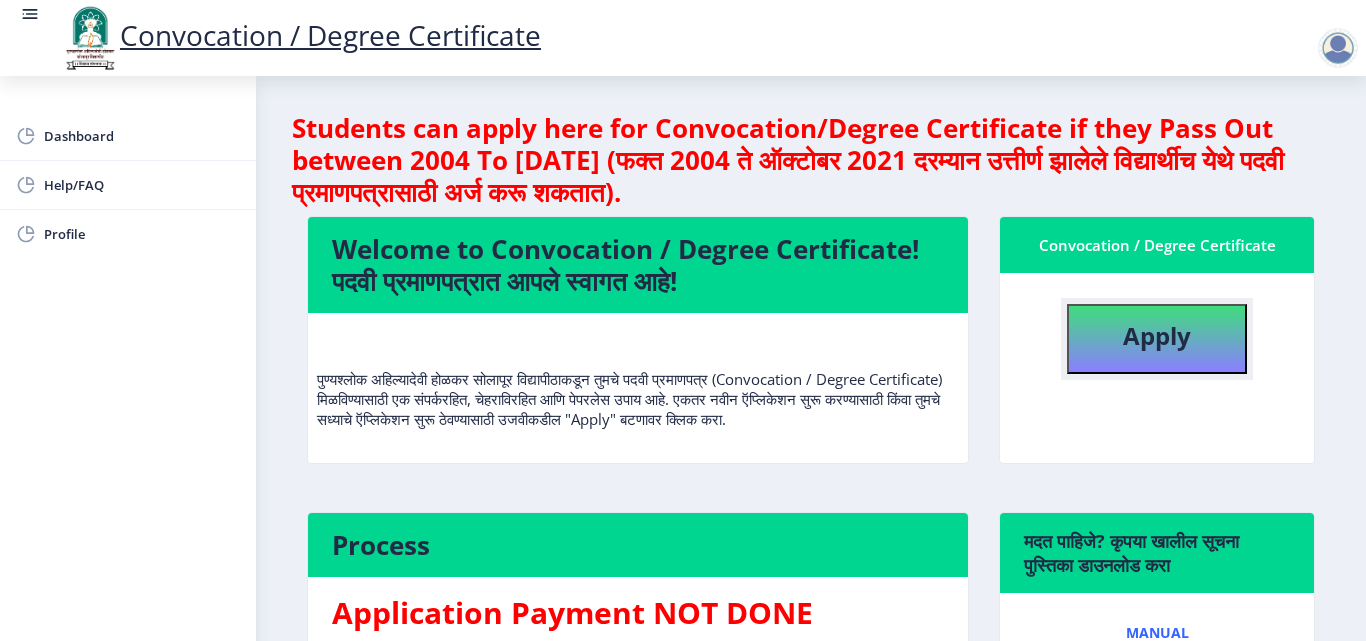 click on "Apply" 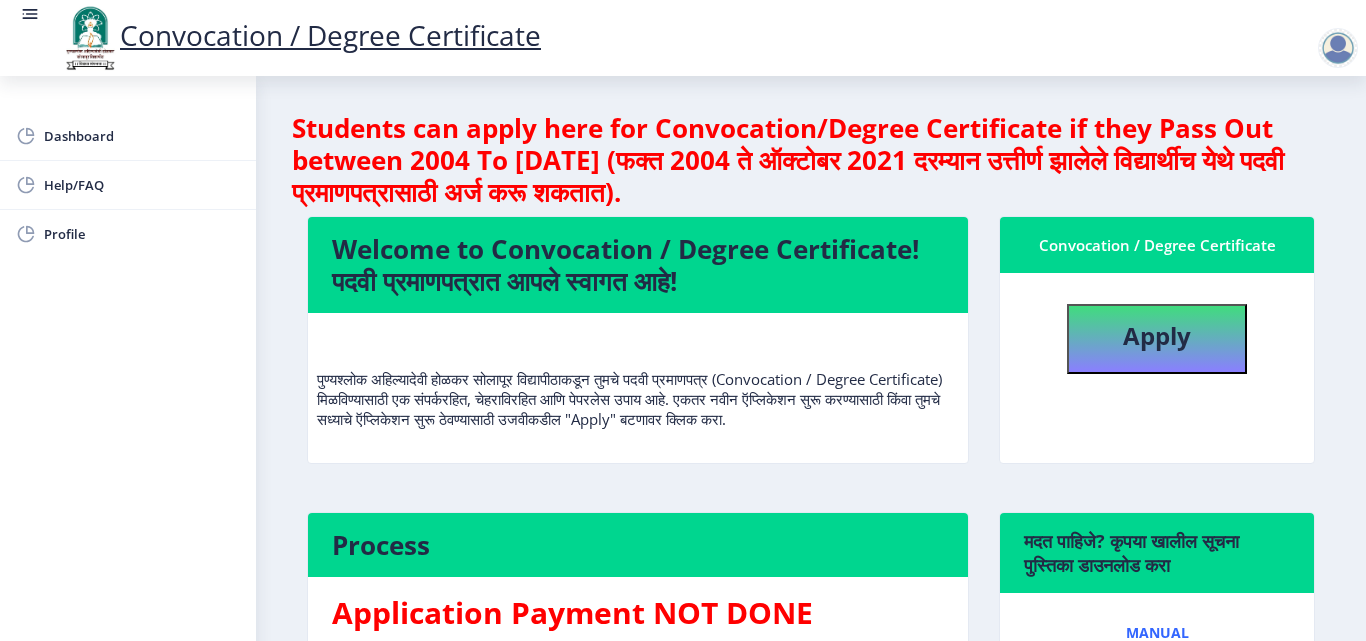 select 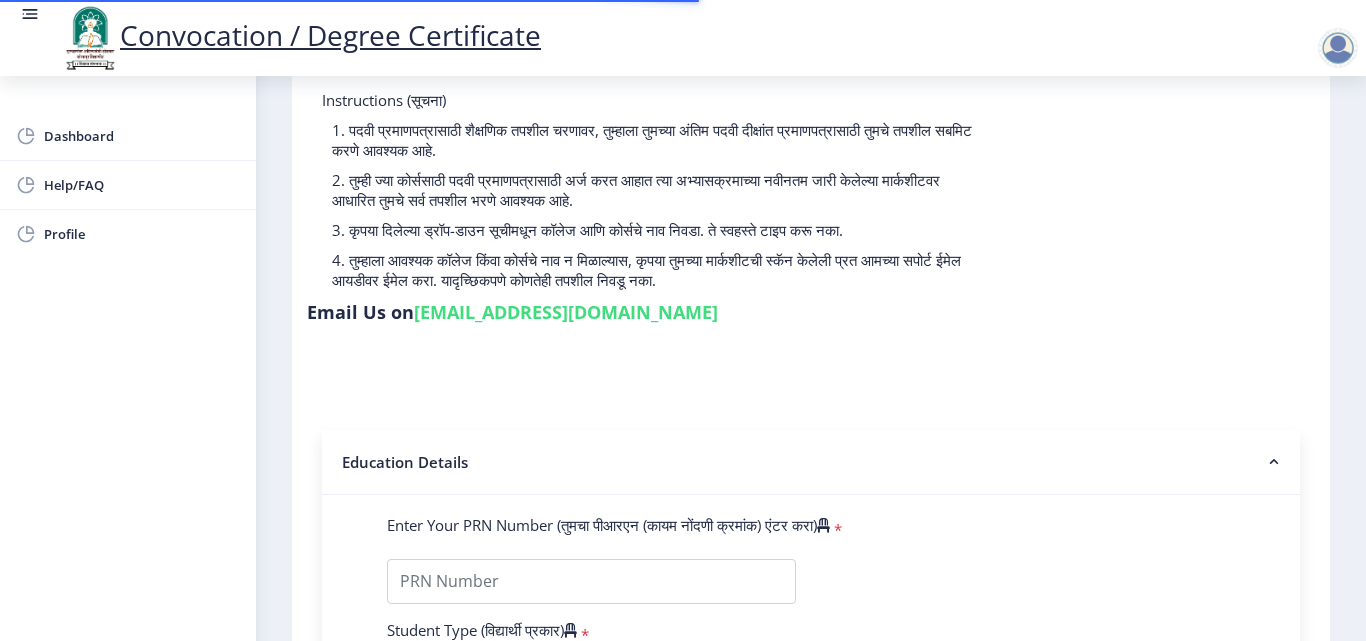 scroll, scrollTop: 300, scrollLeft: 0, axis: vertical 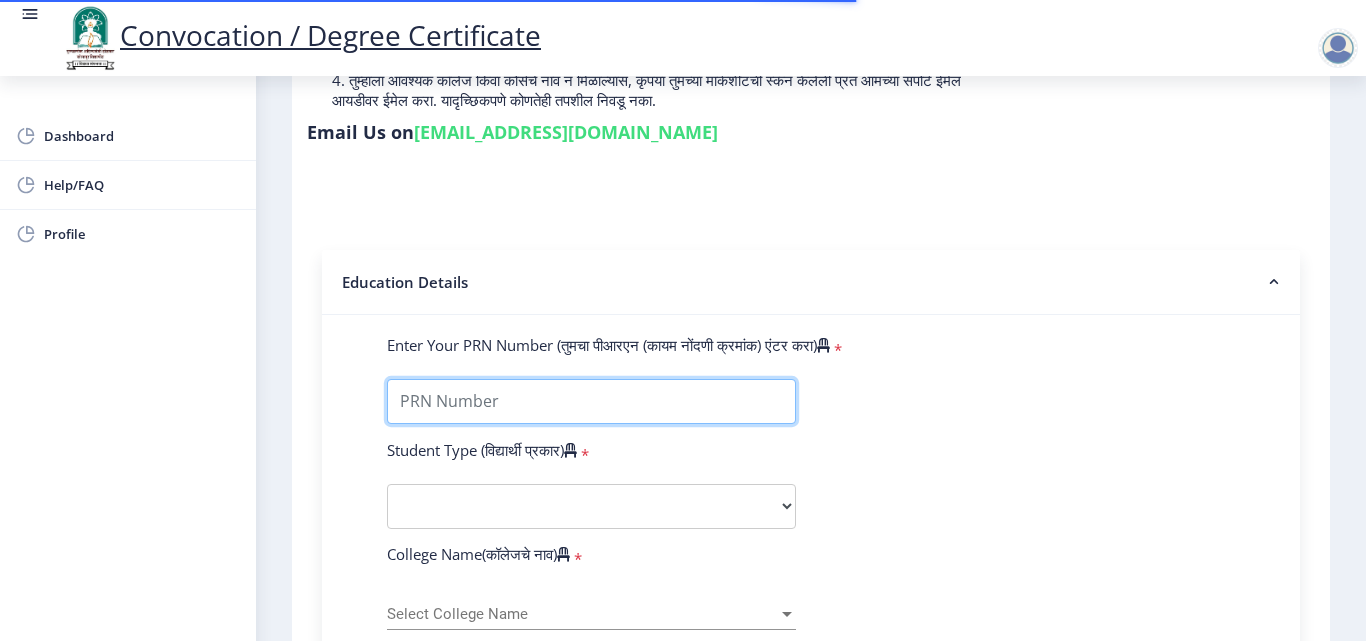 click on "Enter Your PRN Number (तुमचा पीआरएन (कायम नोंदणी क्रमांक) एंटर करा)" at bounding box center (591, 401) 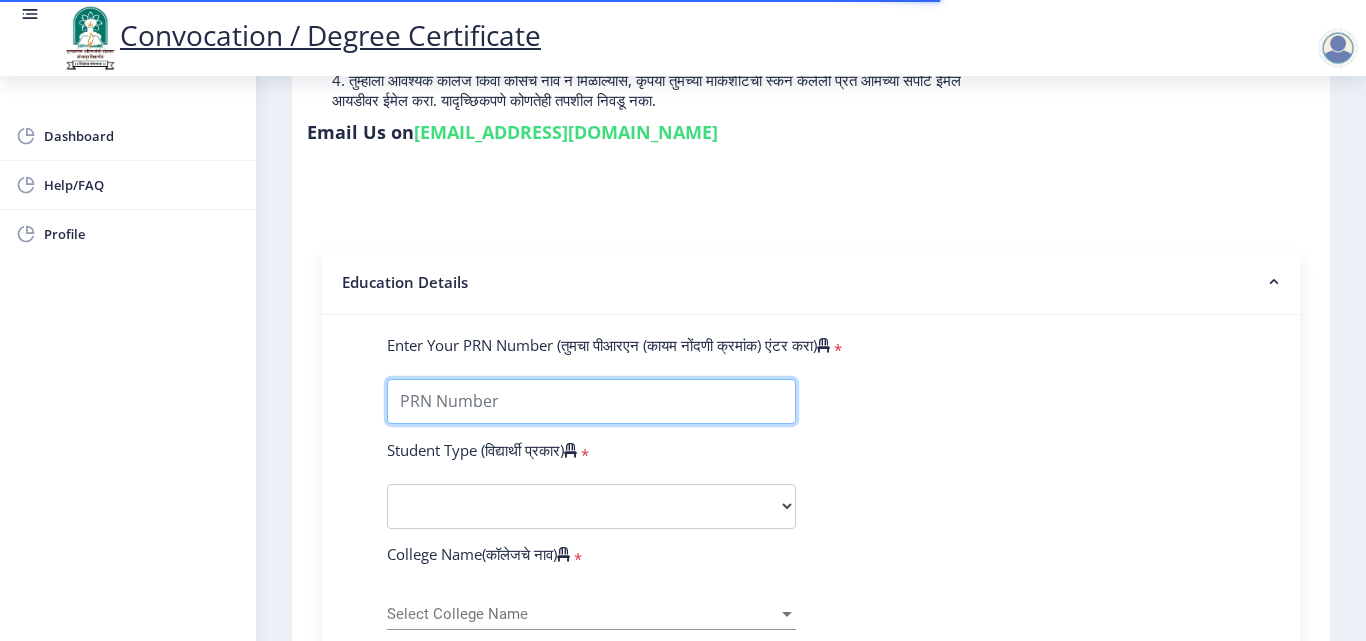 click on "Enter Your PRN Number (तुमचा पीआरएन (कायम नोंदणी क्रमांक) एंटर करा)" at bounding box center (591, 401) 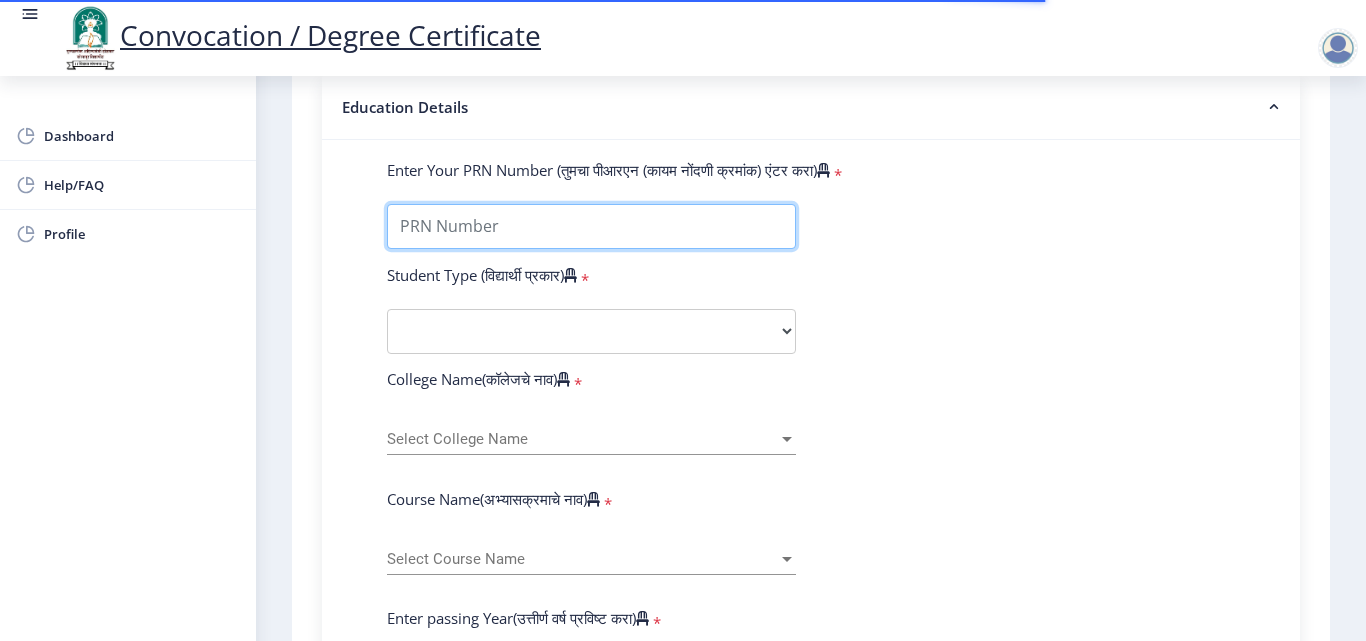scroll, scrollTop: 500, scrollLeft: 0, axis: vertical 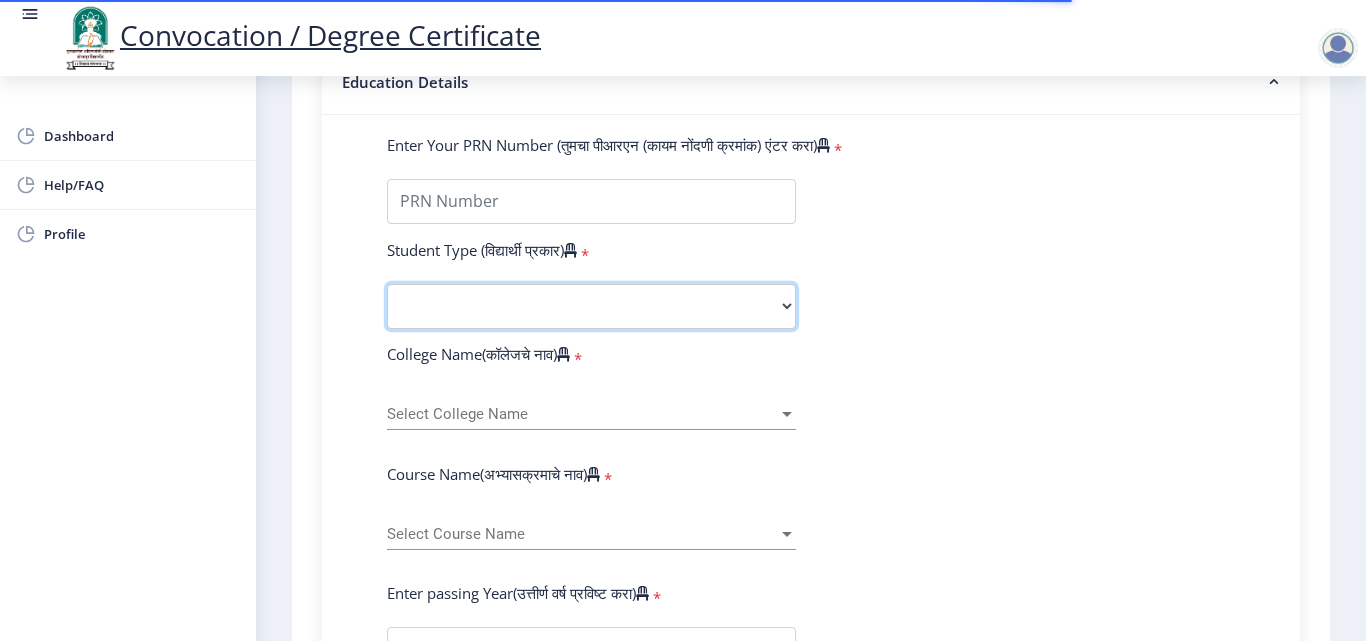 click on "Select Student Type Regular External" at bounding box center [591, 306] 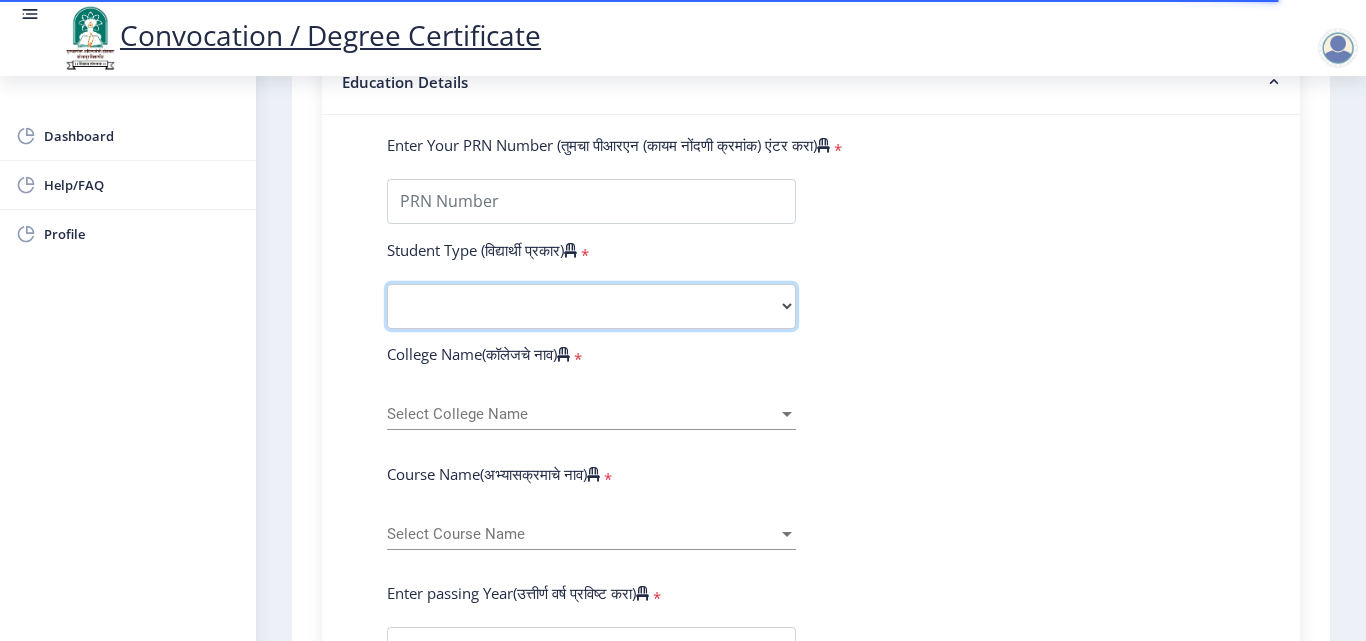 select on "External" 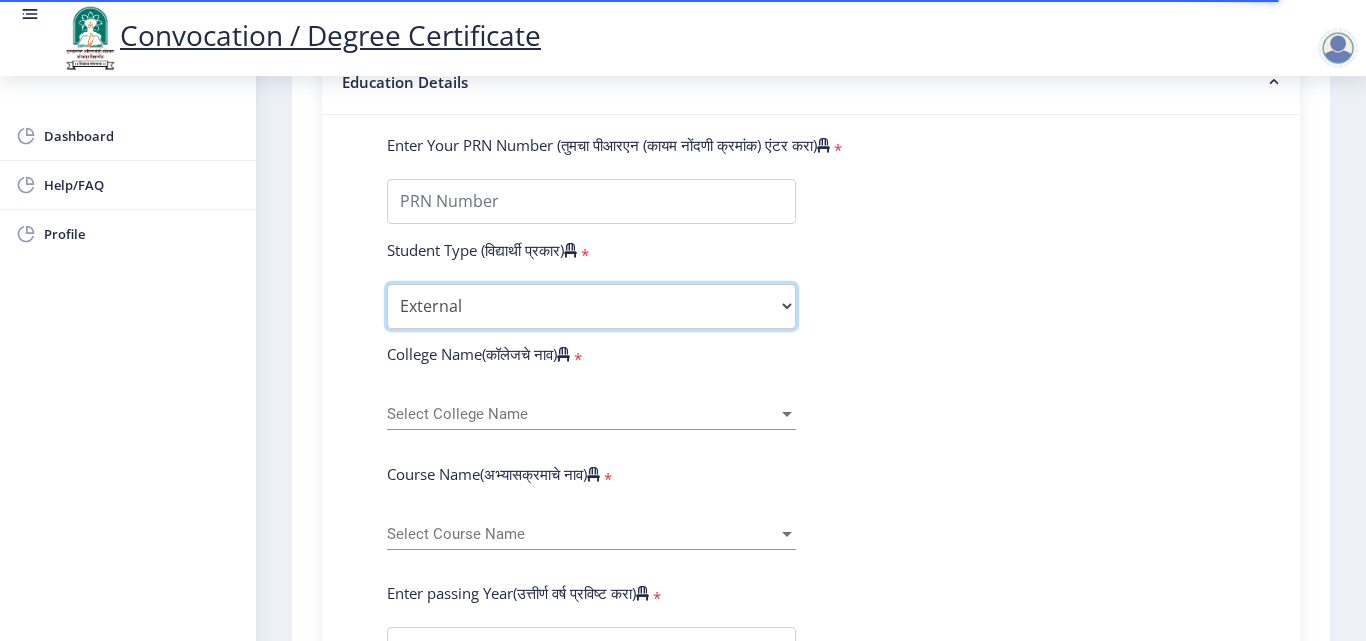 click on "Select Student Type Regular External" at bounding box center (591, 306) 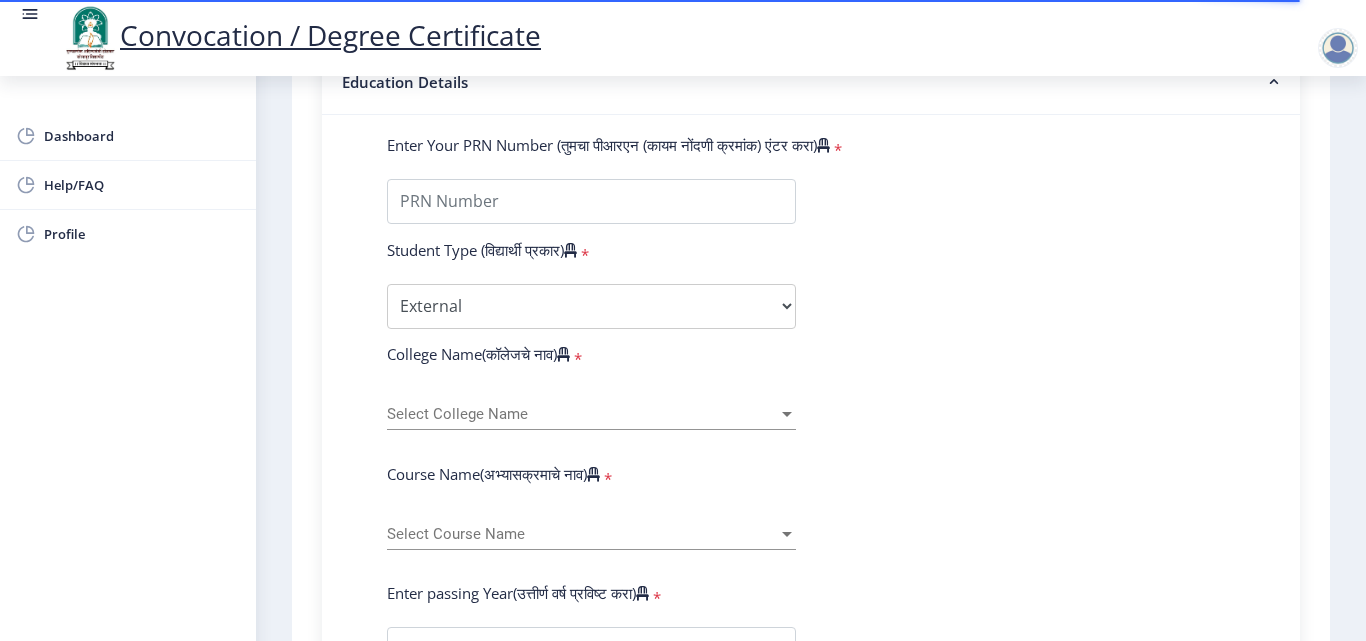 click on "Select College Name" at bounding box center [582, 414] 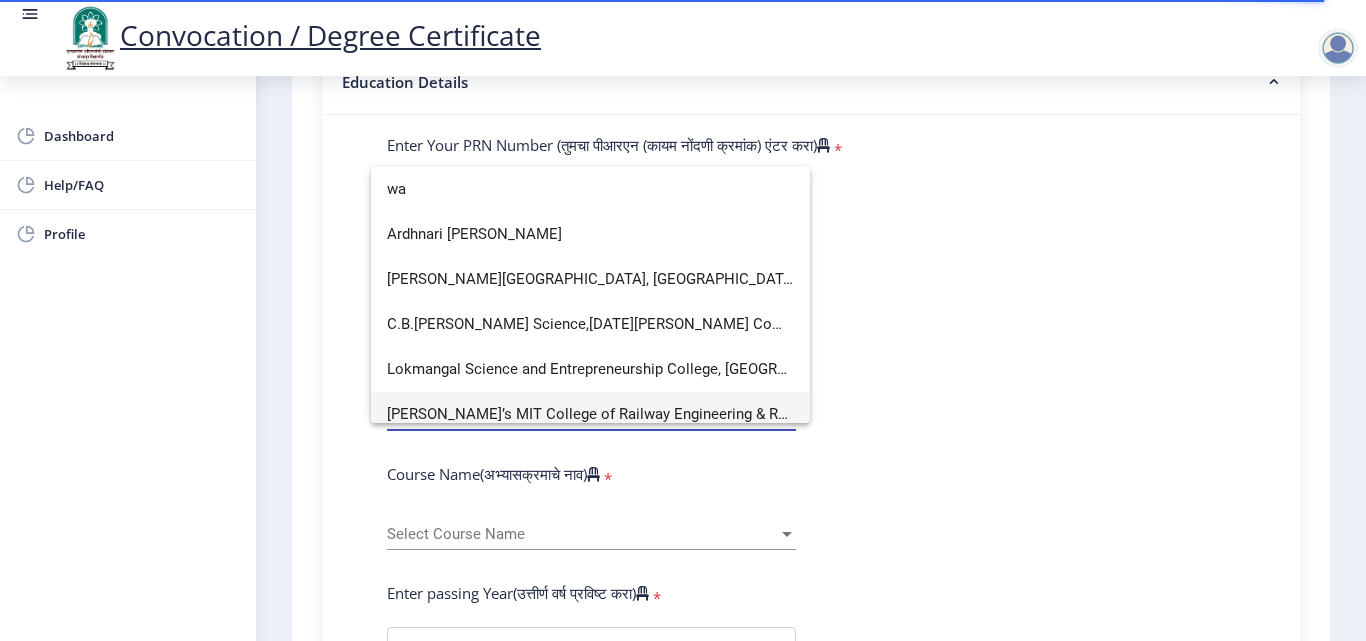 scroll, scrollTop: 419, scrollLeft: 0, axis: vertical 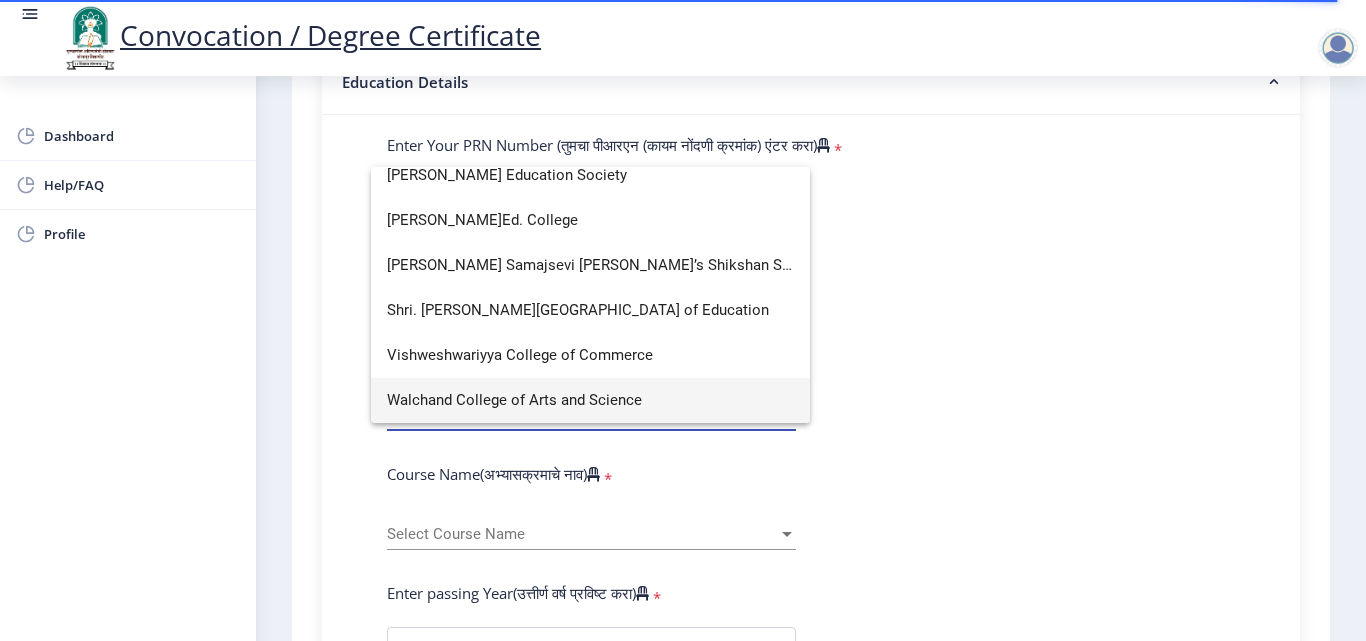 type on "wa" 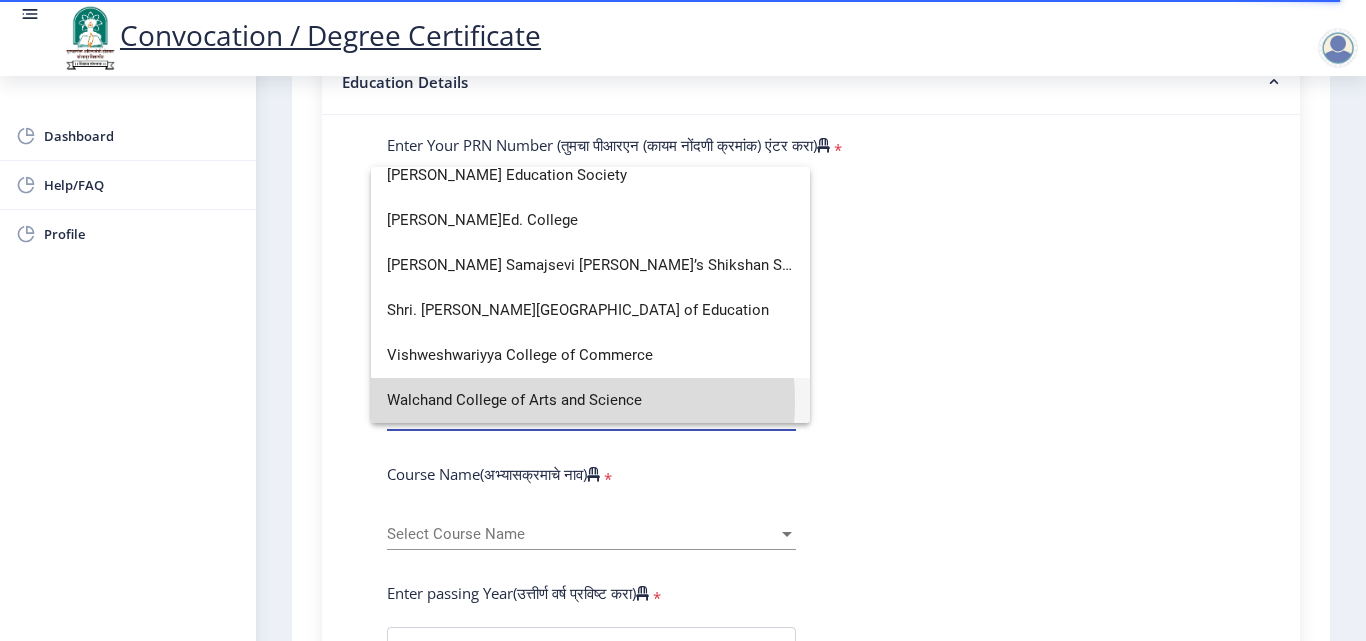 click on "Walchand College of Arts and Science" at bounding box center [590, 400] 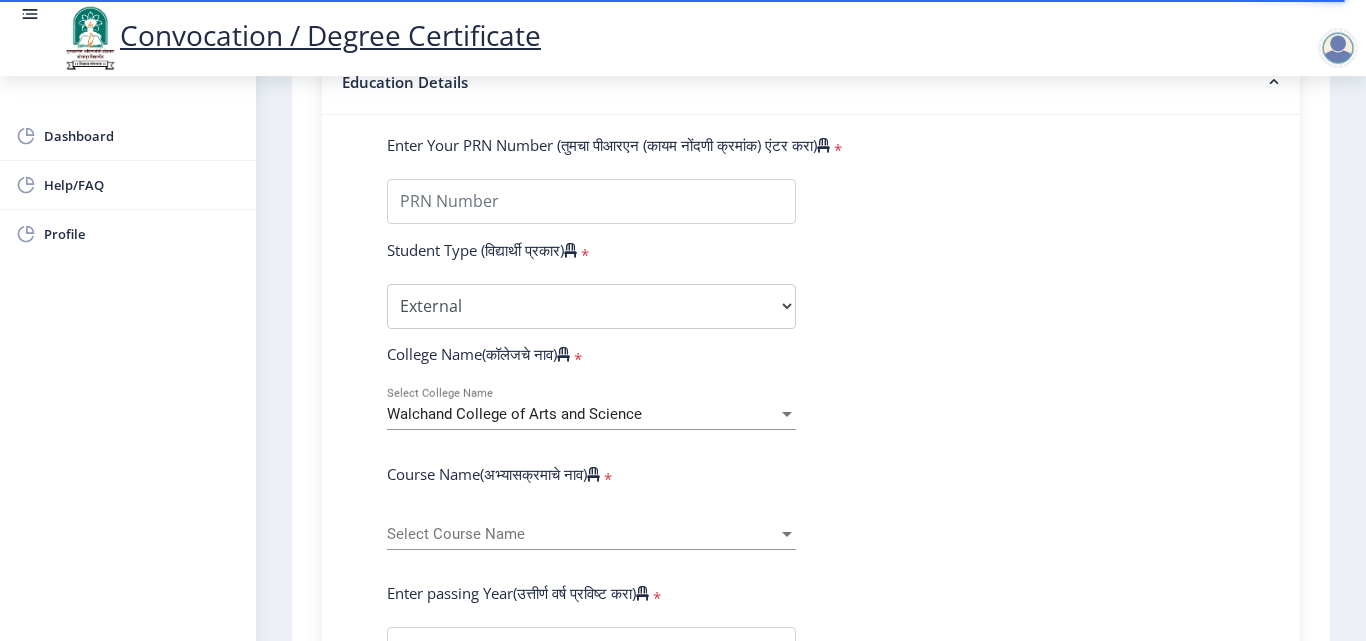 click on "Select Course Name Select Course Name" 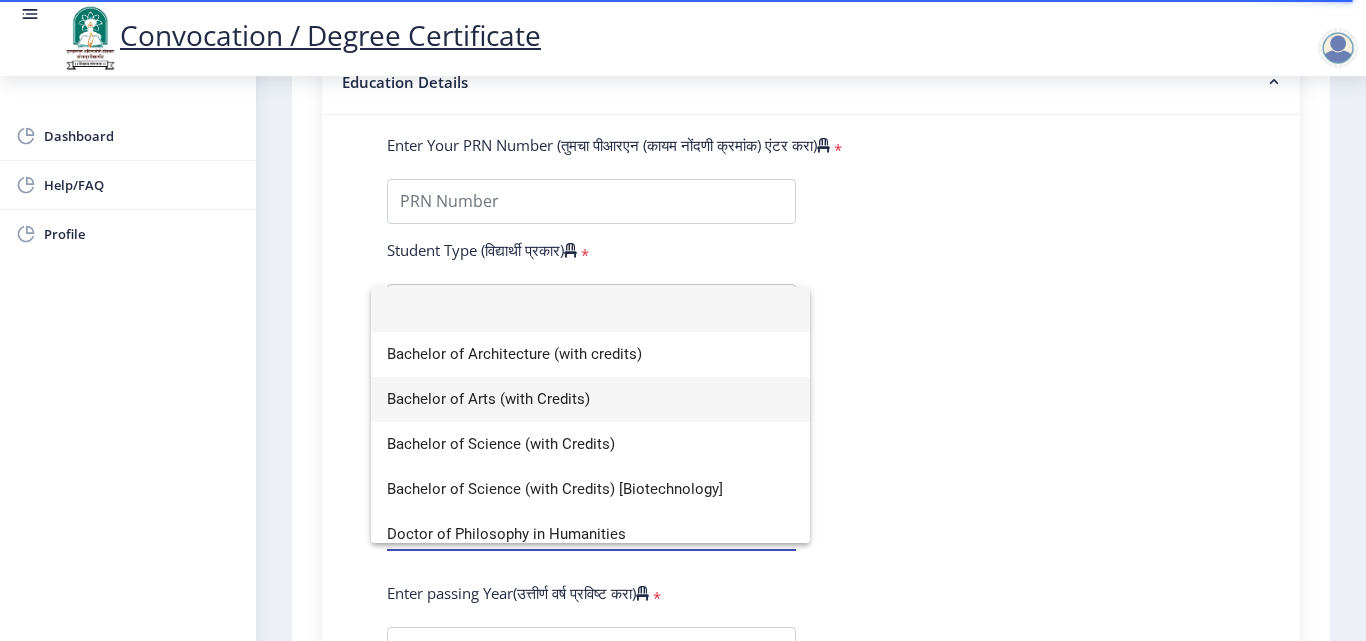 click on "Bachelor of Arts (with Credits)" at bounding box center (590, 399) 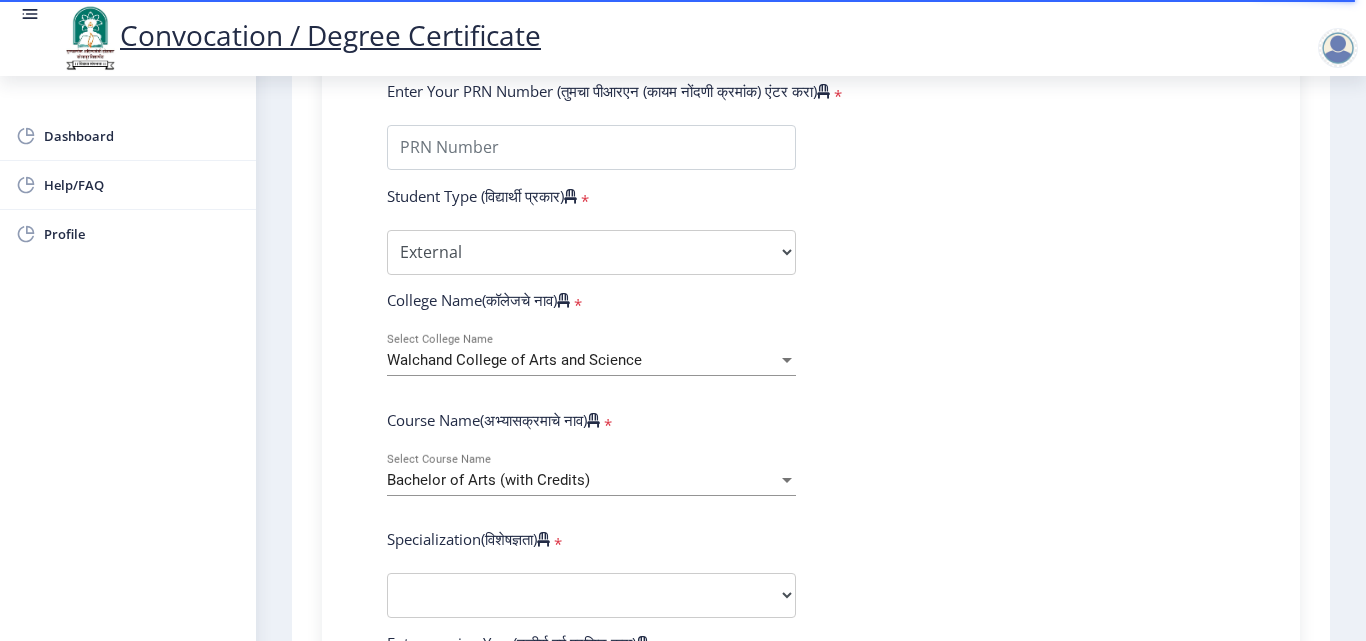 scroll, scrollTop: 600, scrollLeft: 0, axis: vertical 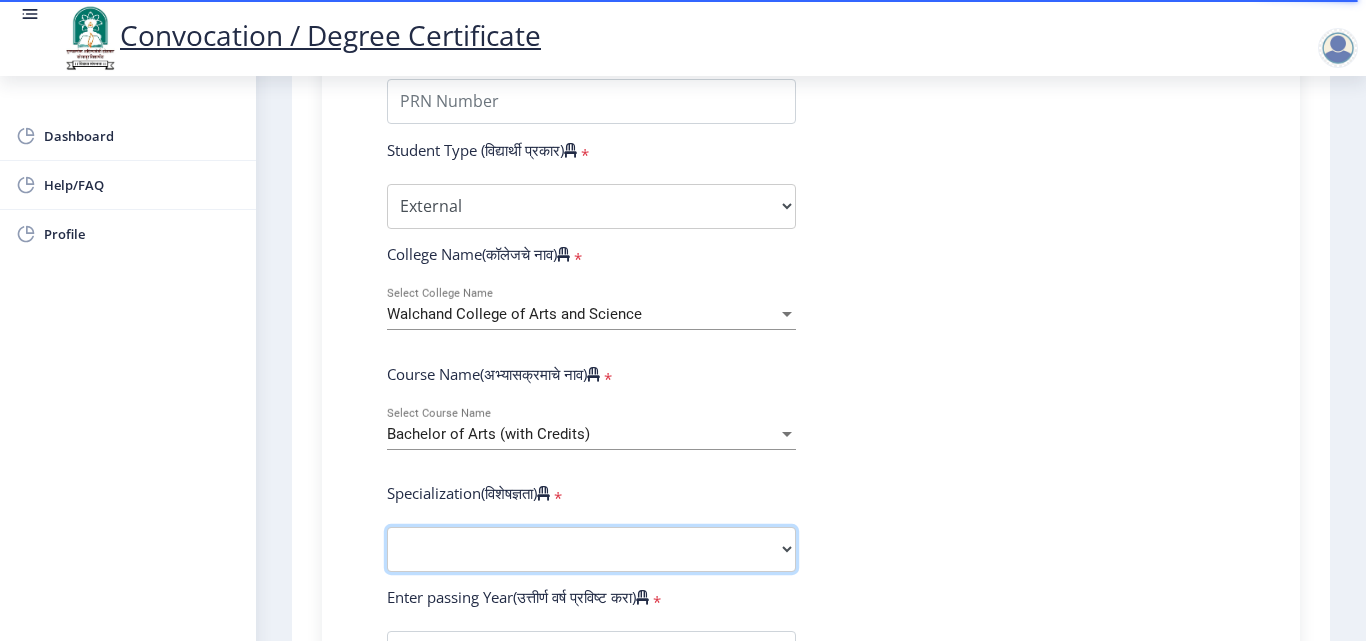 click on "Specialization English Geography Hindi Marathi Music Sanskrit Urdu Ancient Indian History Culture & Archaeology Economics History Physical Education Political Science Psychology Sociology Kannada Philosophy Other" at bounding box center (591, 549) 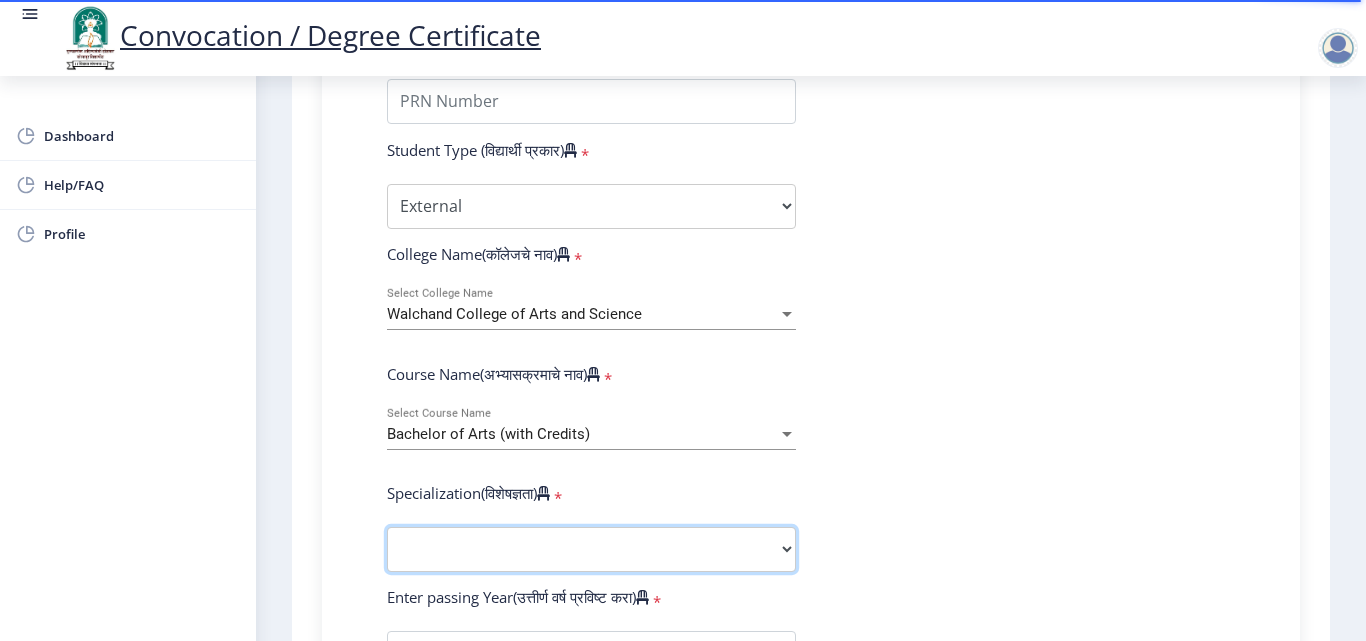 select on "Geography" 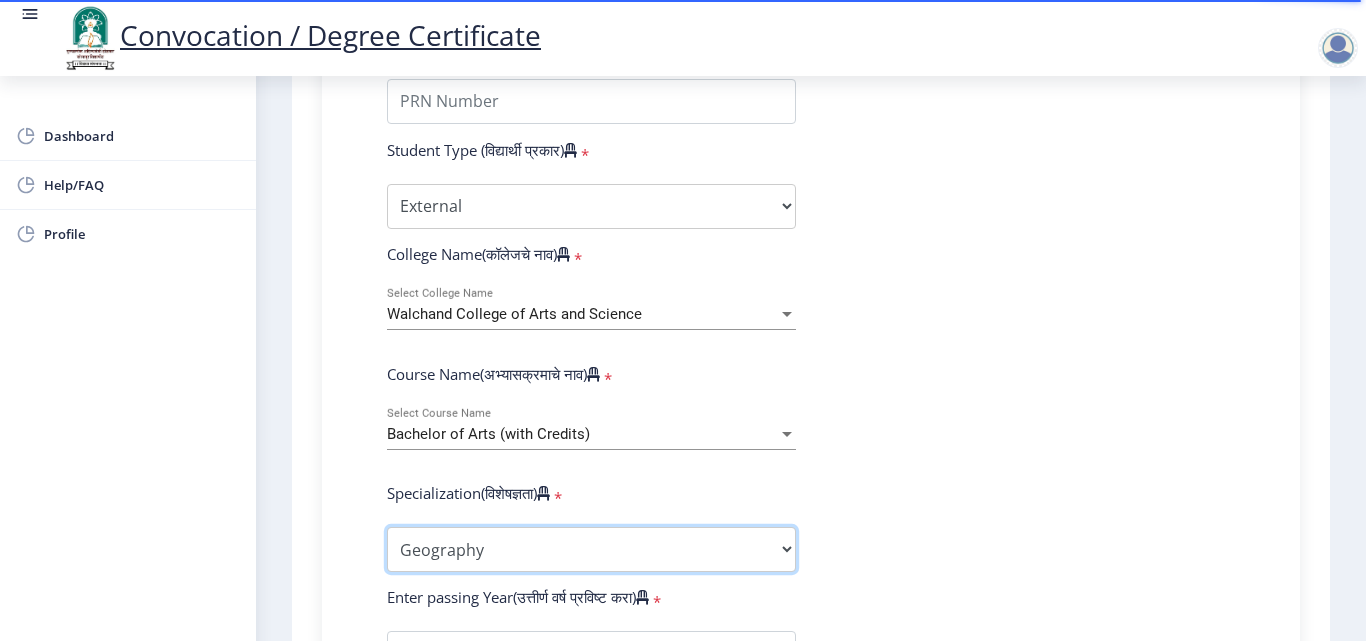 click on "Specialization English Geography Hindi Marathi Music Sanskrit Urdu Ancient Indian History Culture & Archaeology Economics History Physical Education Political Science Psychology Sociology Kannada Philosophy Other" at bounding box center [591, 549] 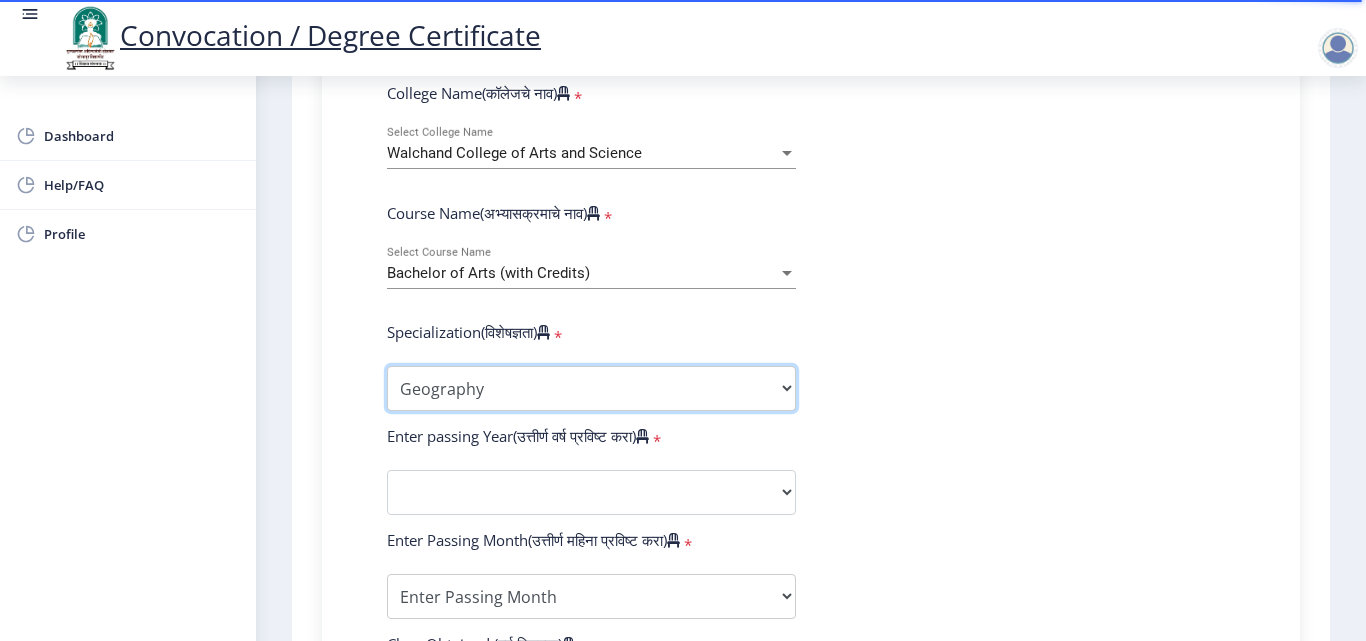 scroll, scrollTop: 900, scrollLeft: 0, axis: vertical 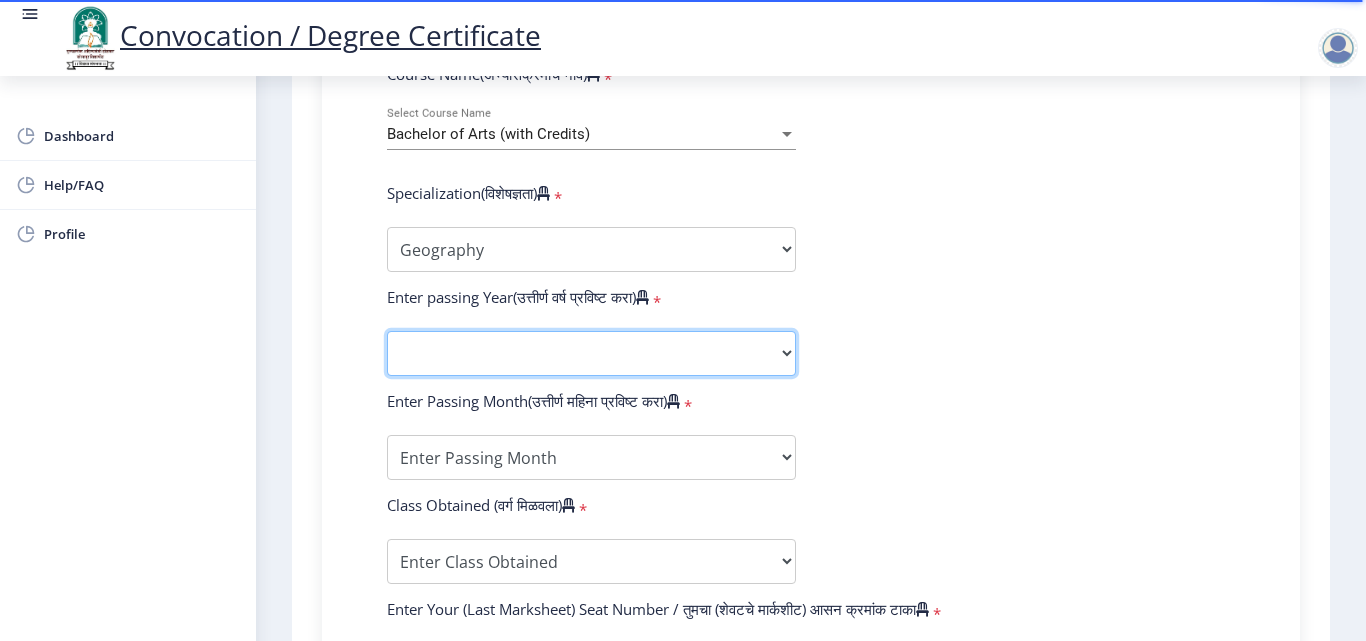 click on "2025   2024   2023   2022   2021   2020   2019   2018   2017   2016   2015   2014   2013   2012   2011   2010   2009   2008   2007   2006   2005   2004   2003   2002   2001   2000   1999   1998   1997   1996   1995   1994   1993   1992   1991   1990   1989   1988   1987   1986   1985   1984   1983   1982   1981   1980   1979   1978   1977   1976" 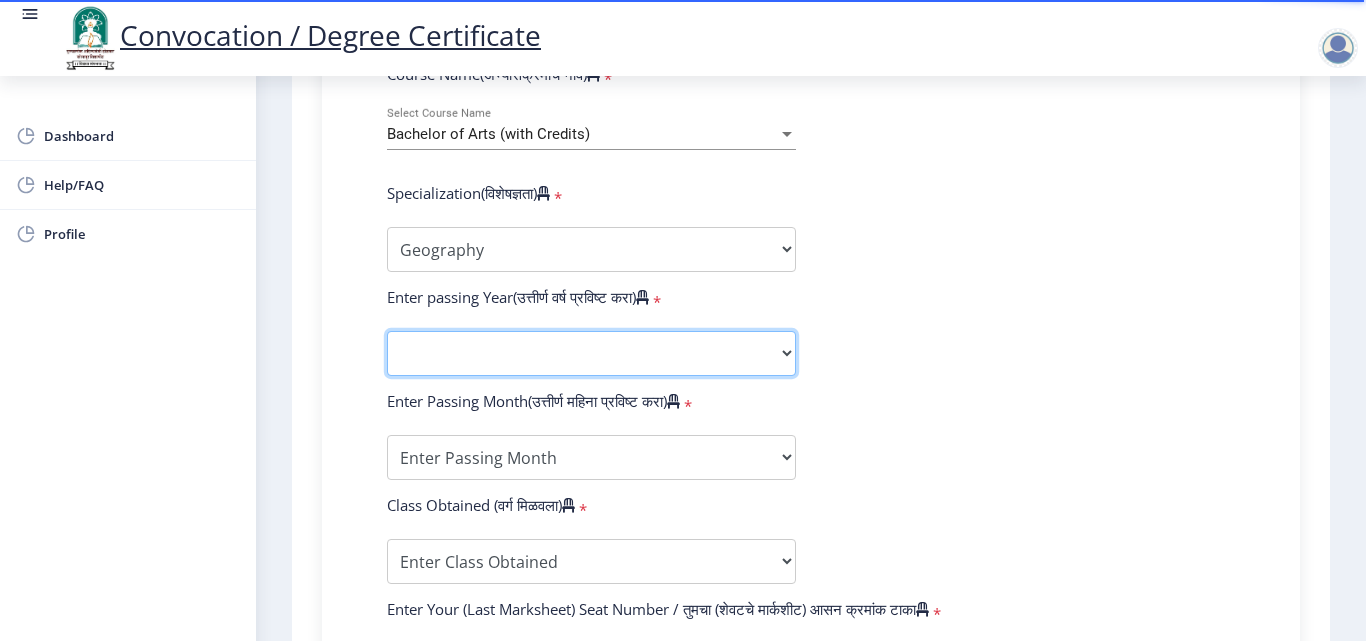 select on "2023" 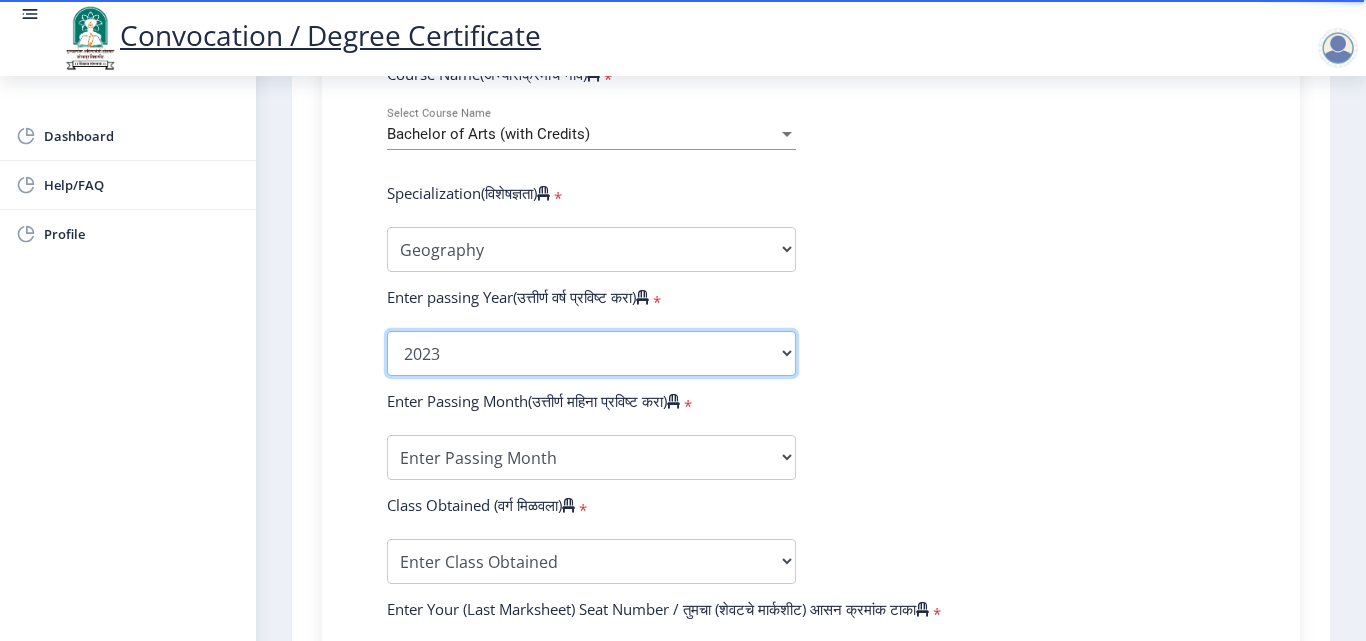click on "2025   2024   2023   2022   2021   2020   2019   2018   2017   2016   2015   2014   2013   2012   2011   2010   2009   2008   2007   2006   2005   2004   2003   2002   2001   2000   1999   1998   1997   1996   1995   1994   1993   1992   1991   1990   1989   1988   1987   1986   1985   1984   1983   1982   1981   1980   1979   1978   1977   1976" 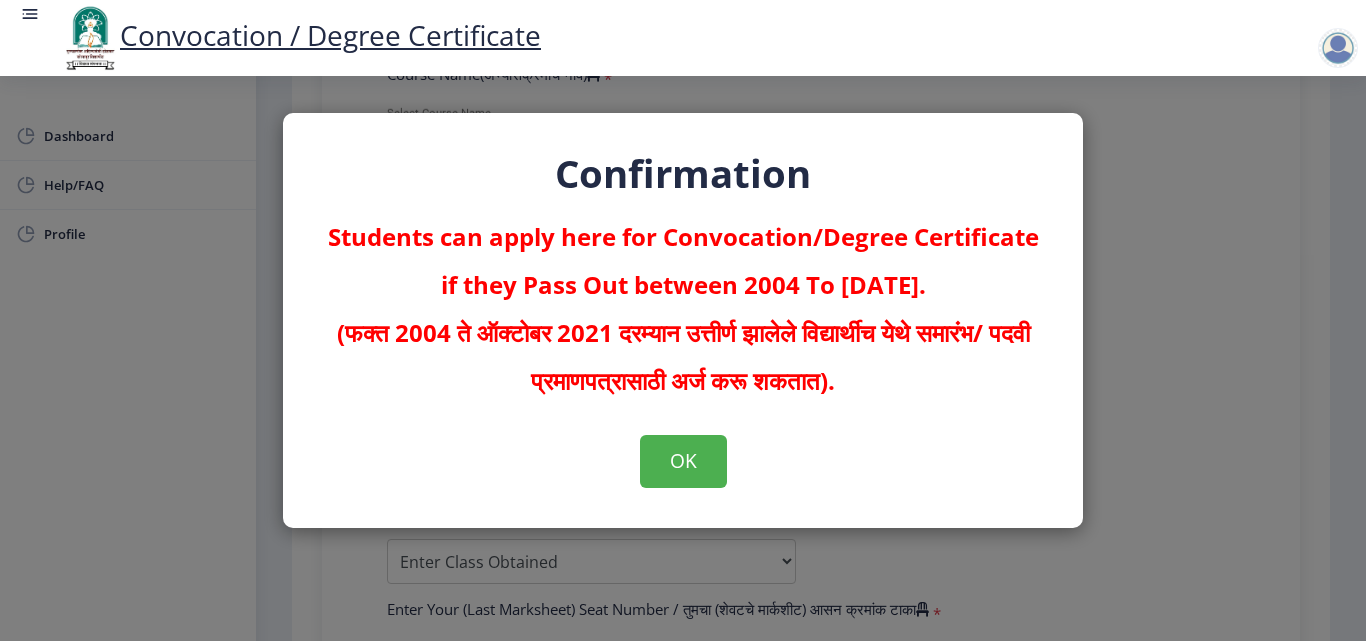 drag, startPoint x: 697, startPoint y: 335, endPoint x: 698, endPoint y: 353, distance: 18.027756 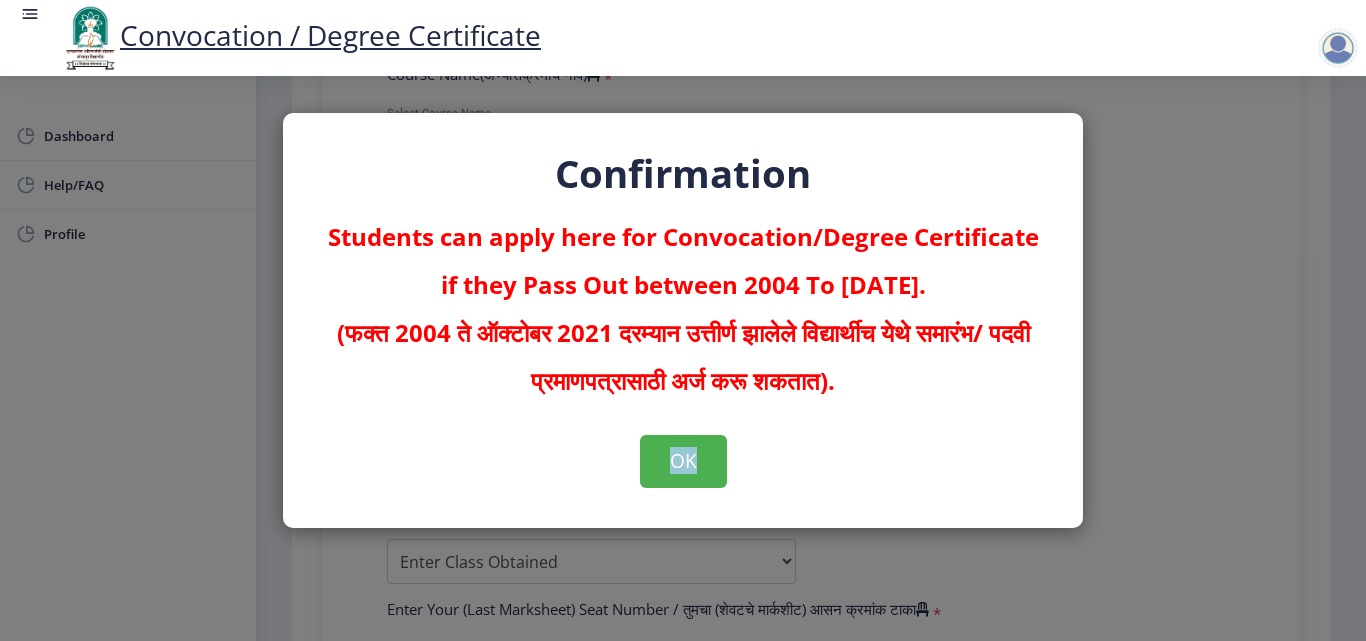 click on "OK" 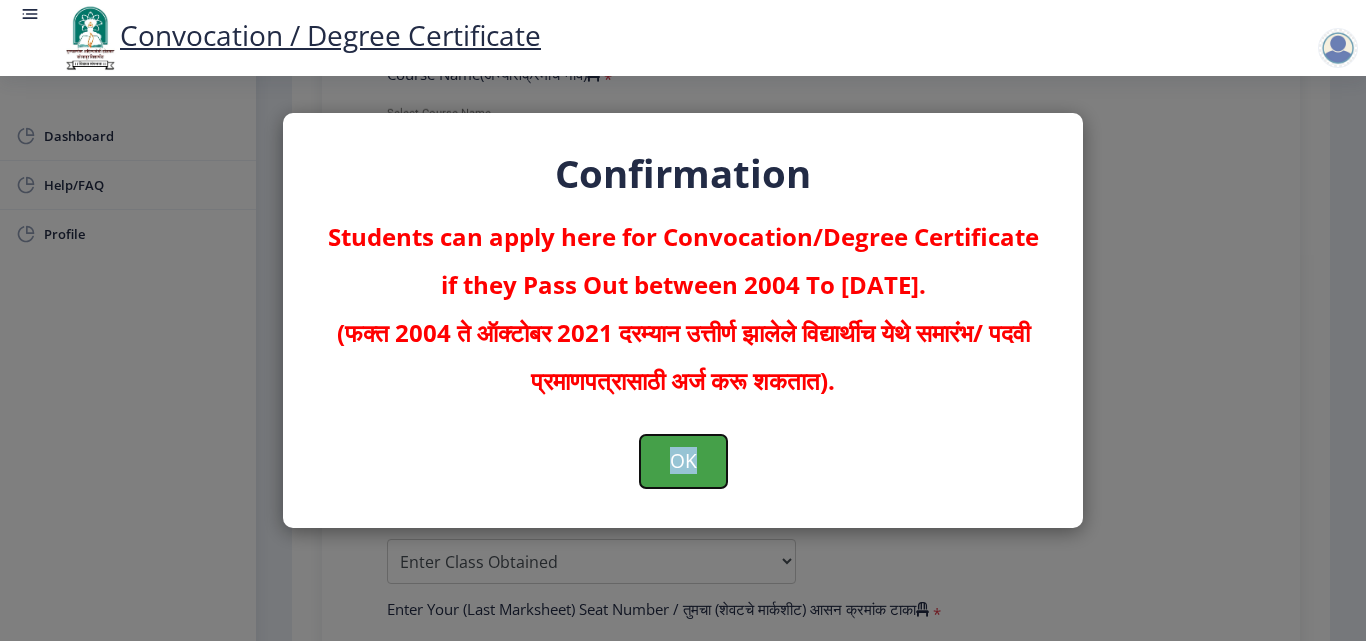 click on "OK" 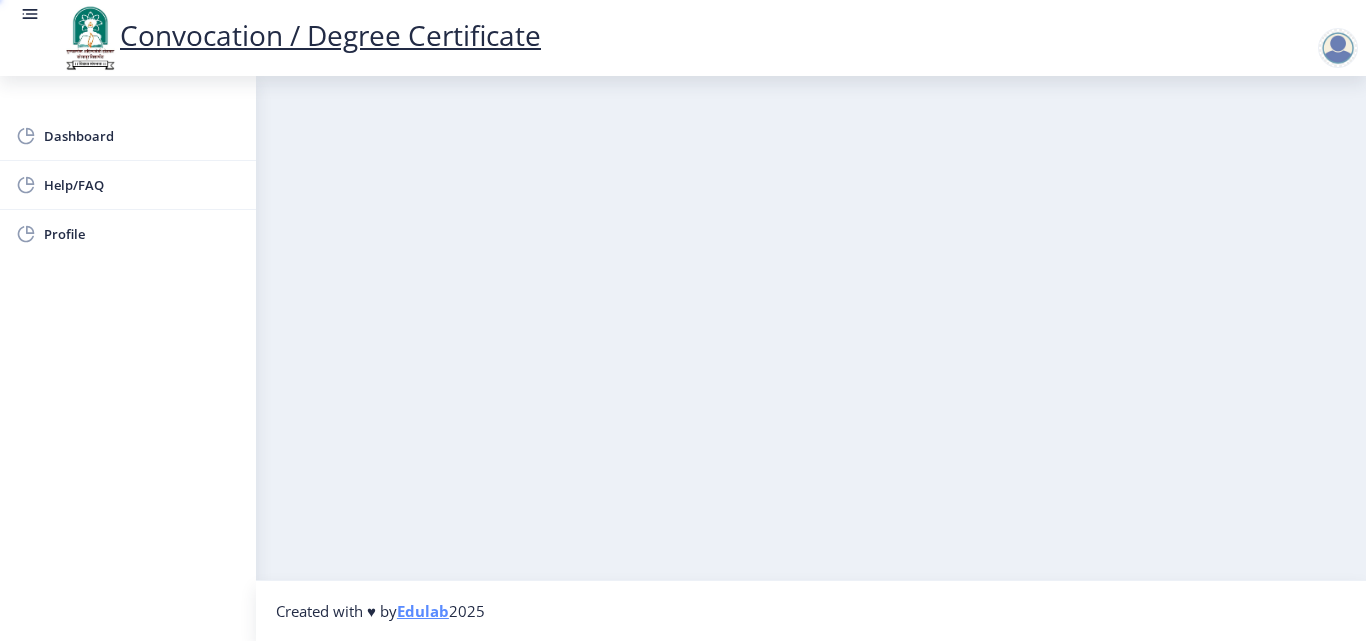 scroll, scrollTop: 0, scrollLeft: 0, axis: both 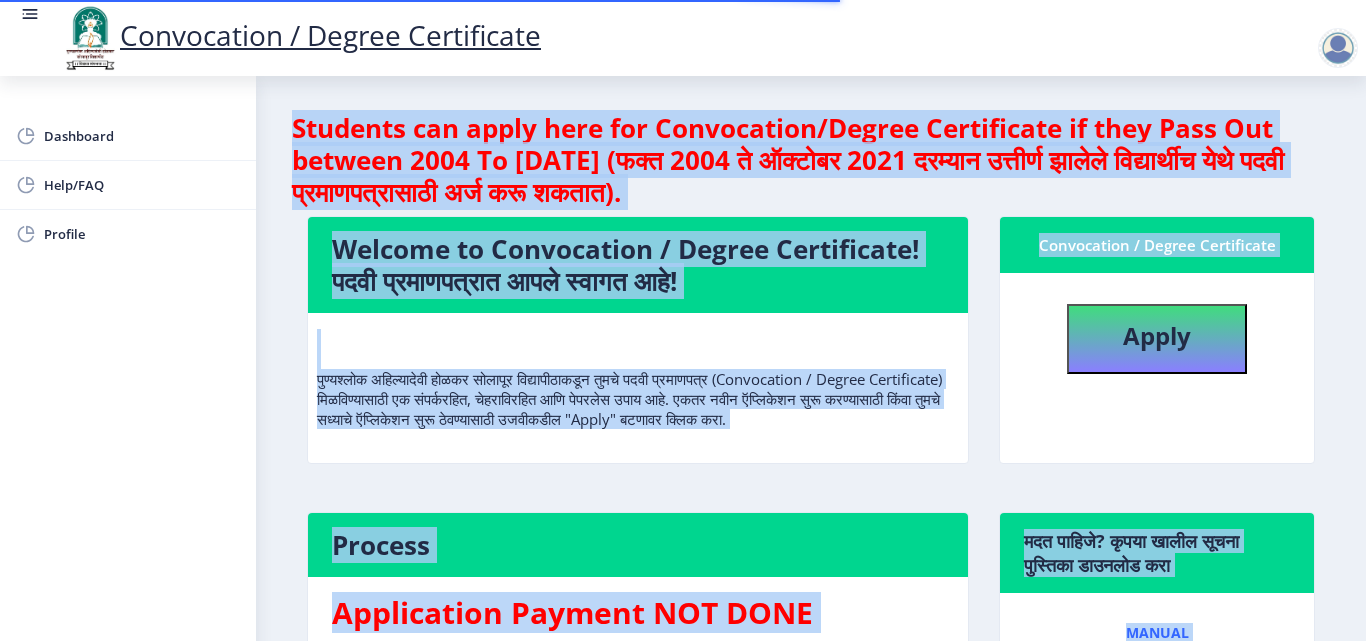 click on "Students can apply here for Convocation/Degree Certificate if they Pass Out between 2004 To [DATE] (फक्त 2004 ते ऑक्टोबर 2021 दरम्यान उत्तीर्ण झालेले विद्यार्थीच येथे पदवी प्रमाणपत्रासाठी अर्ज करू शकतात)." 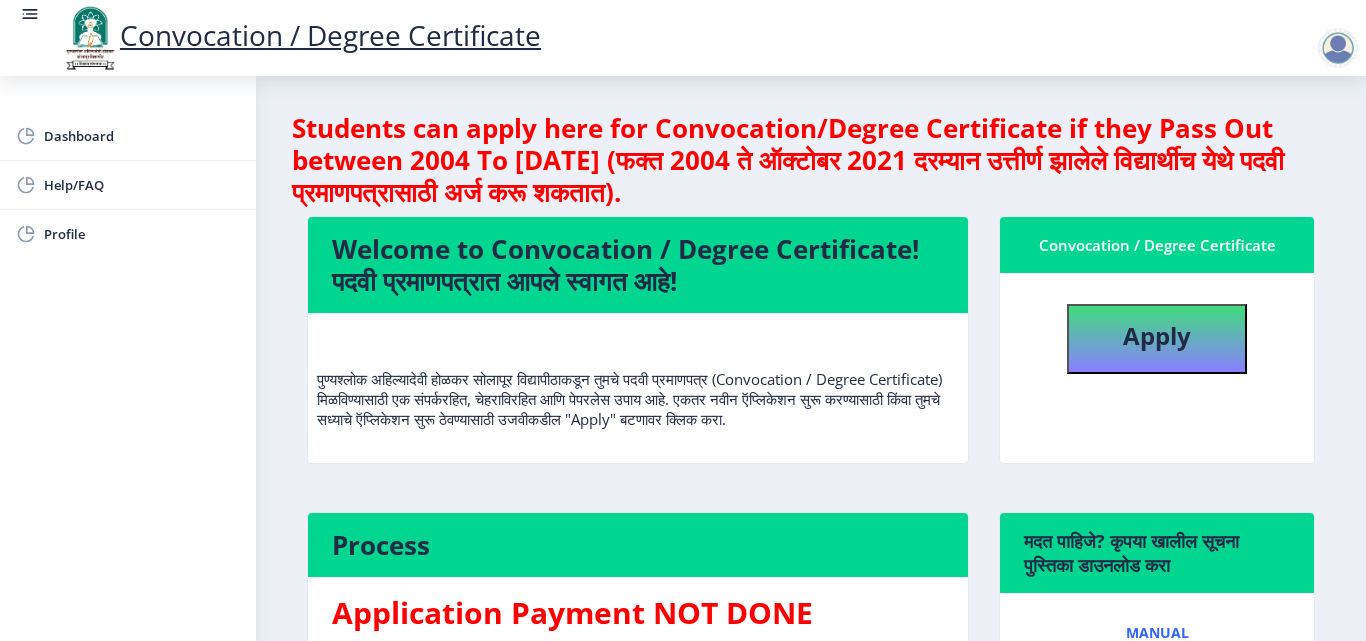 click on "Students can apply here for Convocation/Degree Certificate if they Pass Out between 2004 To [DATE] (फक्त 2004 ते ऑक्टोबर 2021 दरम्यान उत्तीर्ण झालेले विद्यार्थीच येथे पदवी प्रमाणपत्रासाठी अर्ज करू शकतात)." 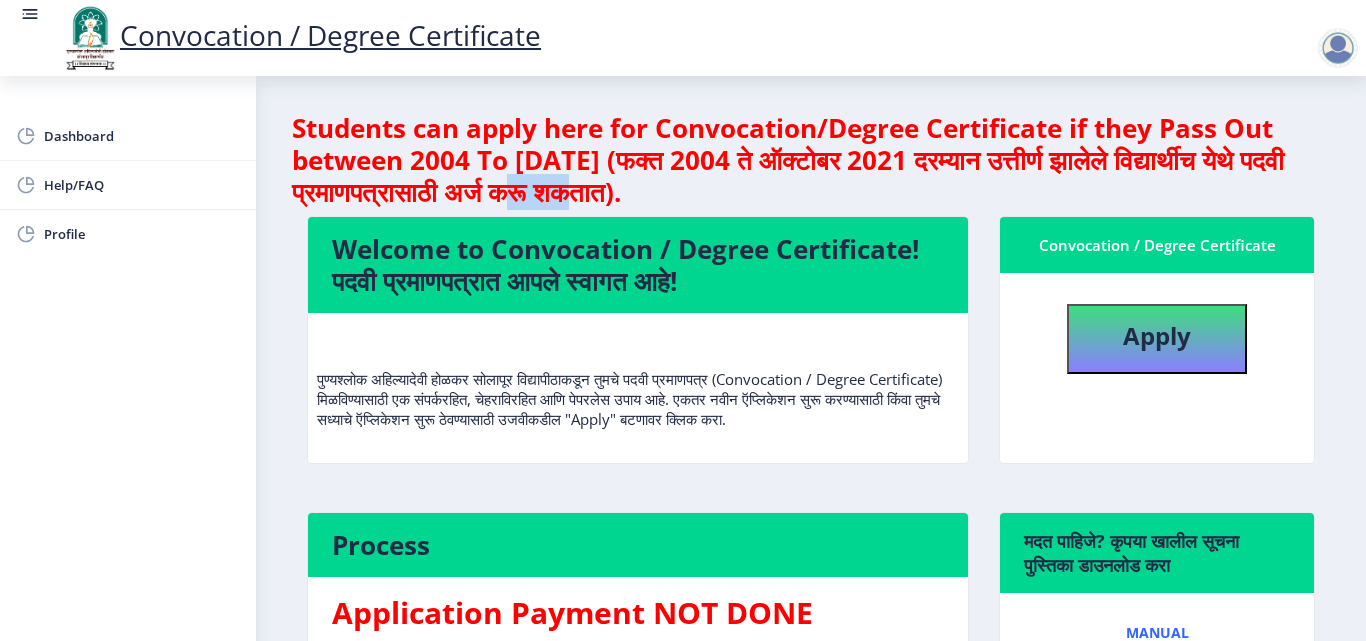 click on "Students can apply here for Convocation/Degree Certificate if they Pass Out between 2004 To [DATE] (फक्त 2004 ते ऑक्टोबर 2021 दरम्यान उत्तीर्ण झालेले विद्यार्थीच येथे पदवी प्रमाणपत्रासाठी अर्ज करू शकतात)." 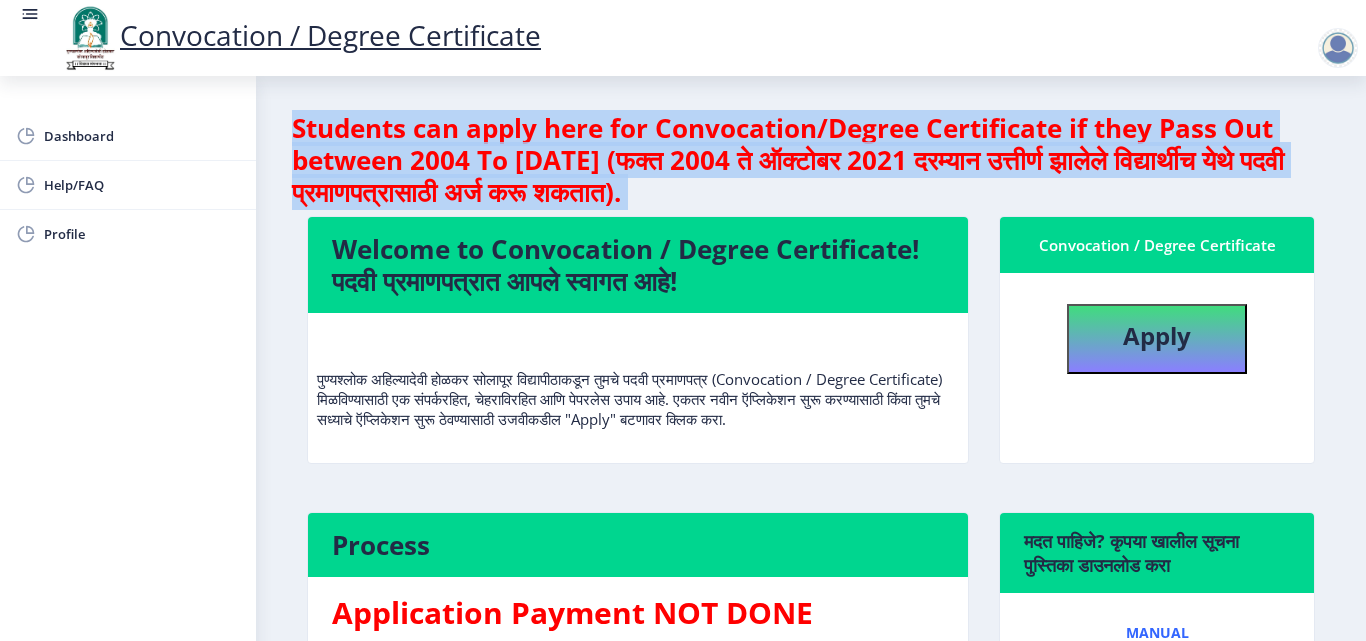 click on "Students can apply here for Convocation/Degree Certificate if they Pass Out between 2004 To [DATE] (फक्त 2004 ते ऑक्टोबर 2021 दरम्यान उत्तीर्ण झालेले विद्यार्थीच येथे पदवी प्रमाणपत्रासाठी अर्ज करू शकतात)." 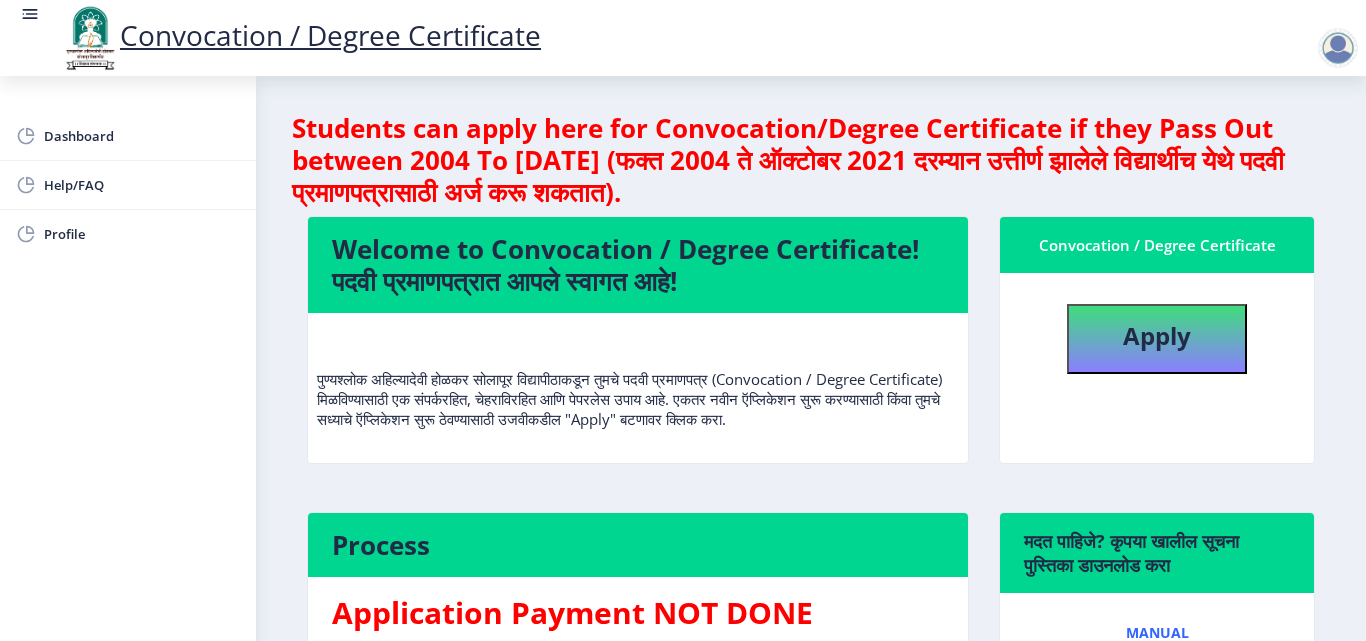 click 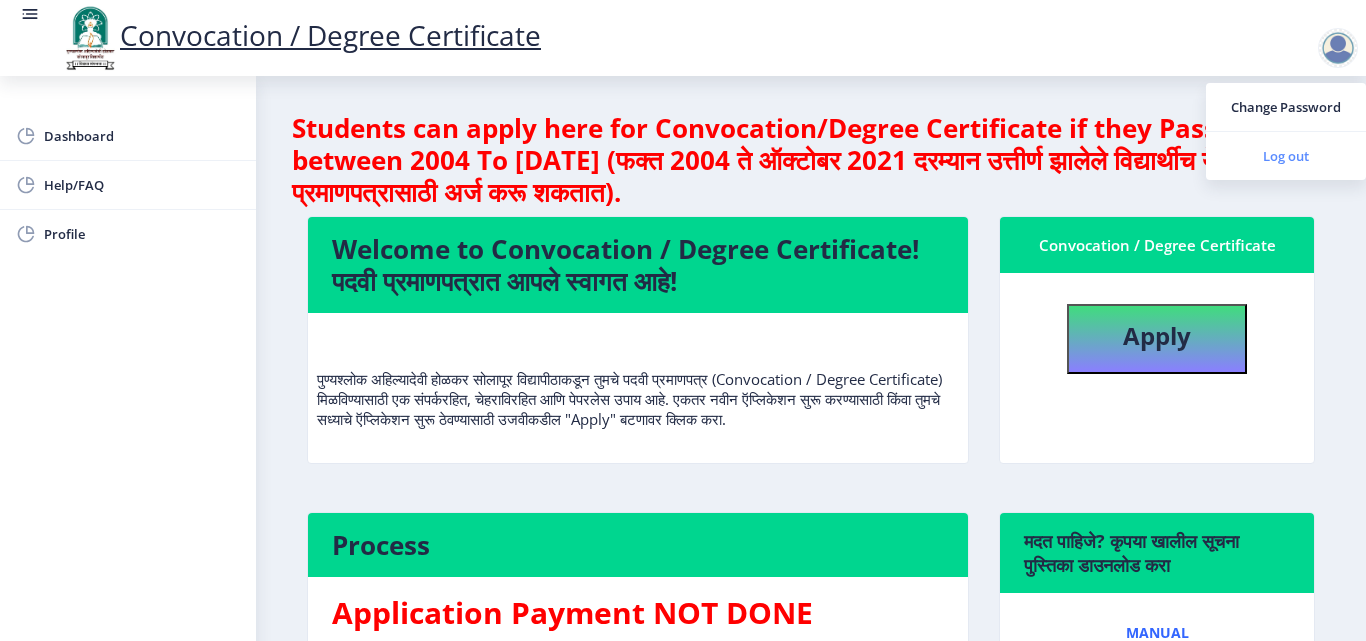 click on "Log out" at bounding box center (1286, 156) 